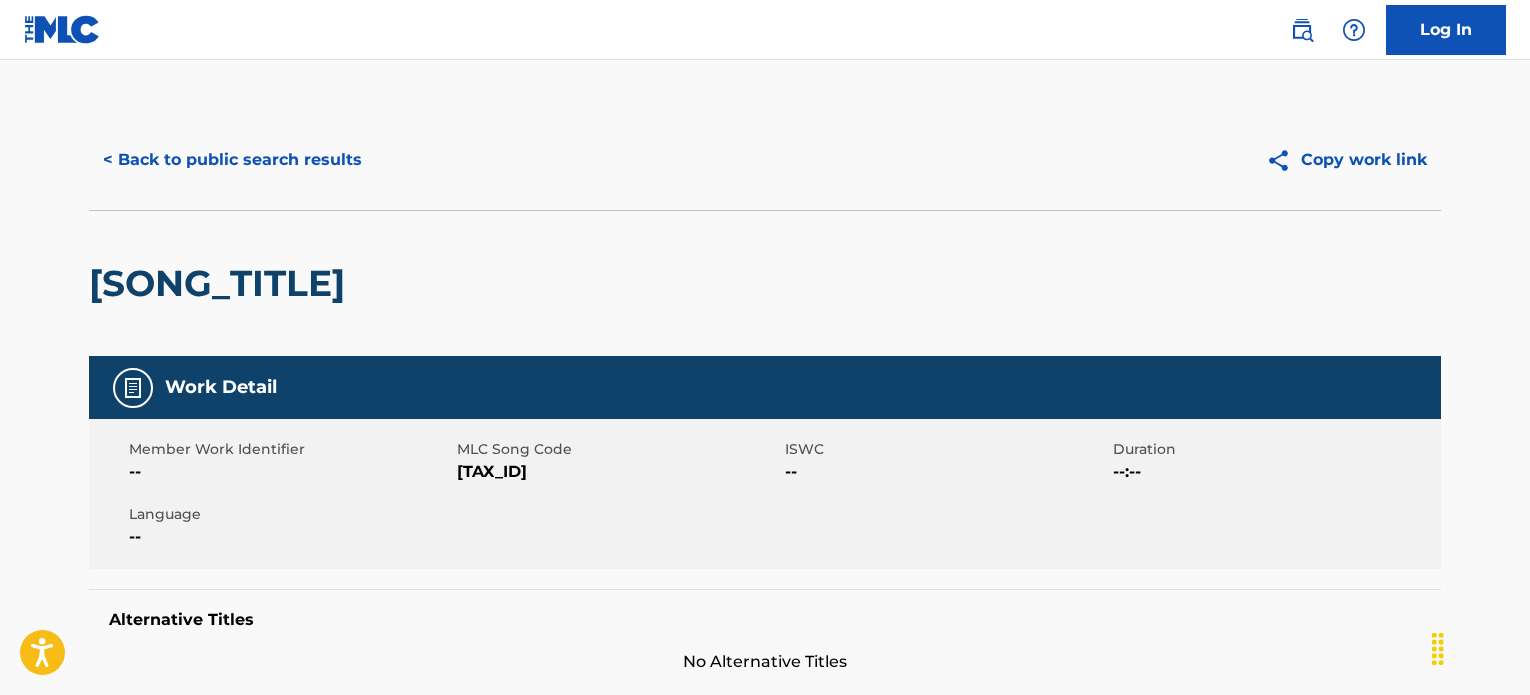 scroll, scrollTop: 0, scrollLeft: 0, axis: both 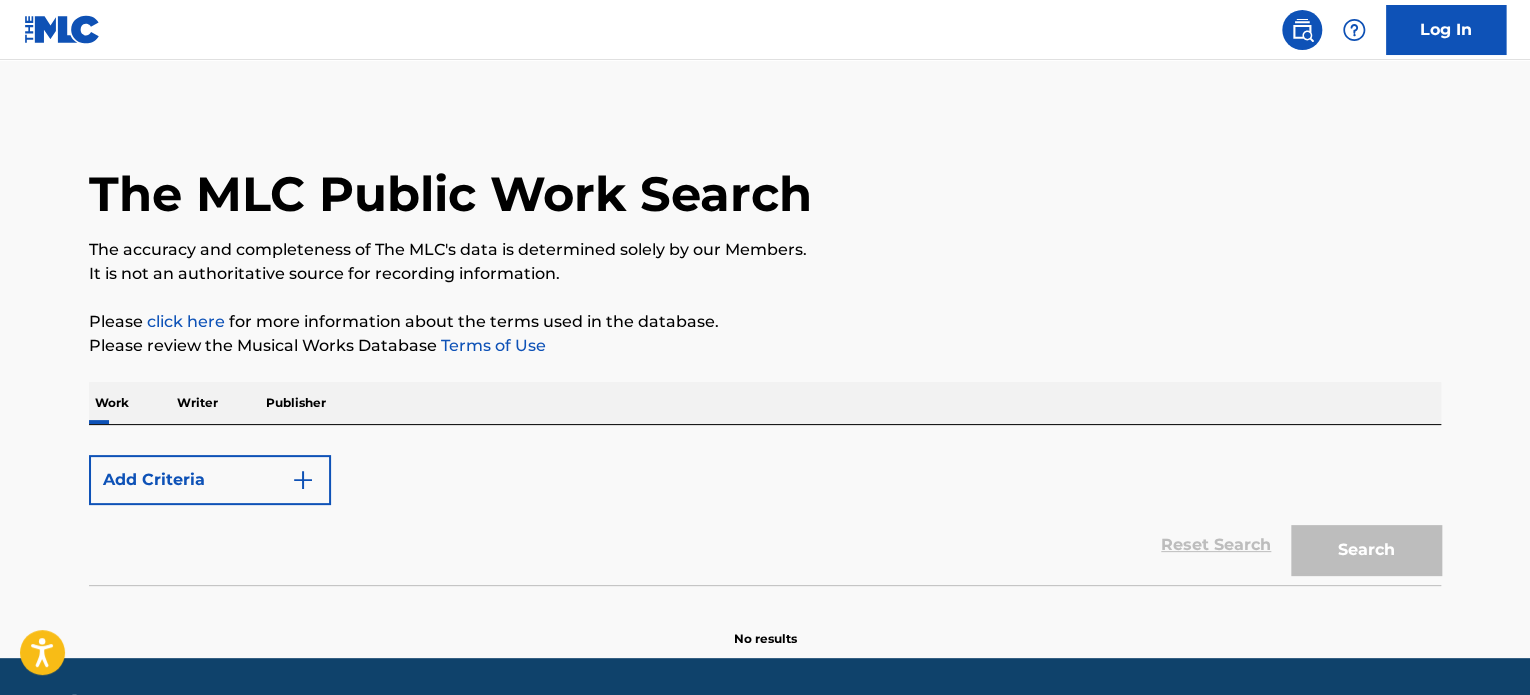 click on "Add Criteria" at bounding box center (210, 480) 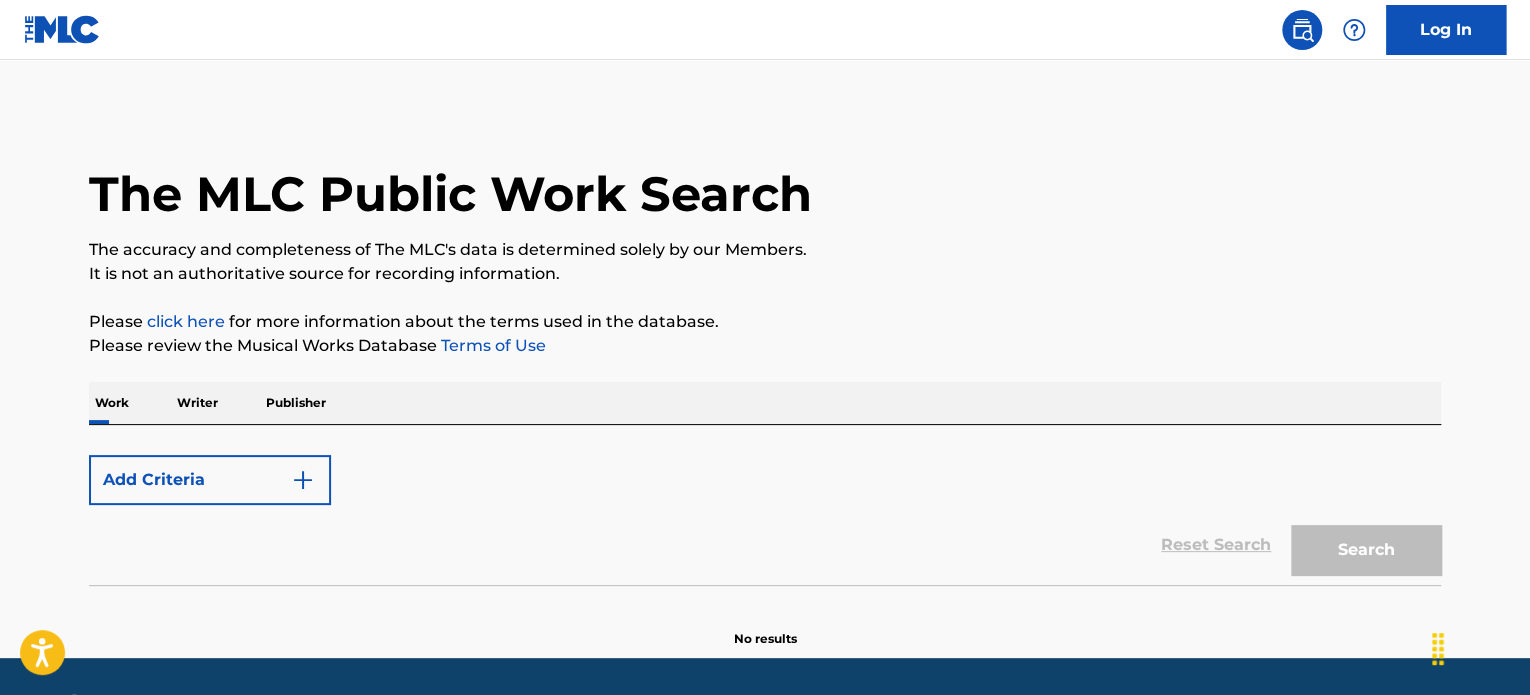 click at bounding box center [1302, 30] 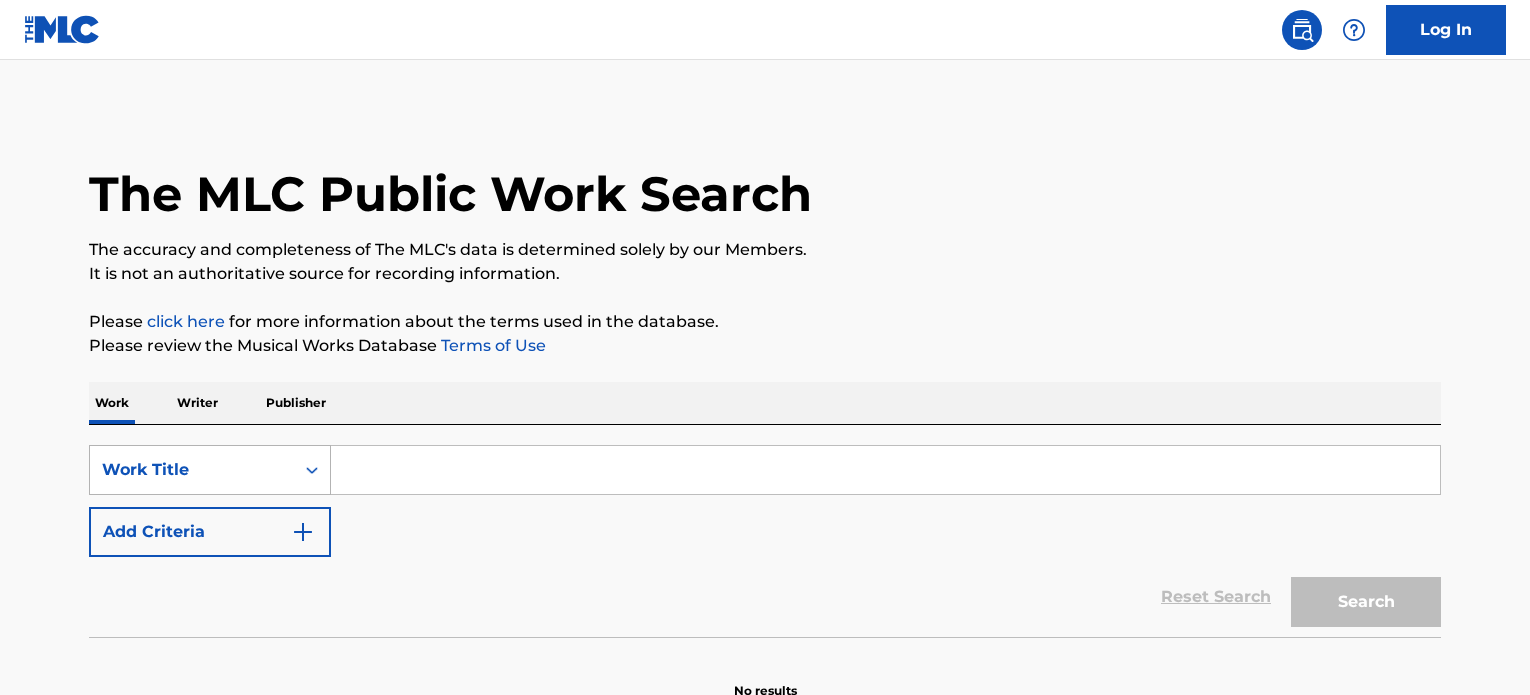 scroll, scrollTop: 88, scrollLeft: 0, axis: vertical 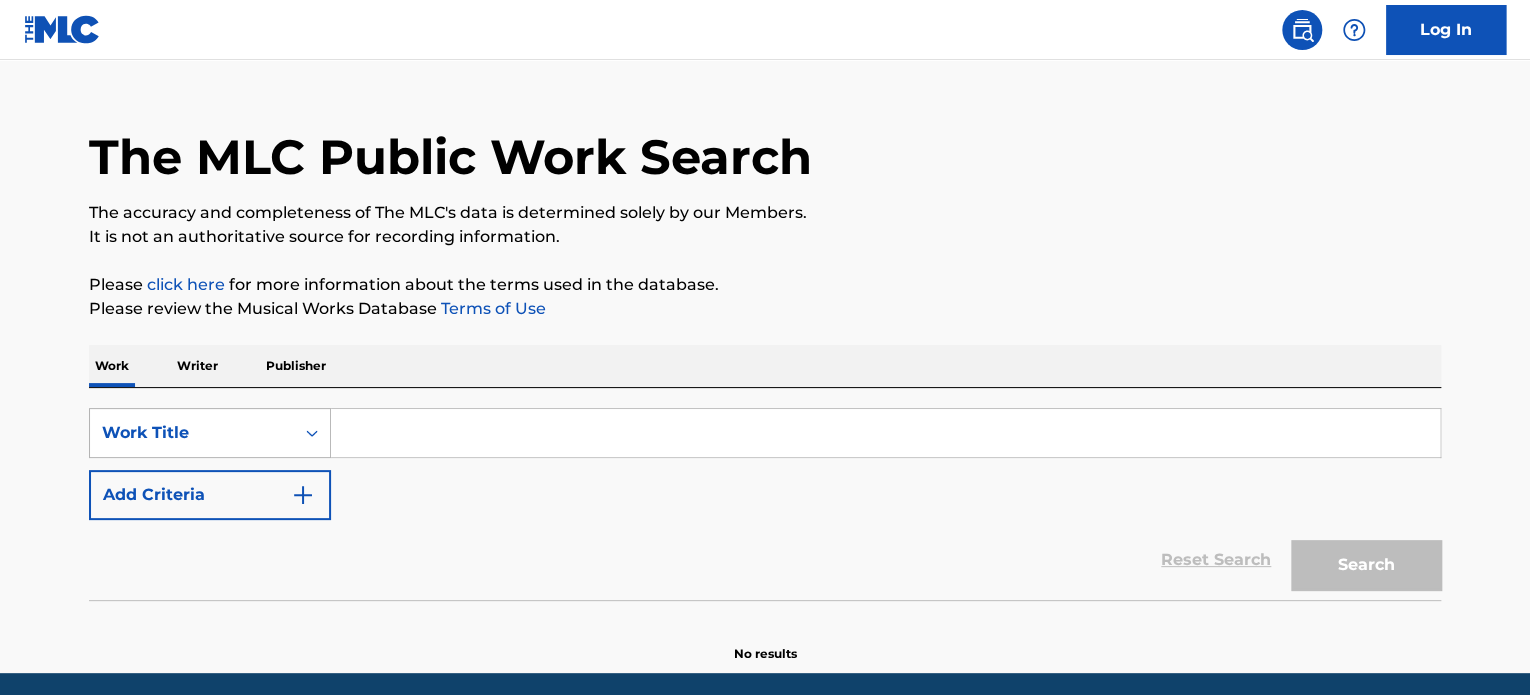 click on "Work Title" at bounding box center (210, 433) 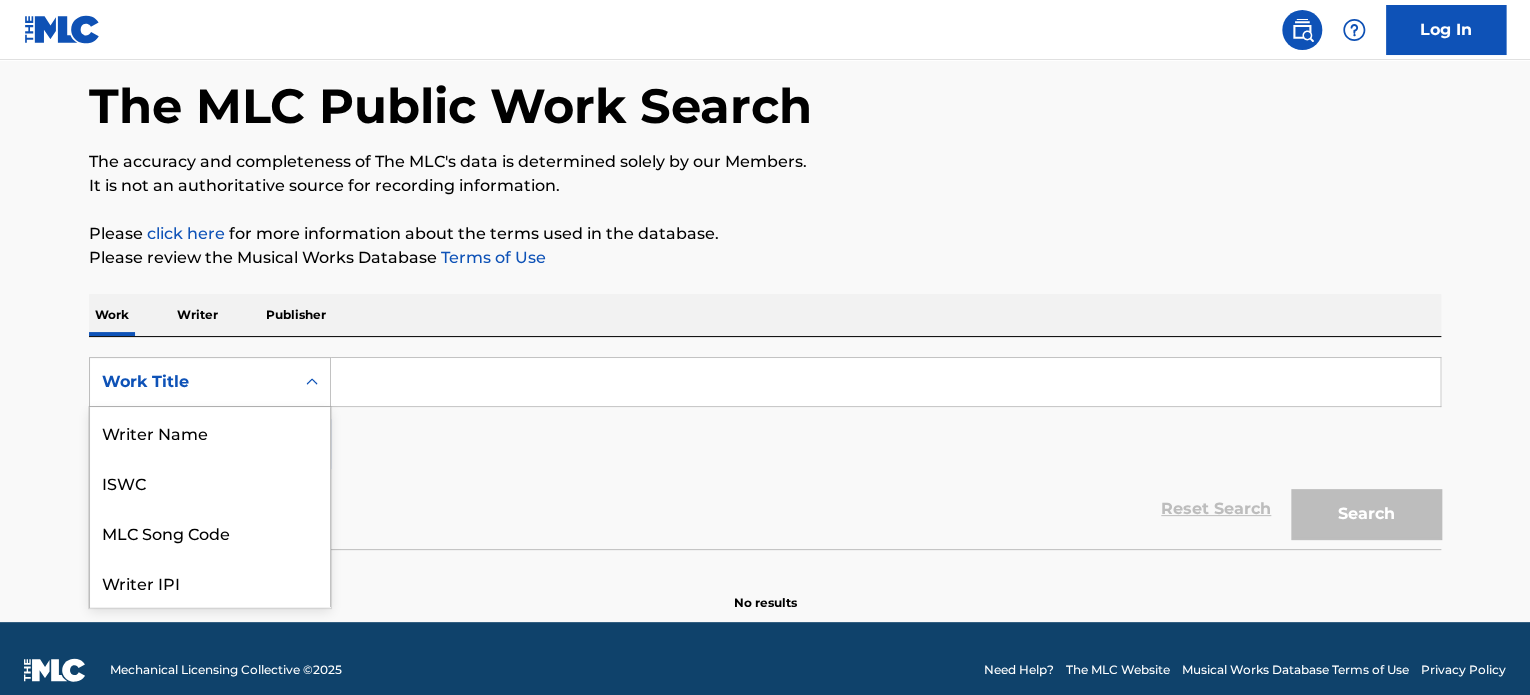 scroll, scrollTop: 100, scrollLeft: 0, axis: vertical 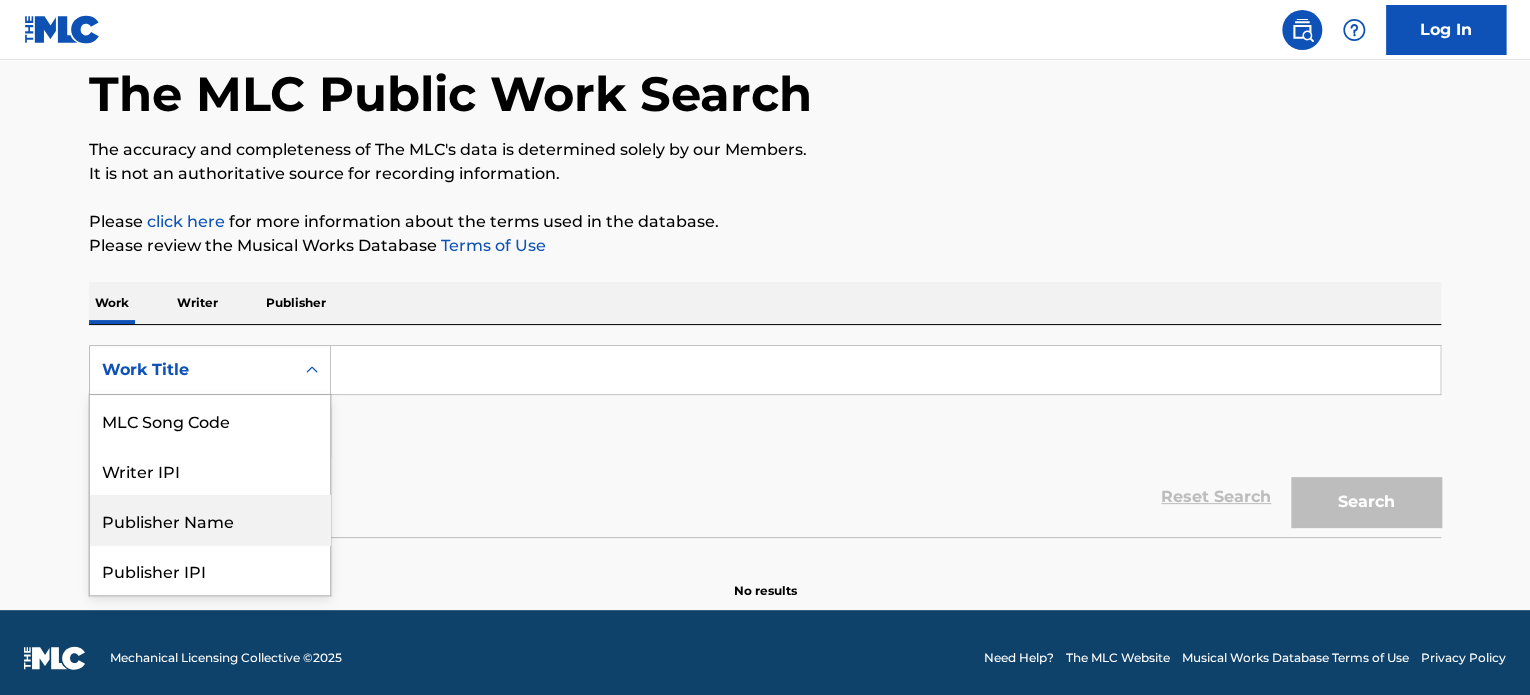 click on "Reset Search Search" at bounding box center (765, 497) 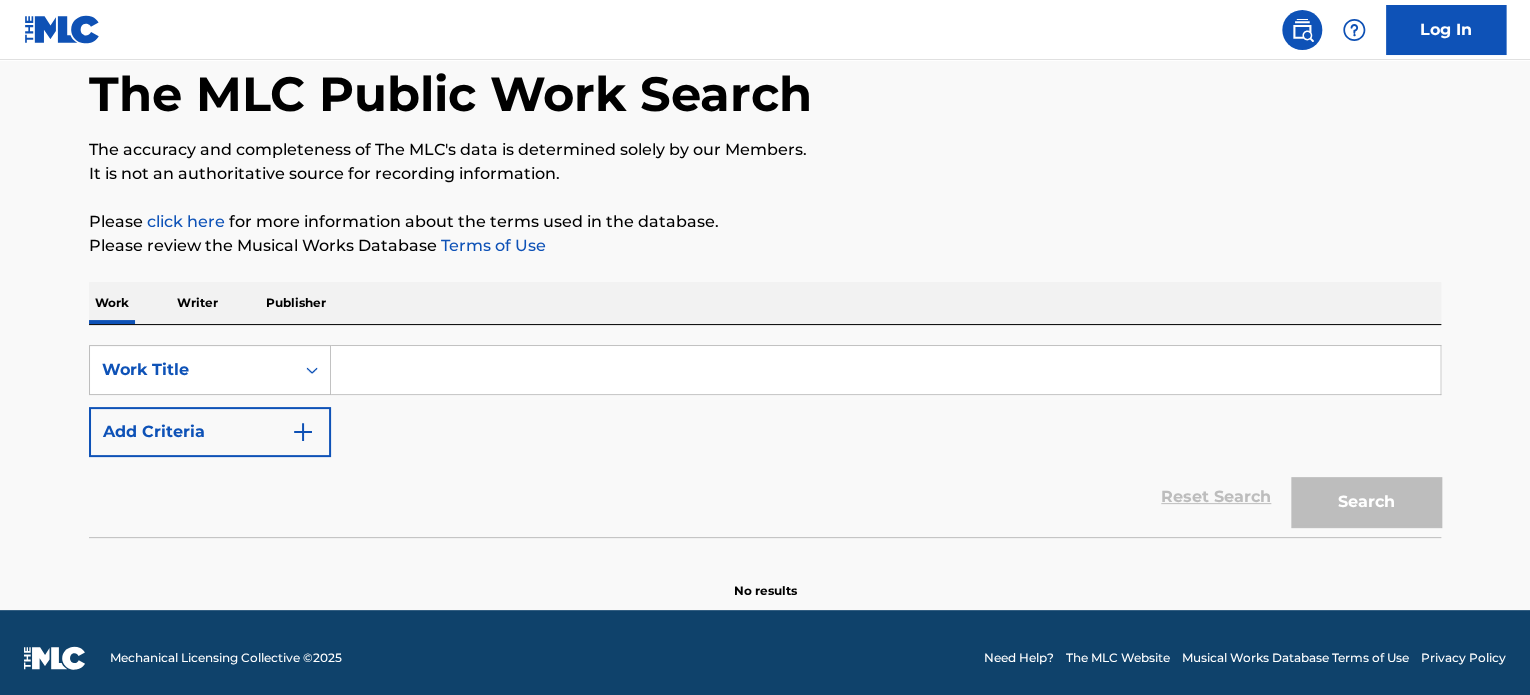 click on "Add Criteria" at bounding box center (210, 432) 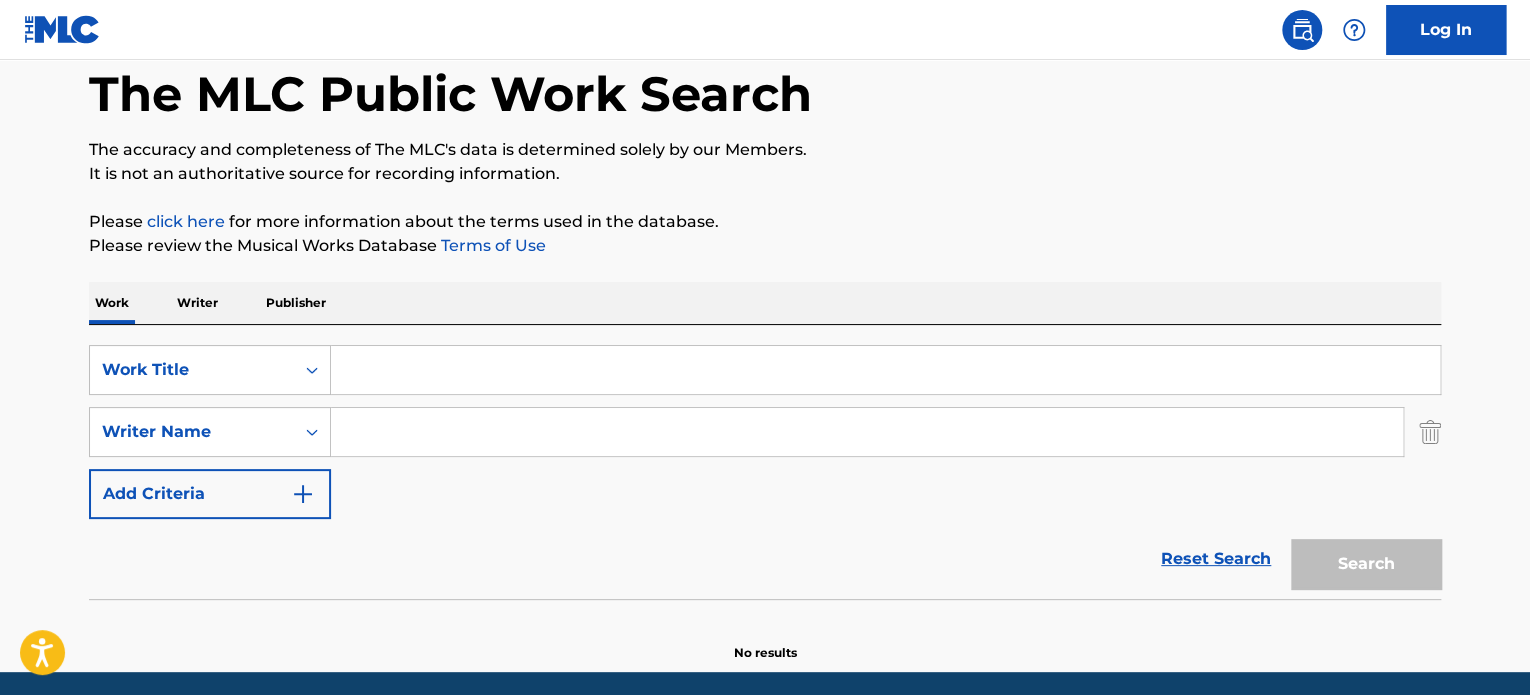 drag, startPoint x: 386, startPoint y: 442, endPoint x: 400, endPoint y: 447, distance: 14.866069 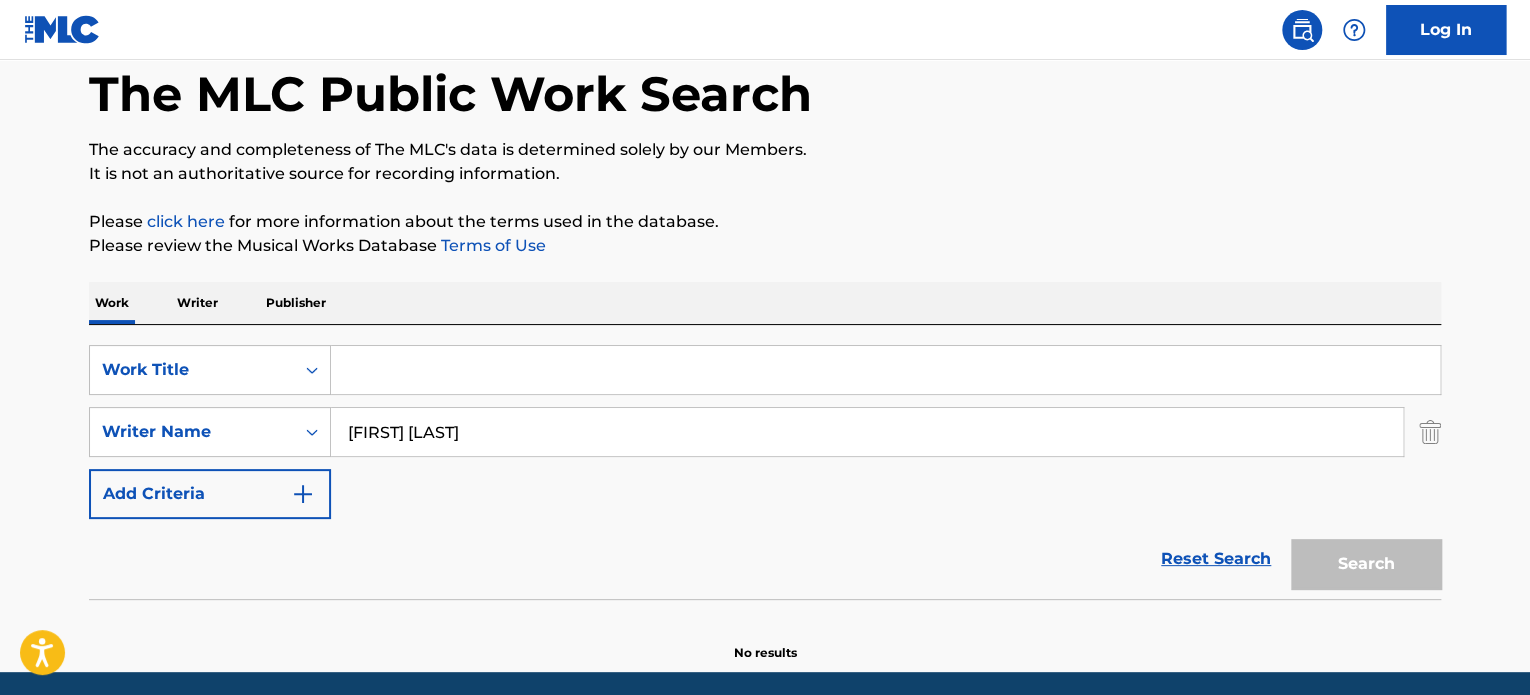 type on "[FIRST] [LAST]" 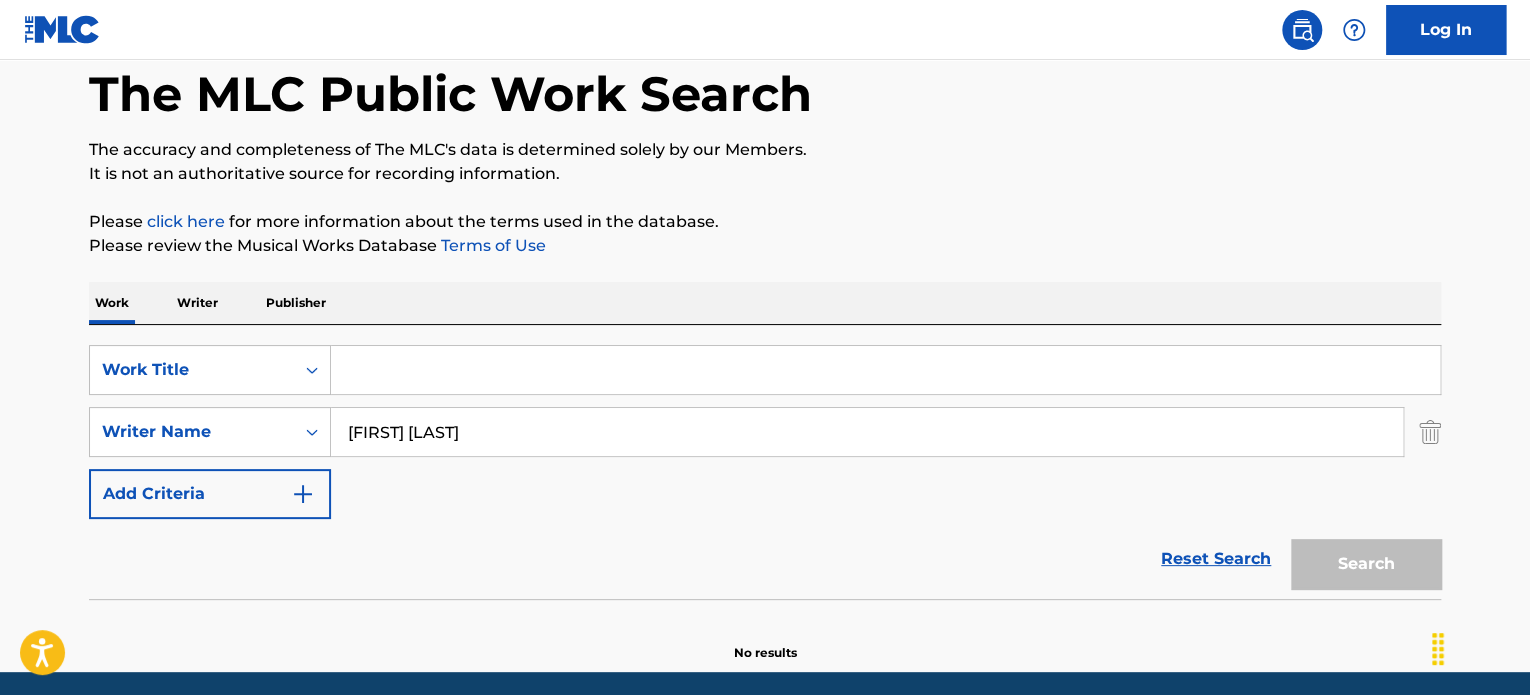 click at bounding box center (885, 370) 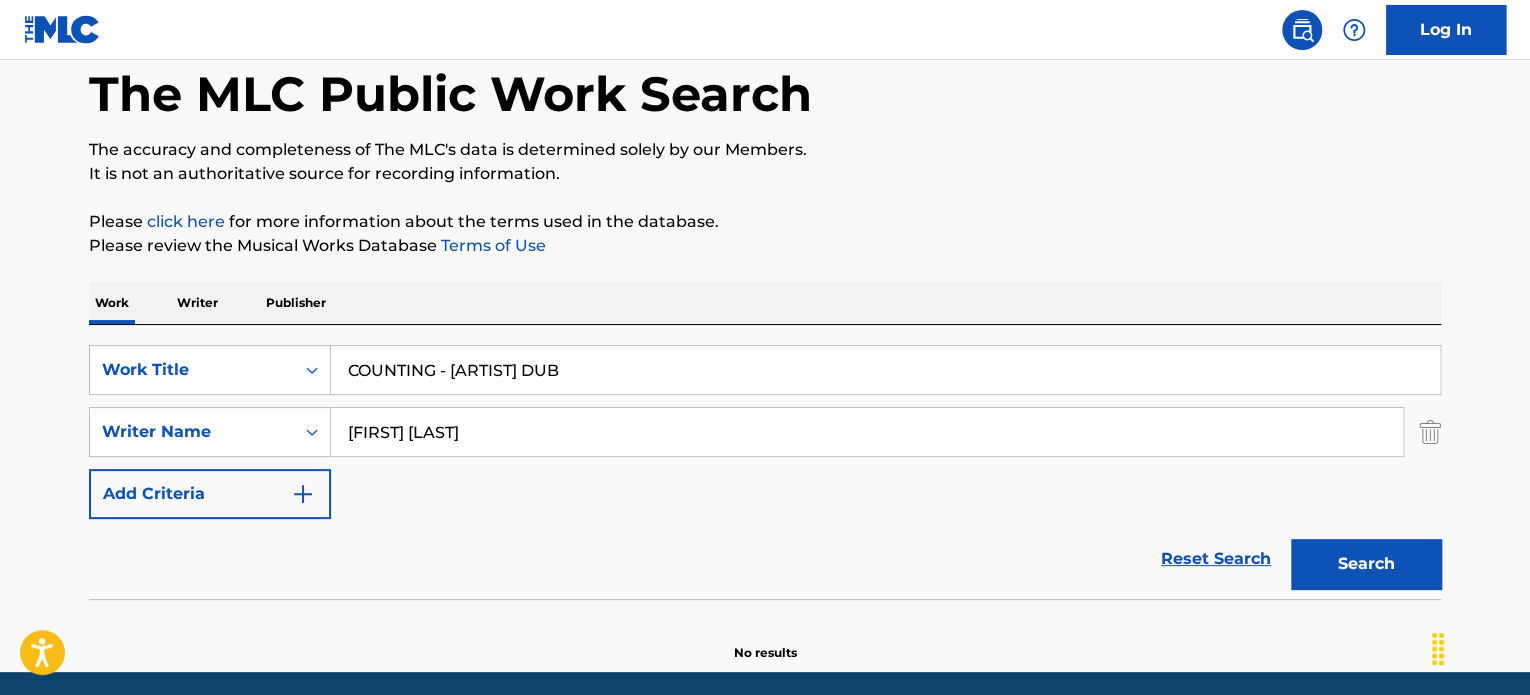 type on "COUNTING - [ARTIST] DUB" 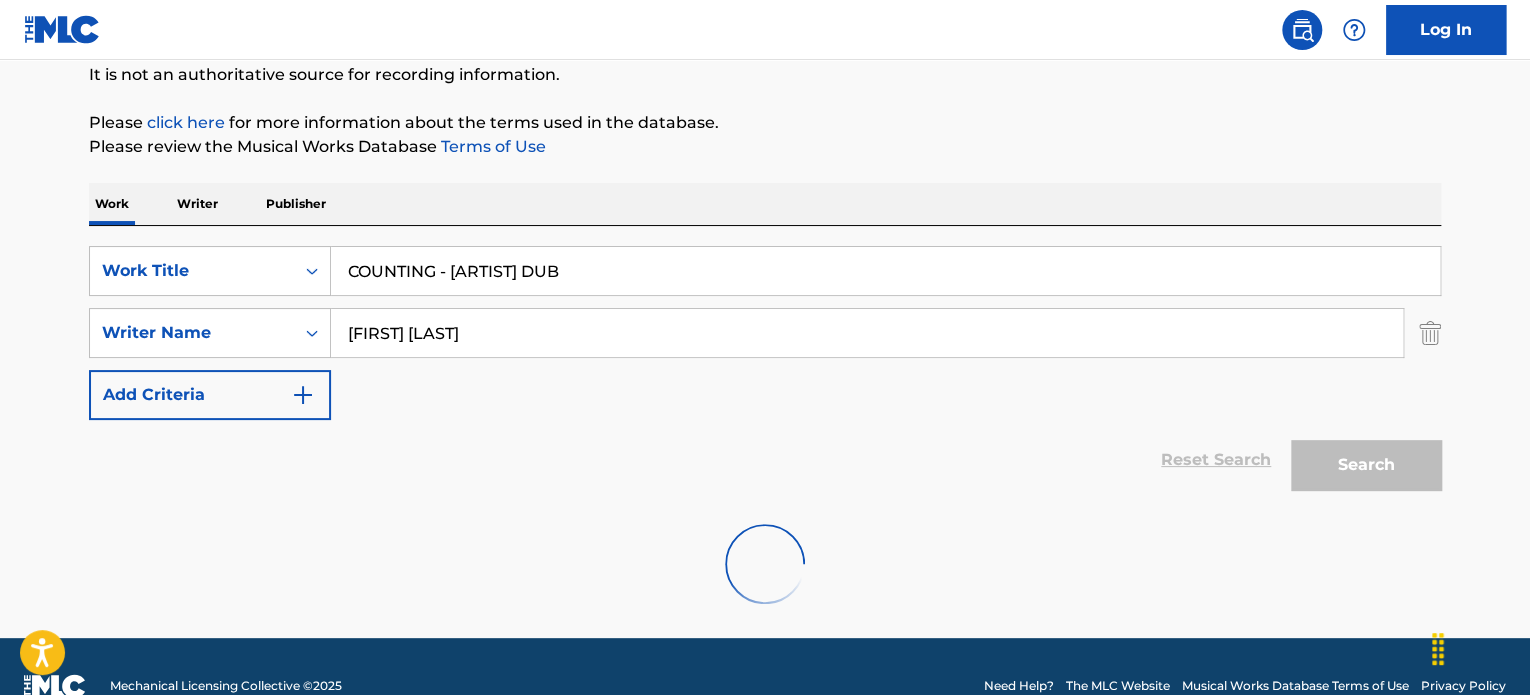 scroll, scrollTop: 237, scrollLeft: 0, axis: vertical 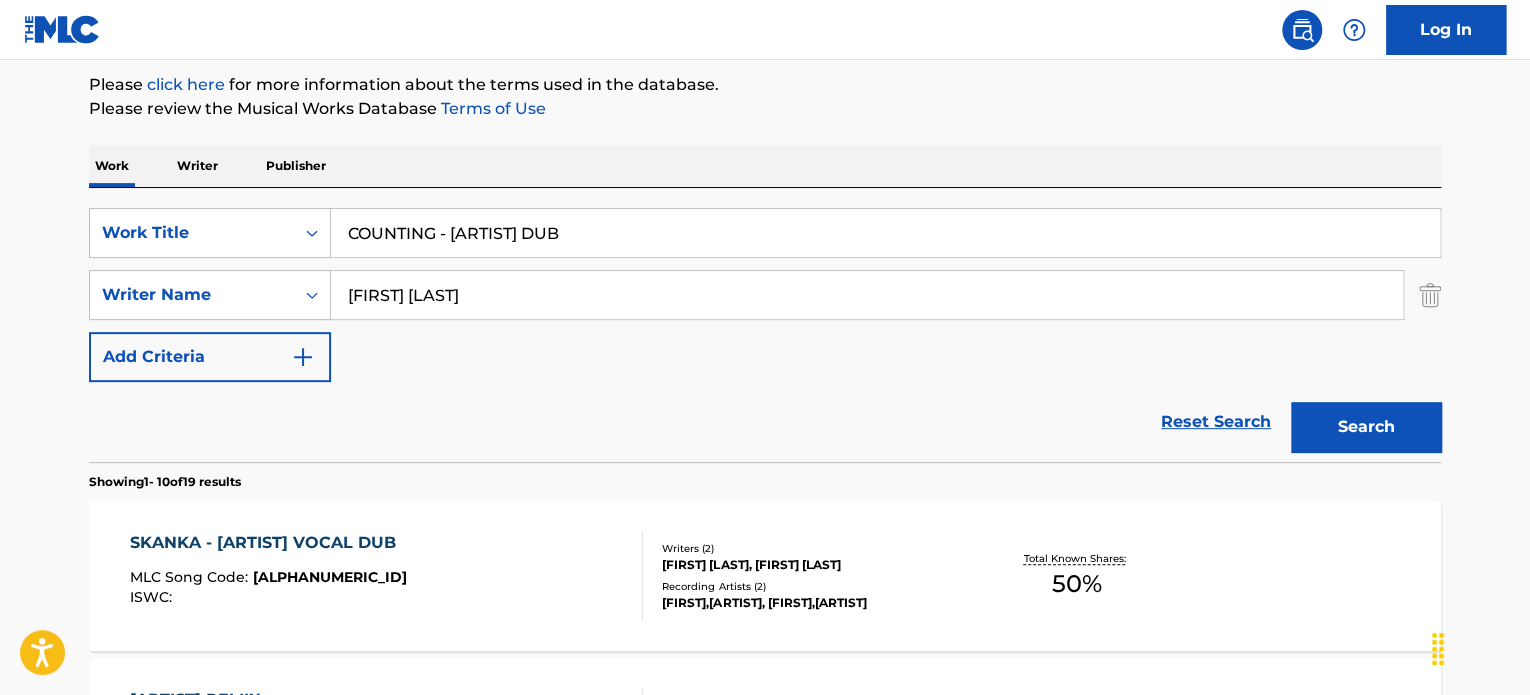 click on "Recording Artists ( 2 )" at bounding box center [813, 586] 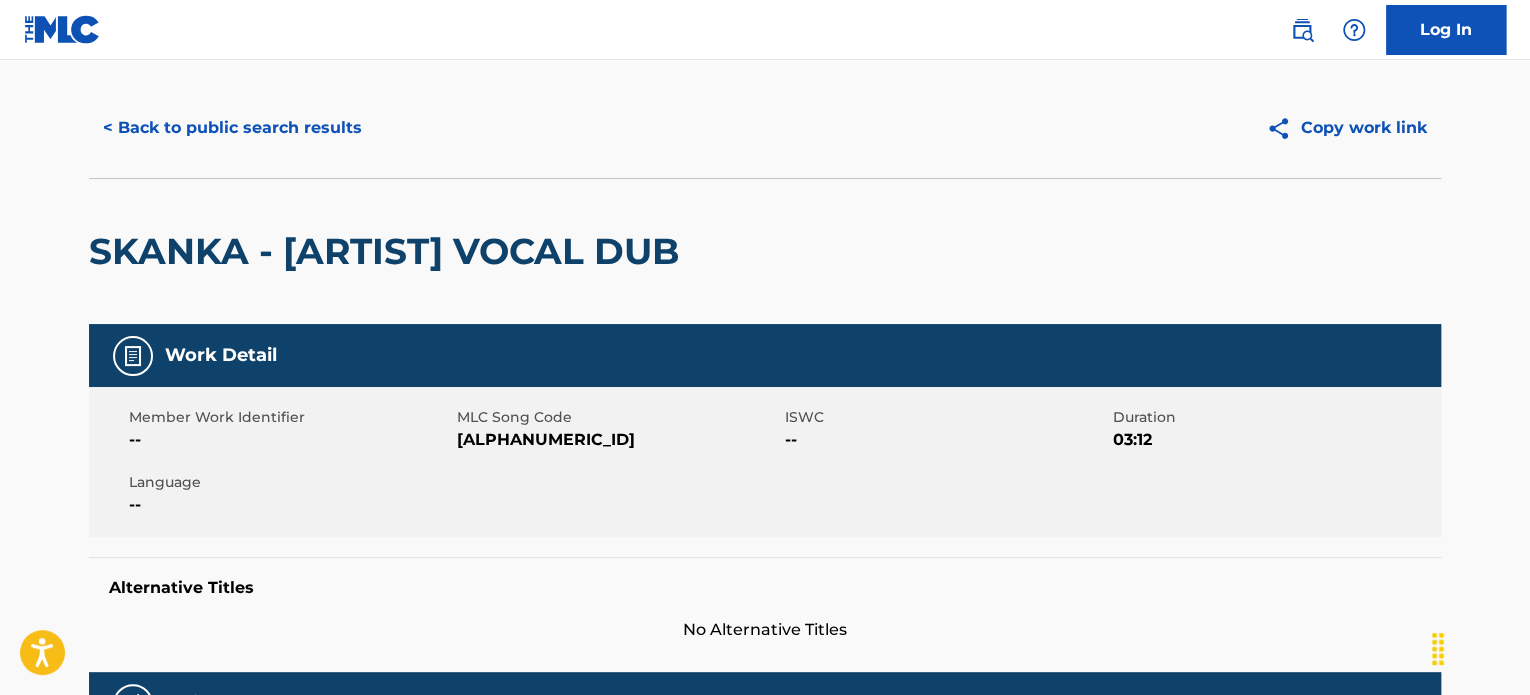 scroll, scrollTop: 0, scrollLeft: 0, axis: both 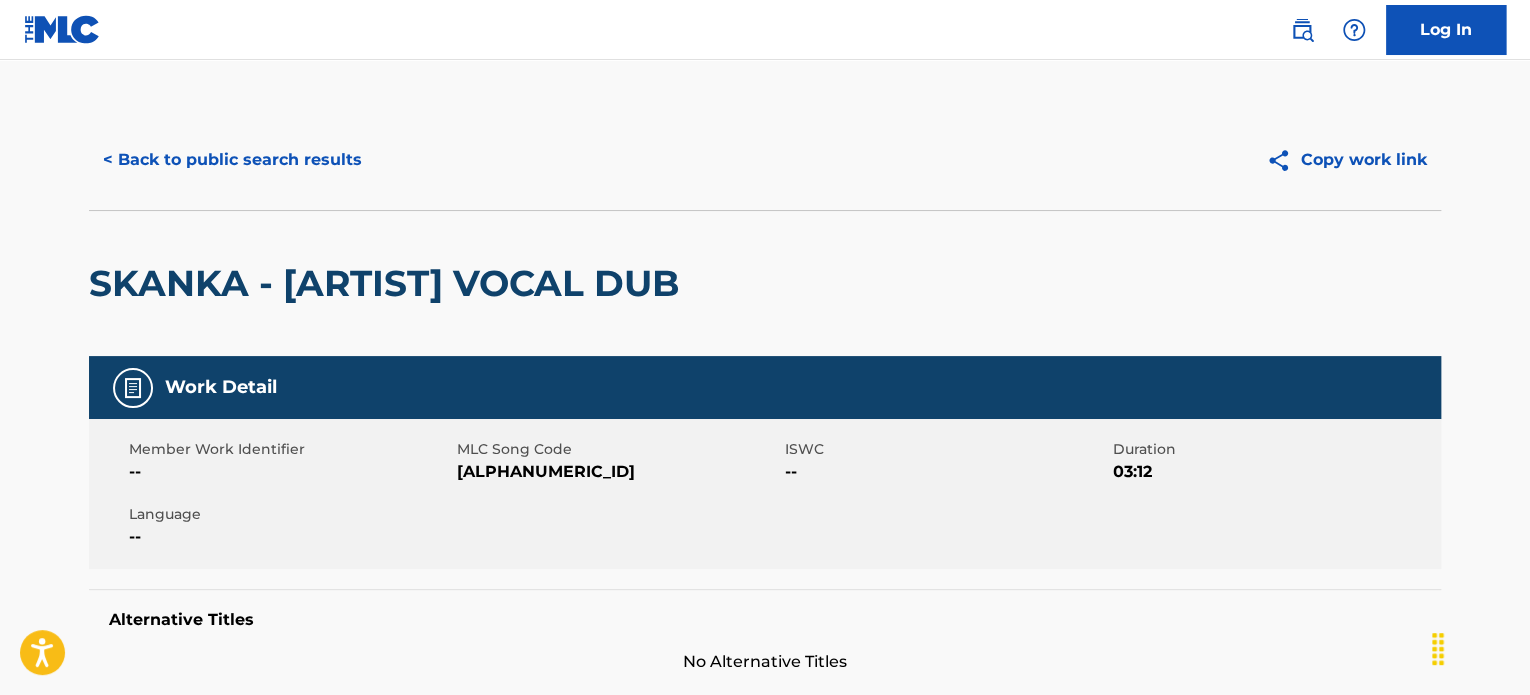 click on "< Back to public search results" at bounding box center [232, 160] 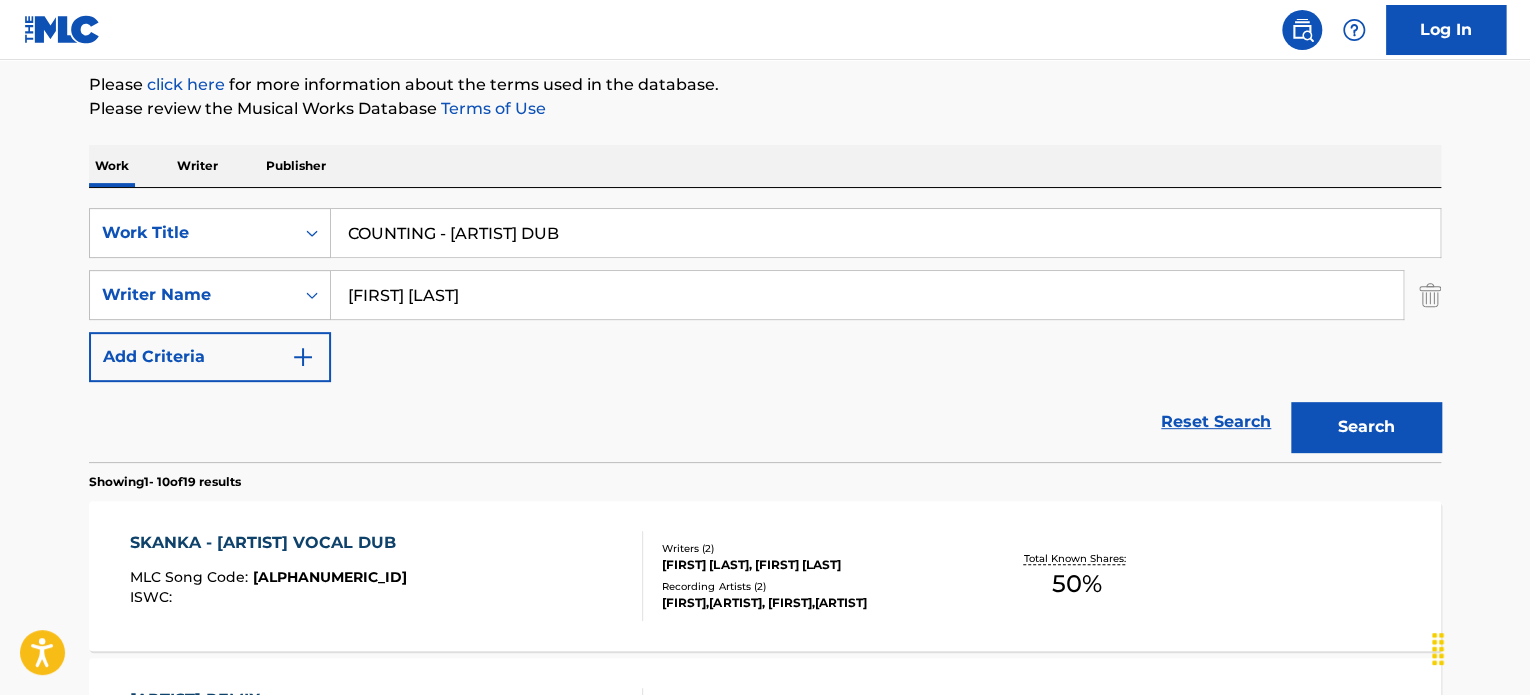drag, startPoint x: 641, startPoint y: 293, endPoint x: 15, endPoint y: 277, distance: 626.20447 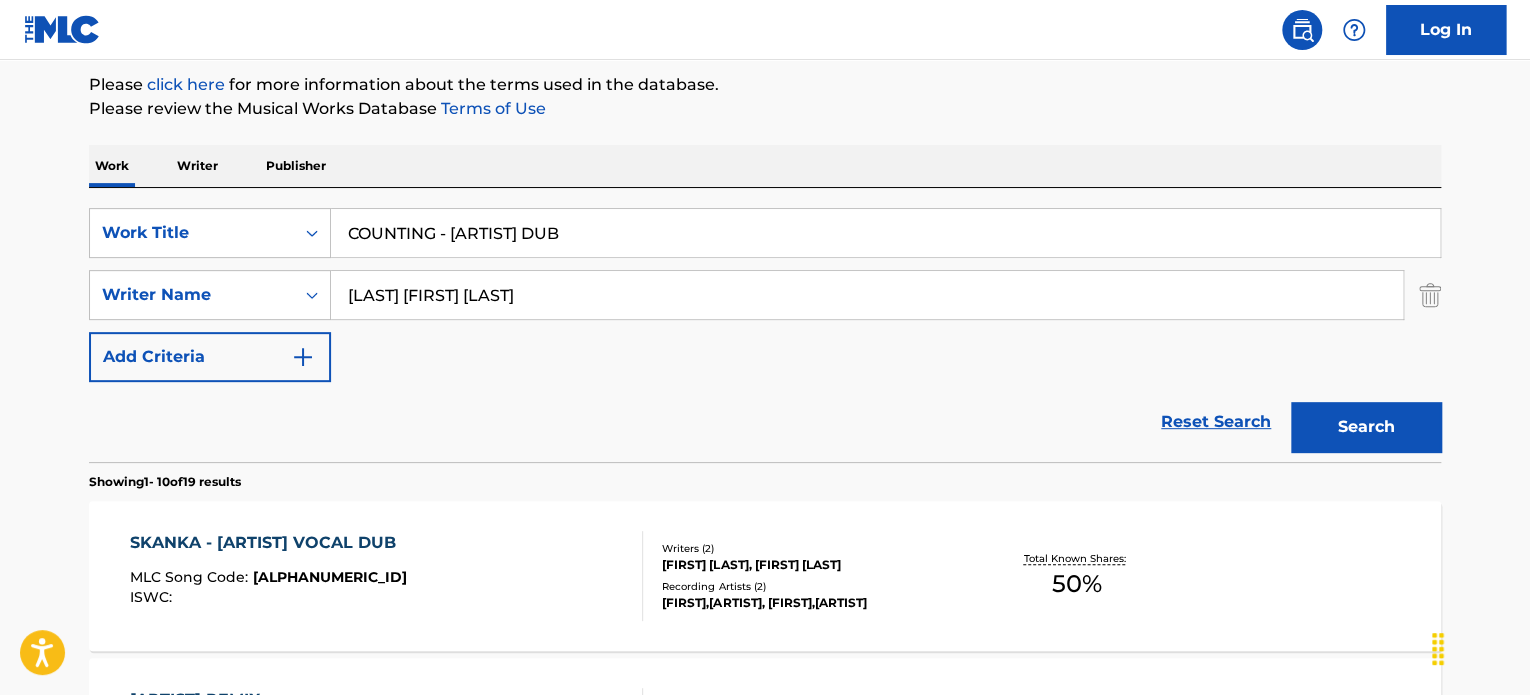 type on "[LAST] [FIRST] [LAST]" 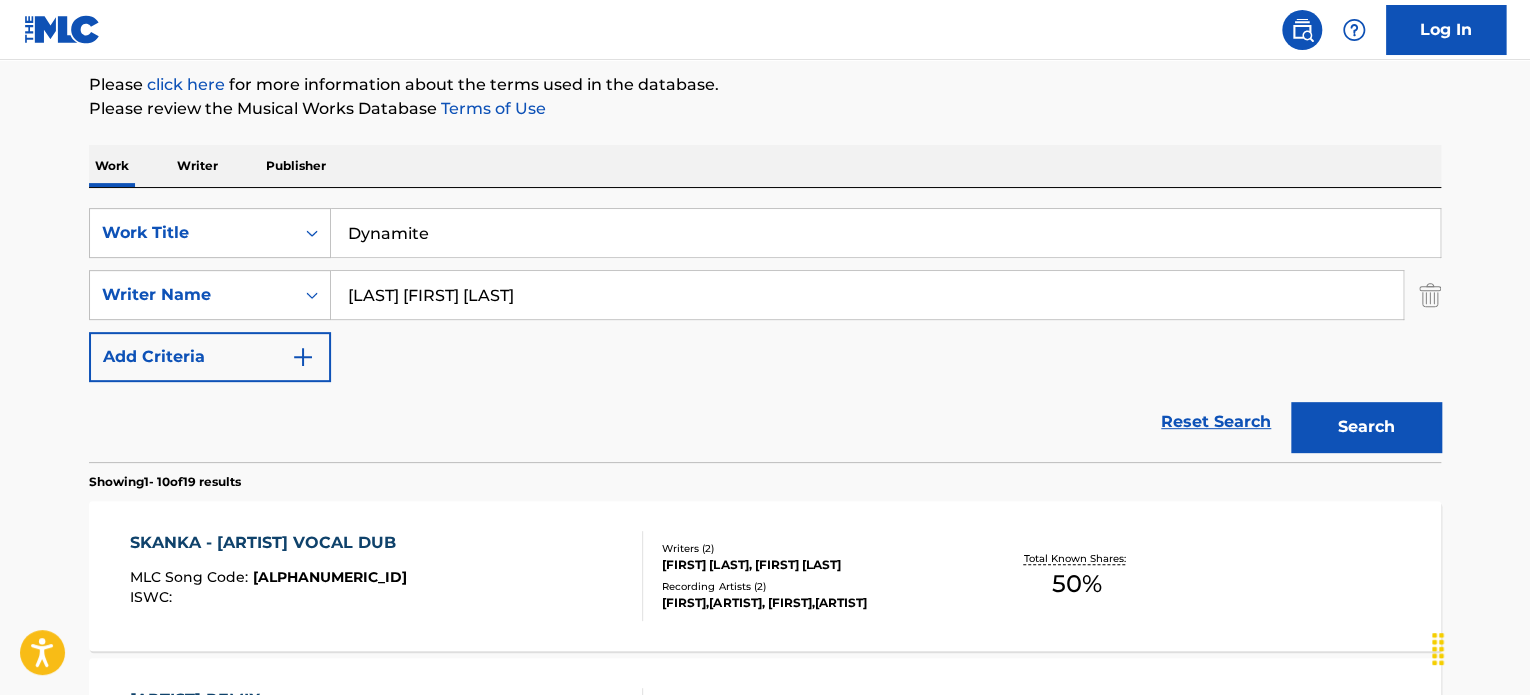 type on "Dynamite" 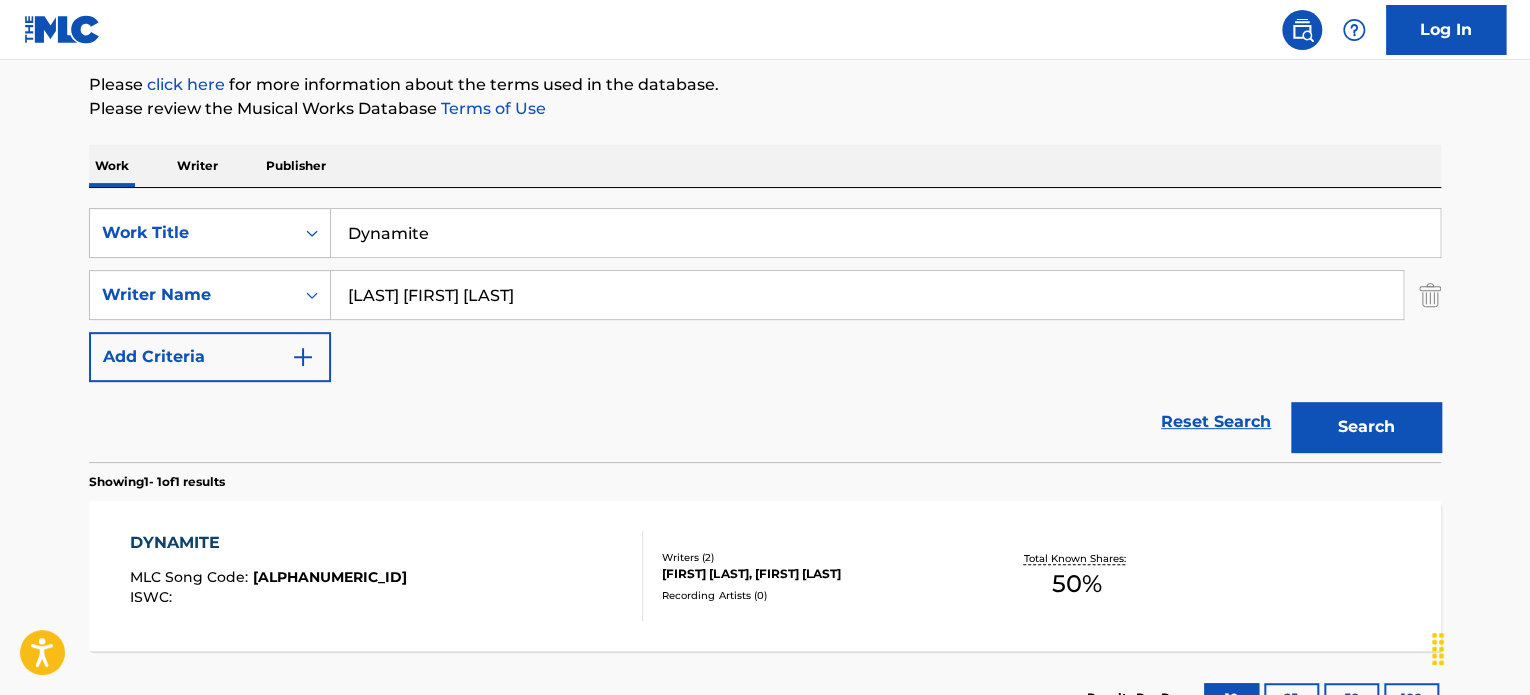 click on "Reset Search Search" at bounding box center [765, 422] 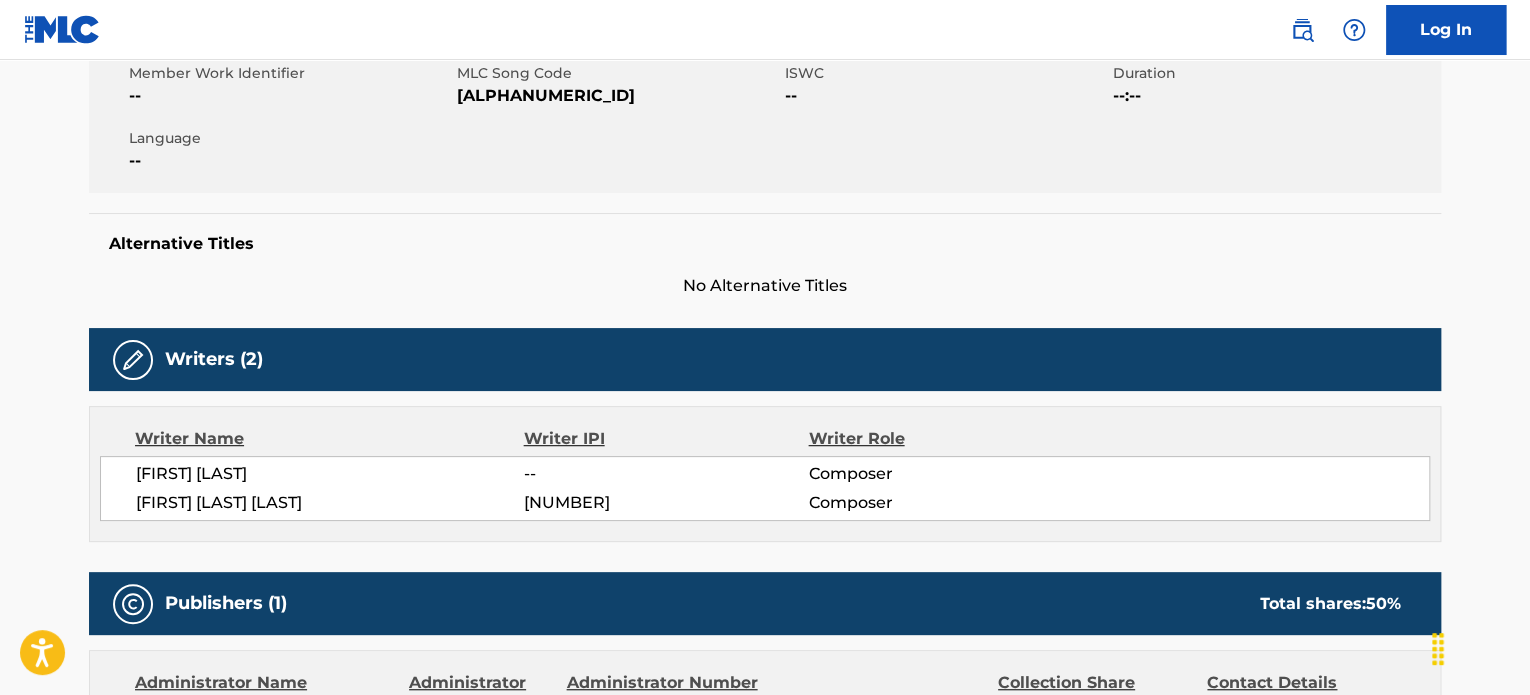 scroll, scrollTop: 0, scrollLeft: 0, axis: both 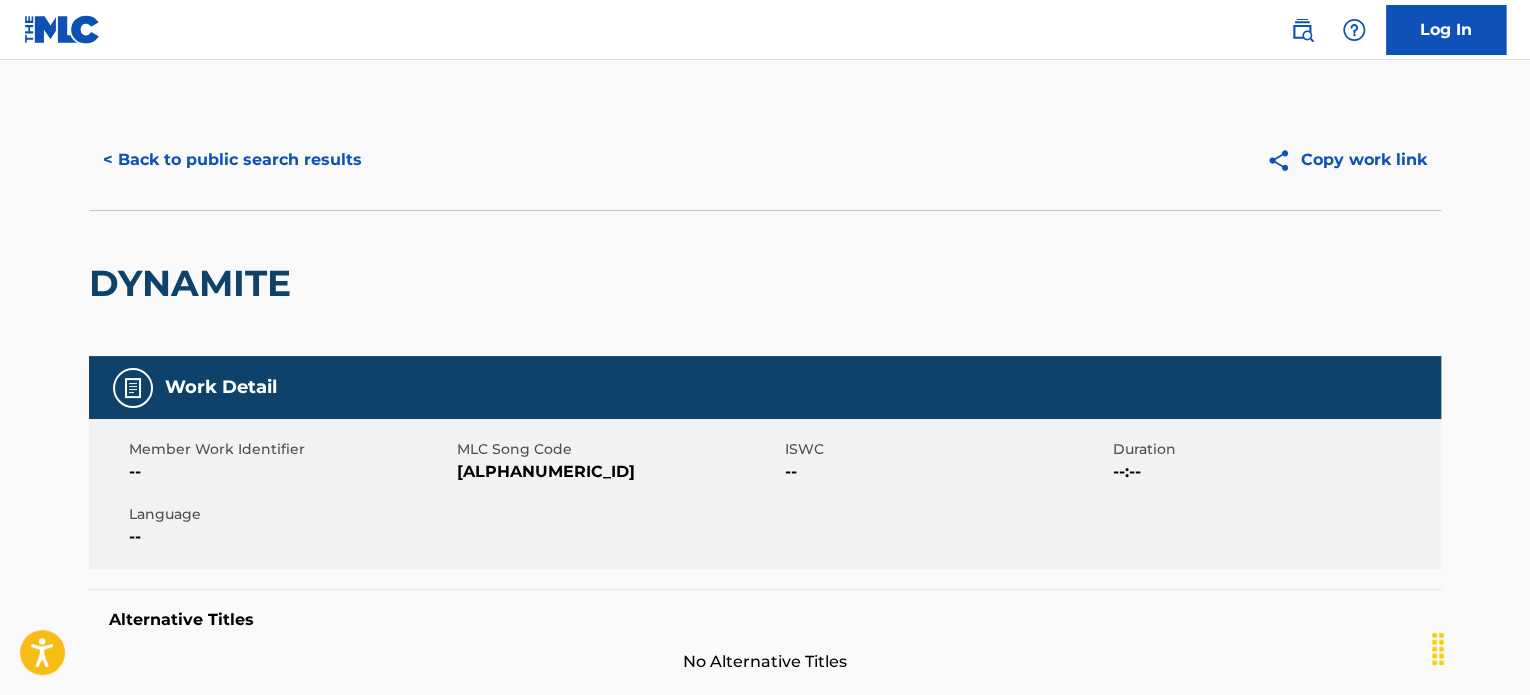 click on "< Back to public search results" at bounding box center [232, 160] 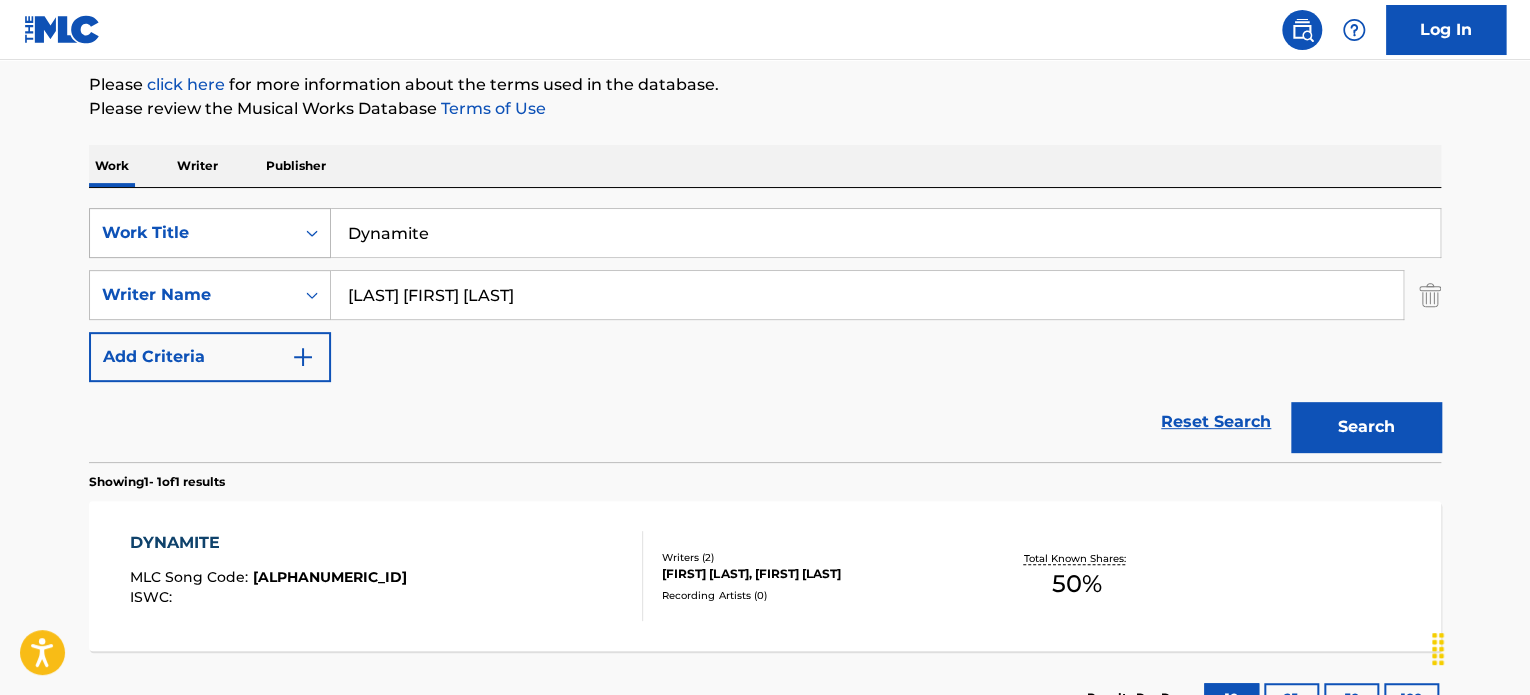 drag, startPoint x: 585, startPoint y: 219, endPoint x: 116, endPoint y: 251, distance: 470.09042 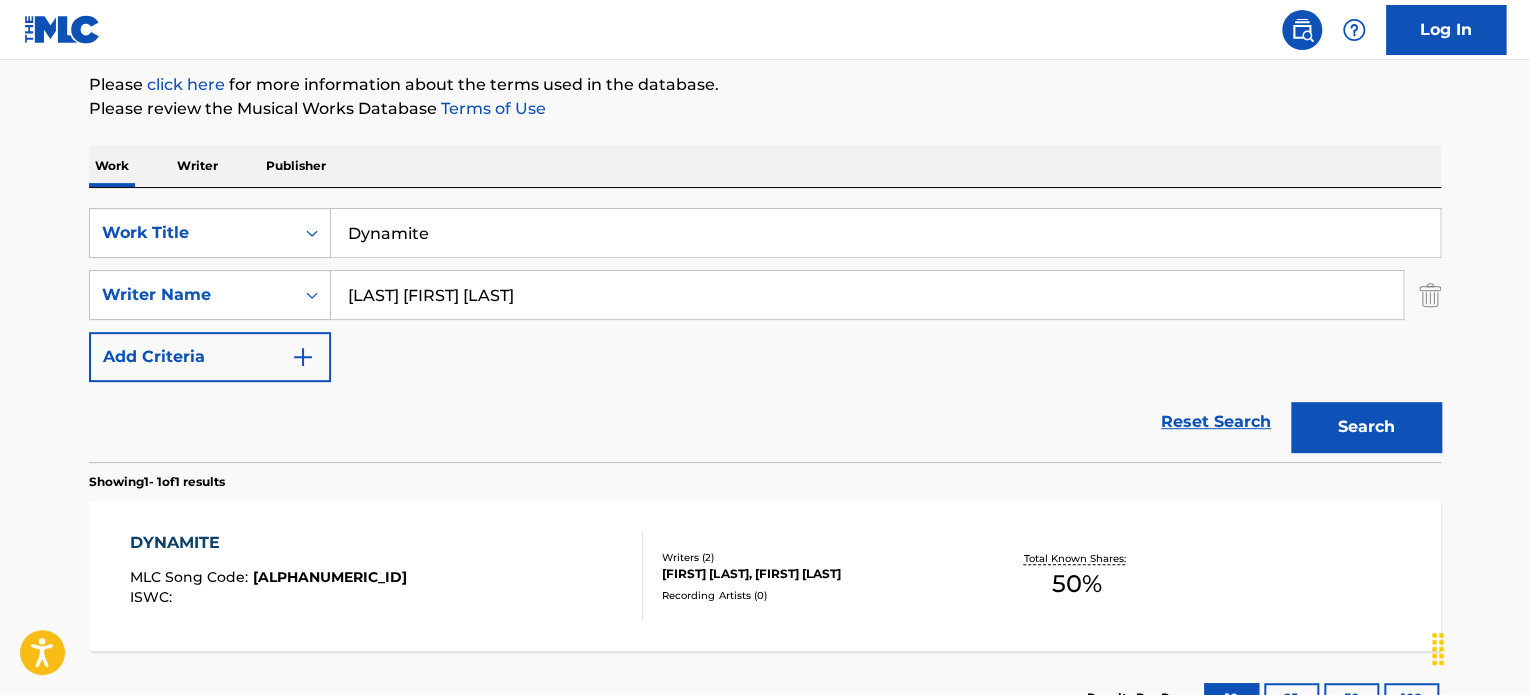 paste on "BRAINIAC MANIAC (IN-GAME)" 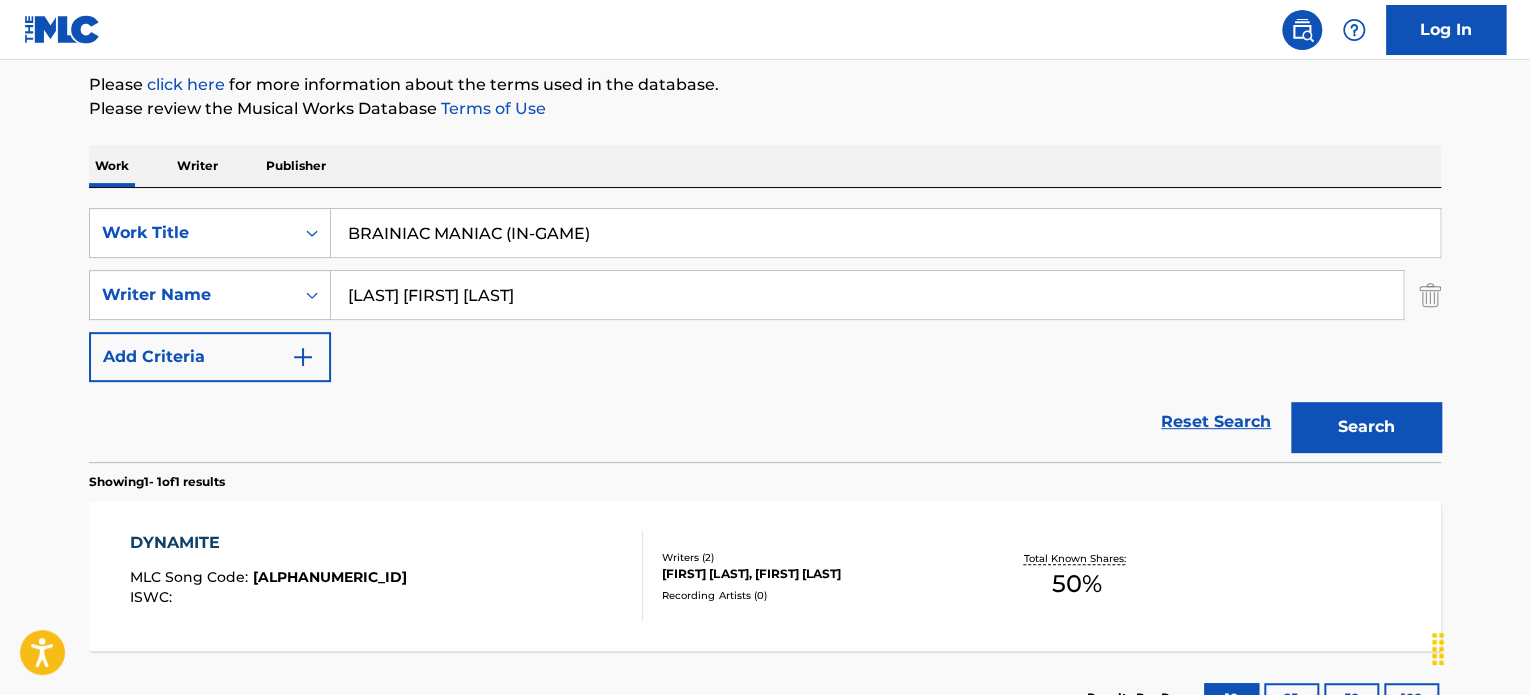 type on "BRAINIAC MANIAC (IN-GAME)" 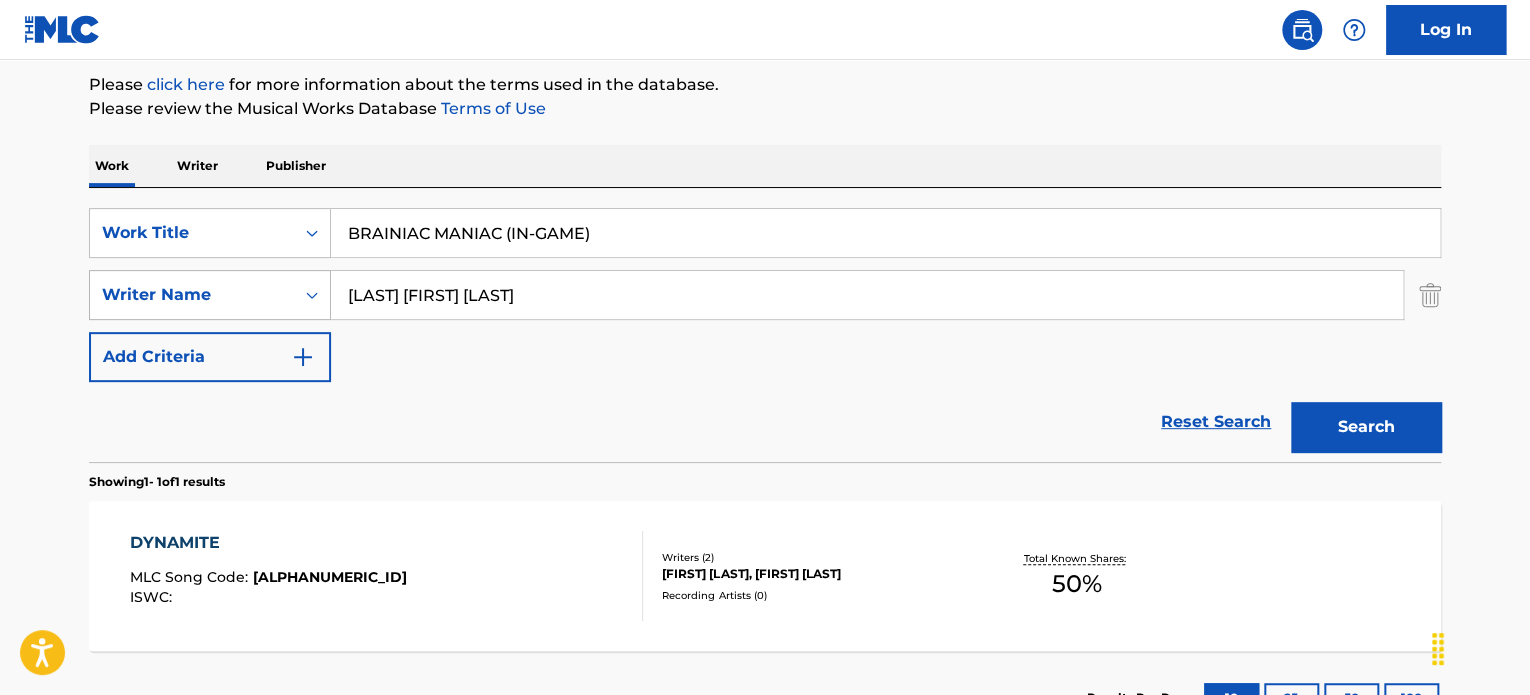 drag, startPoint x: 580, startPoint y: 308, endPoint x: 124, endPoint y: 295, distance: 456.18527 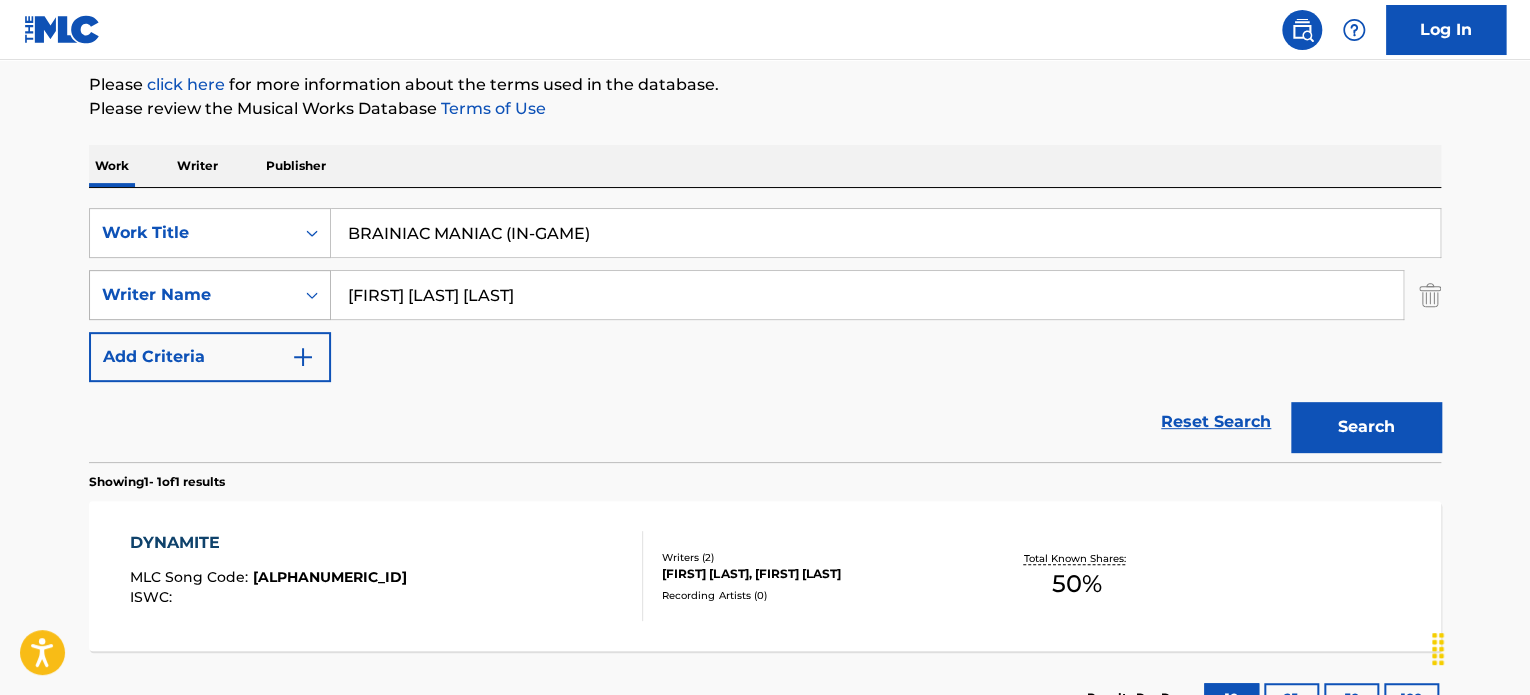 type on "[FIRST] [LAST] [LAST]" 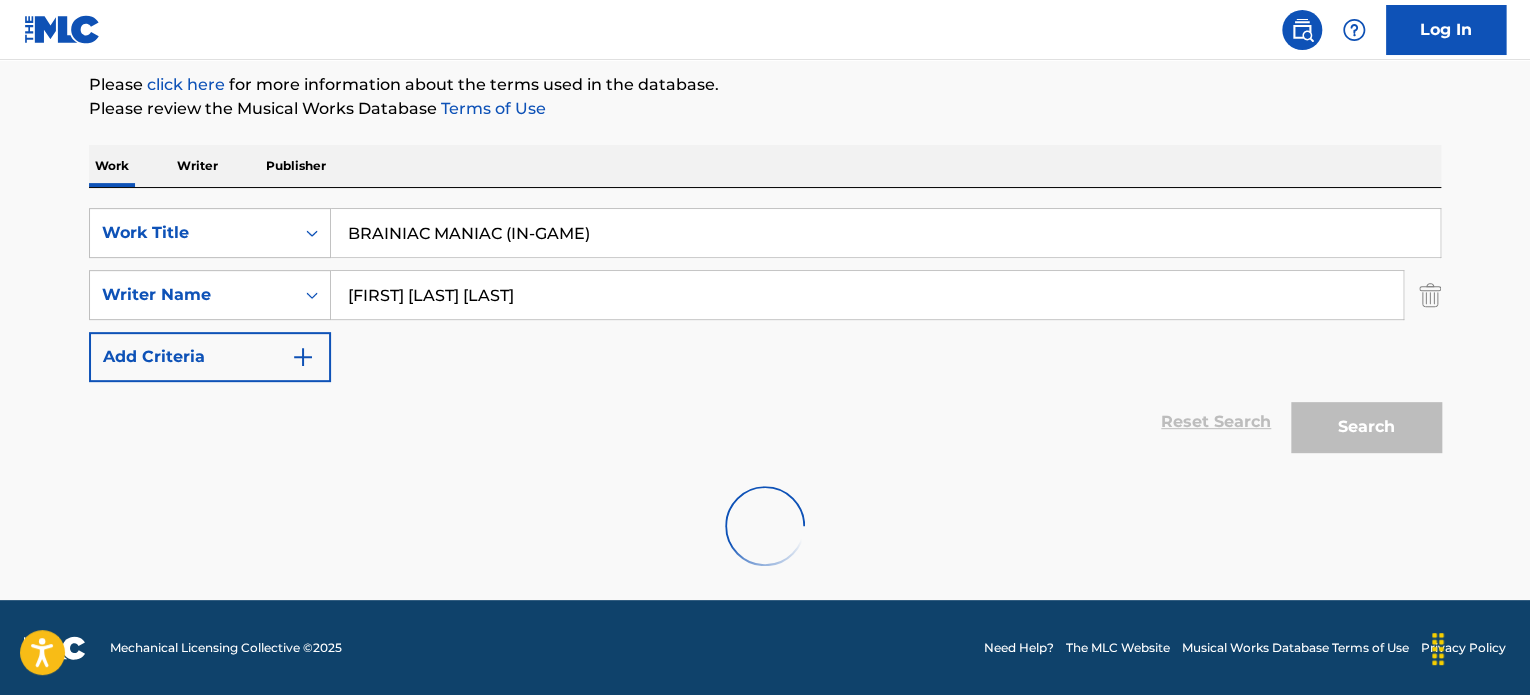 click on "Reset Search Search" at bounding box center (765, 422) 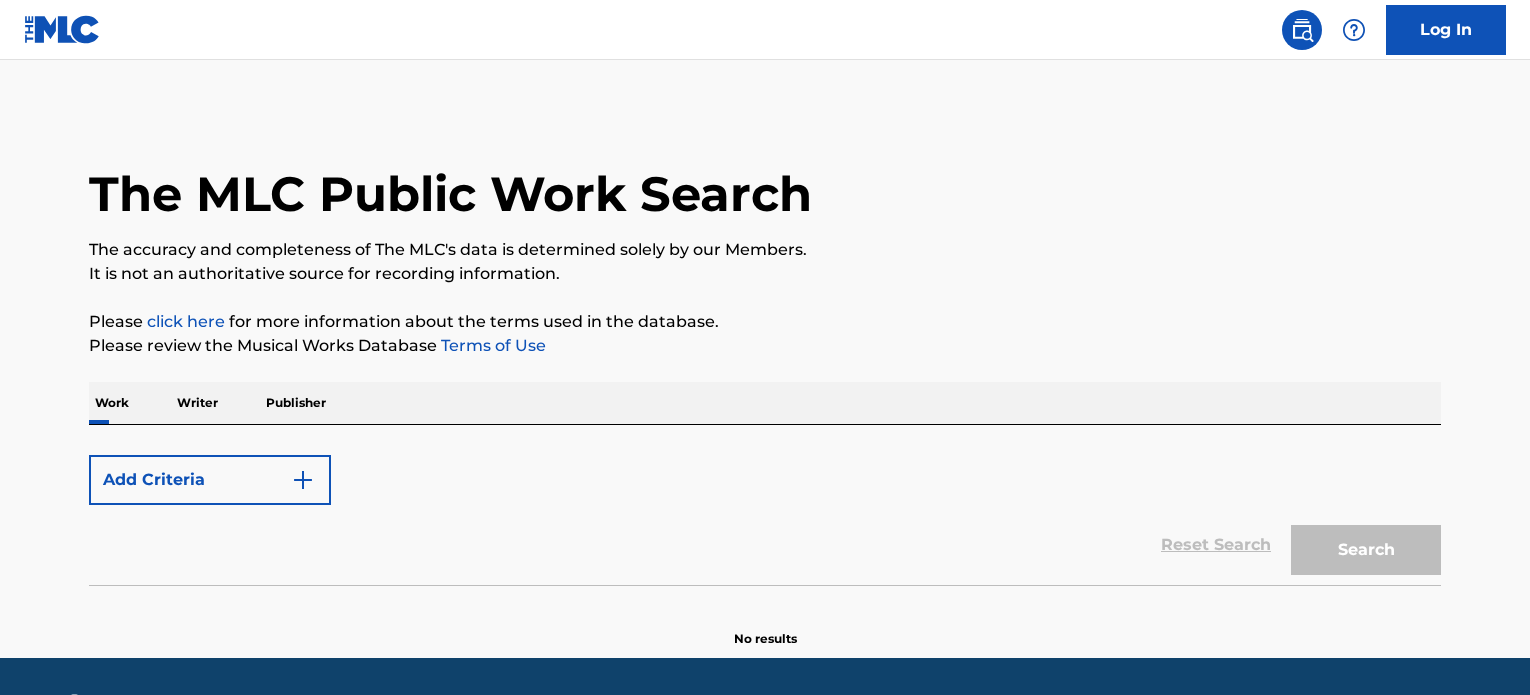 scroll, scrollTop: 0, scrollLeft: 0, axis: both 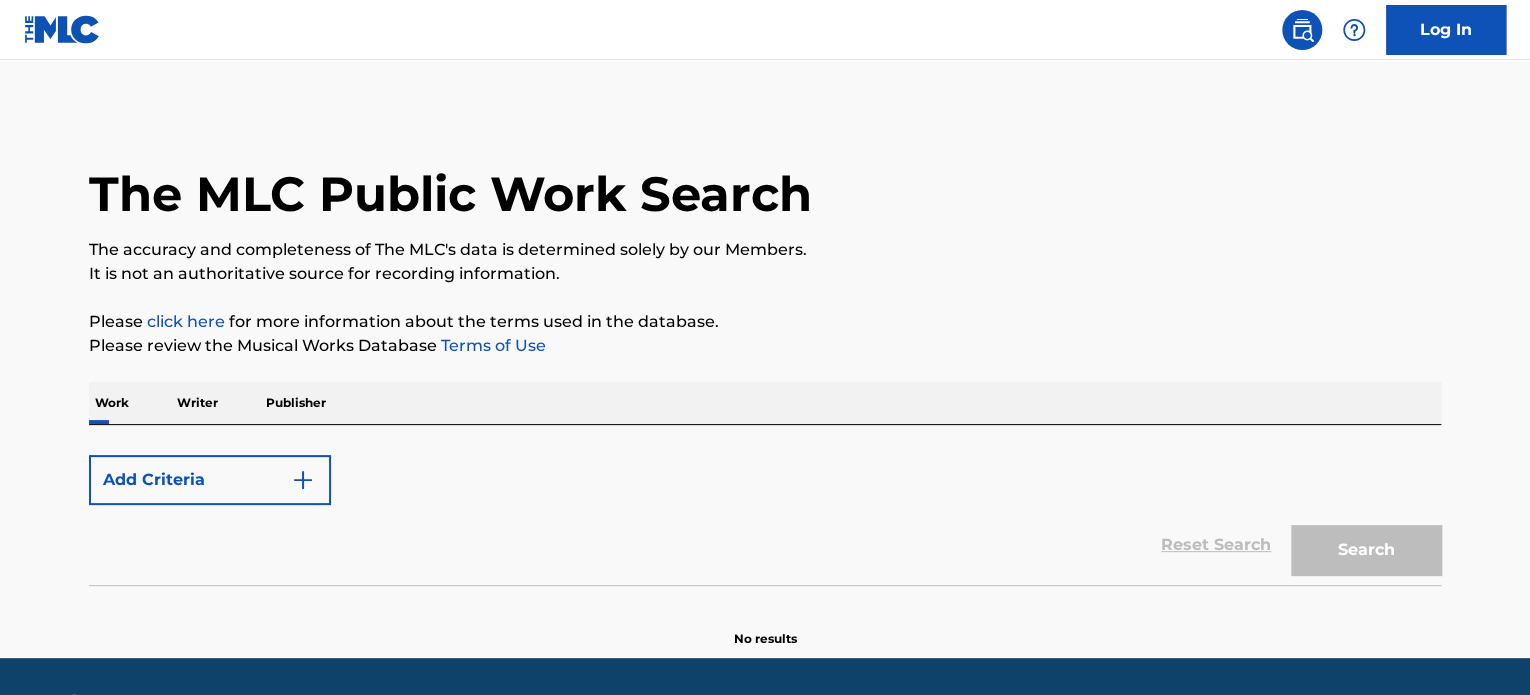 click on "Please   click here   for more information about the terms used in the database." at bounding box center (765, 322) 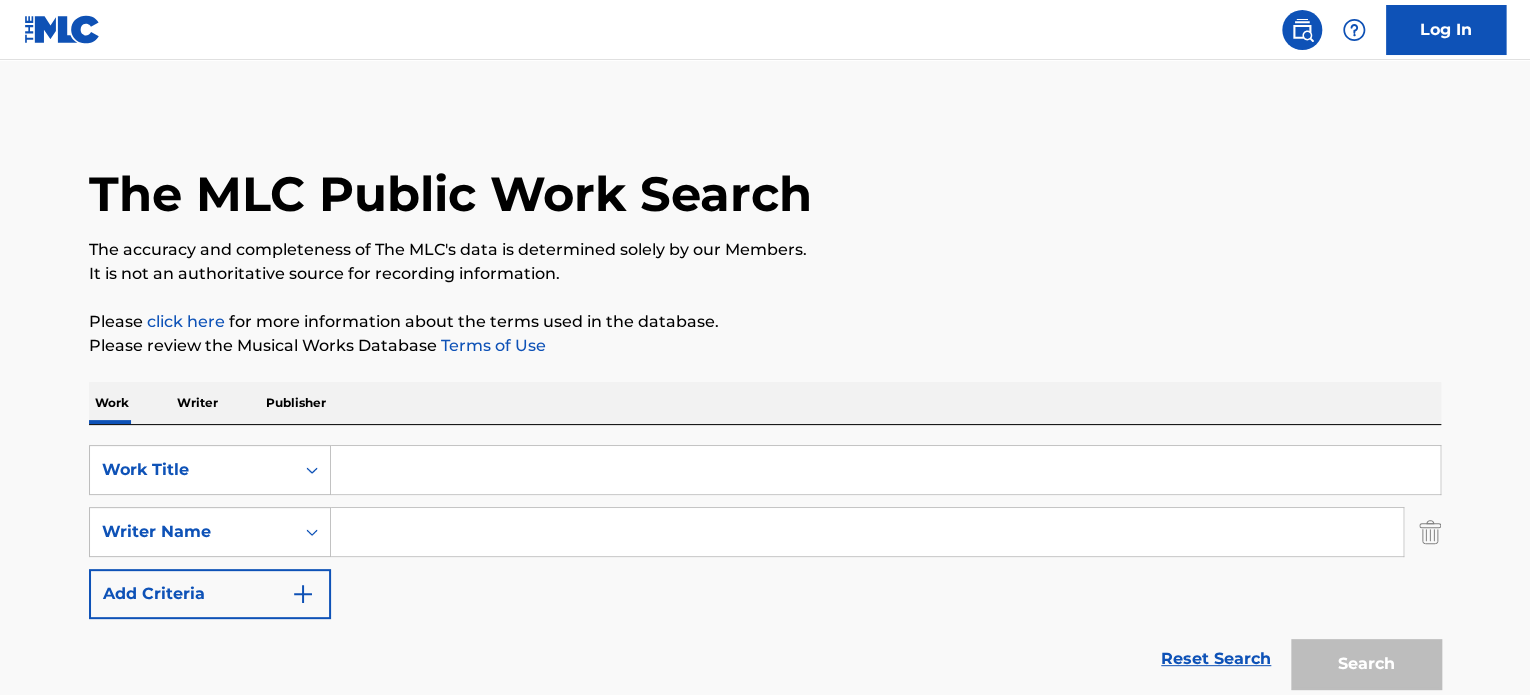 click at bounding box center (867, 532) 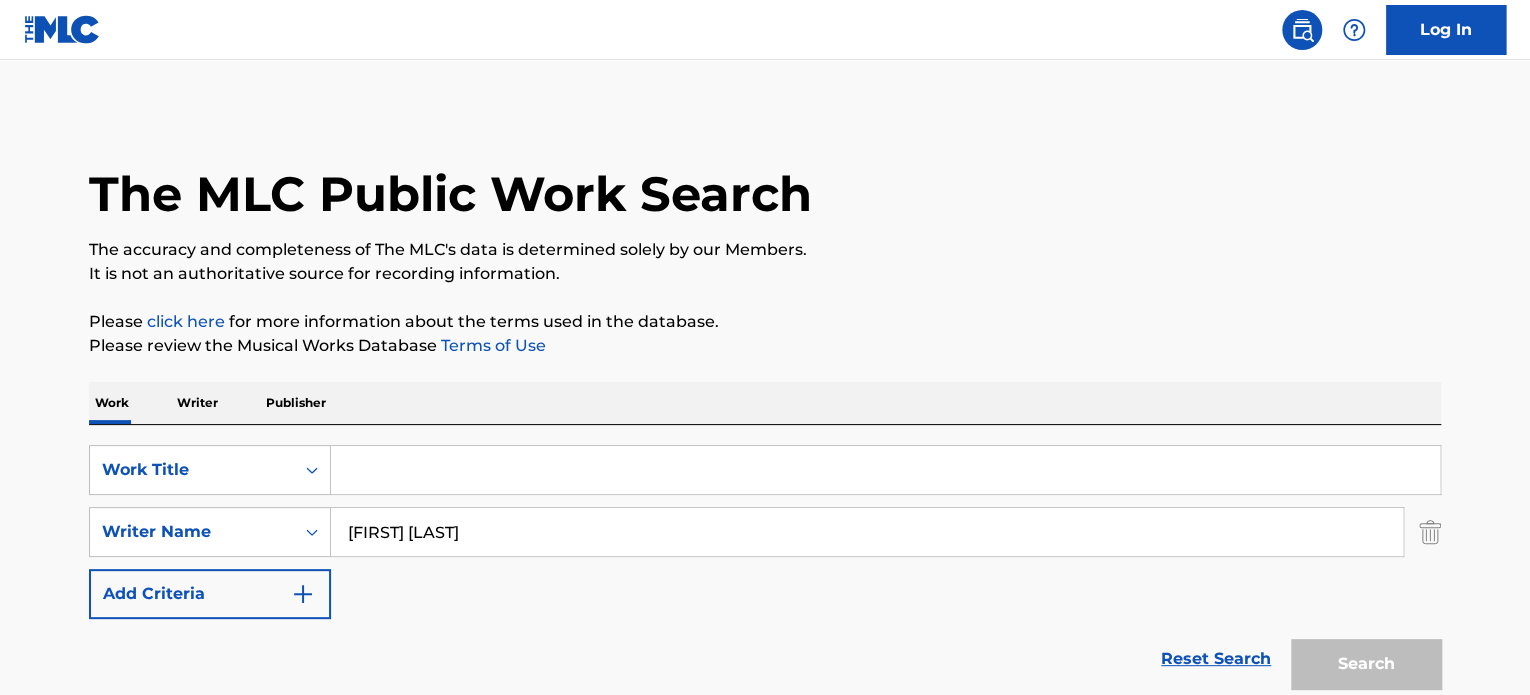 type on "[FIRST] [LAST] [LAST]" 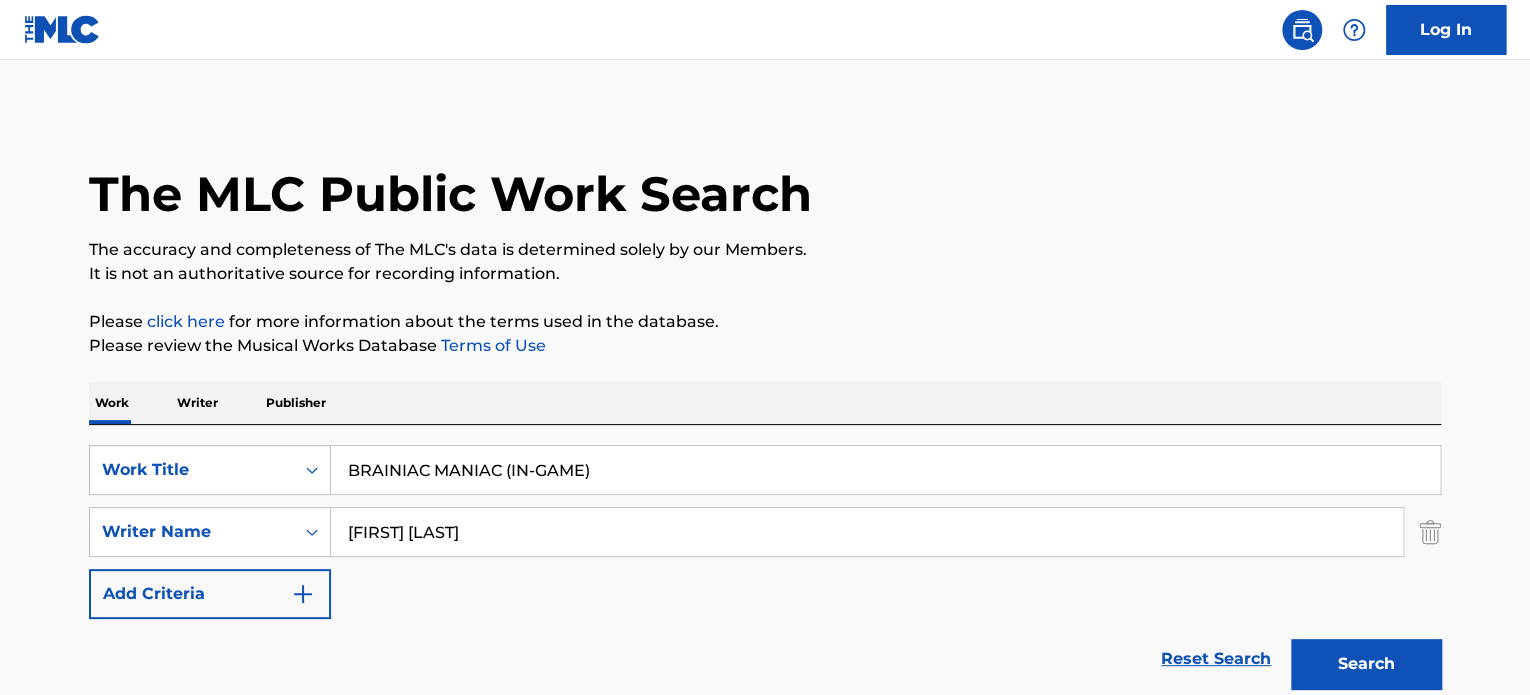 click on "Search" at bounding box center (1366, 664) 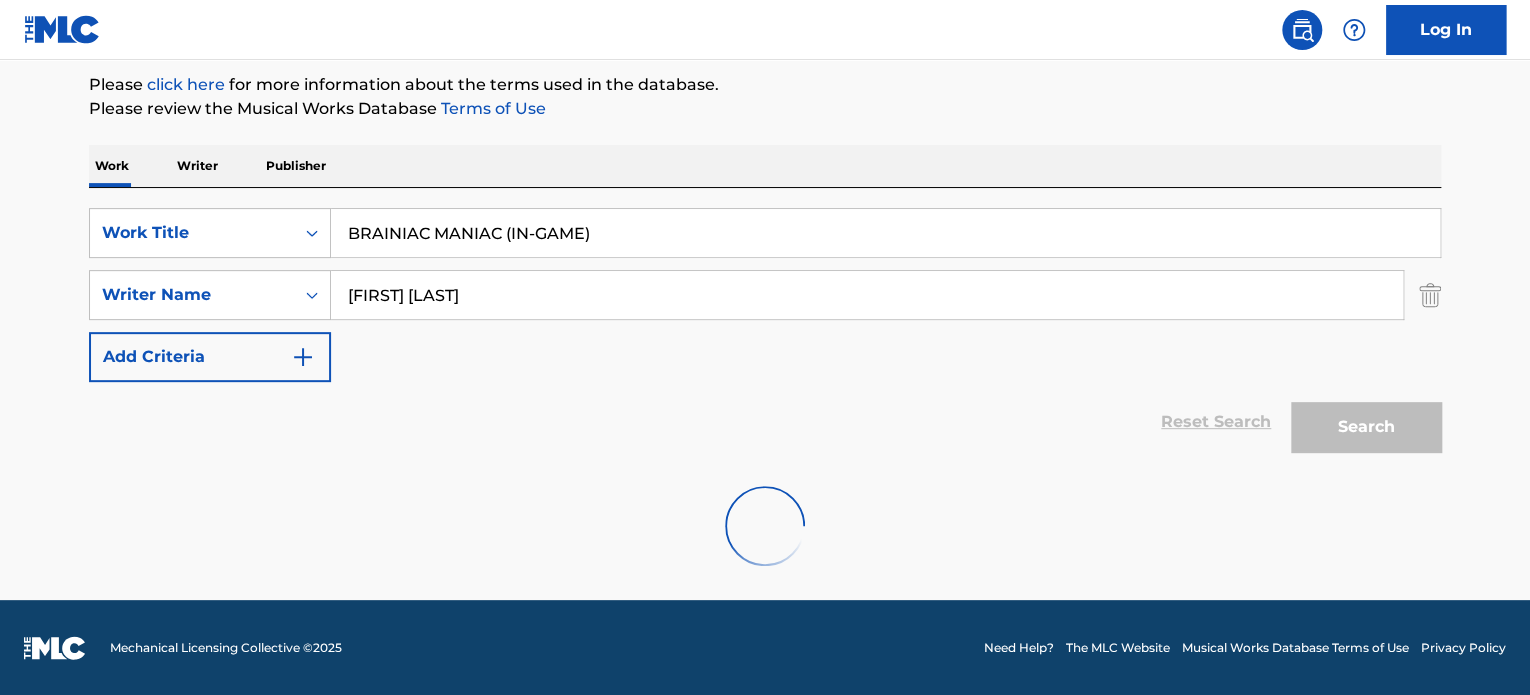 scroll, scrollTop: 172, scrollLeft: 0, axis: vertical 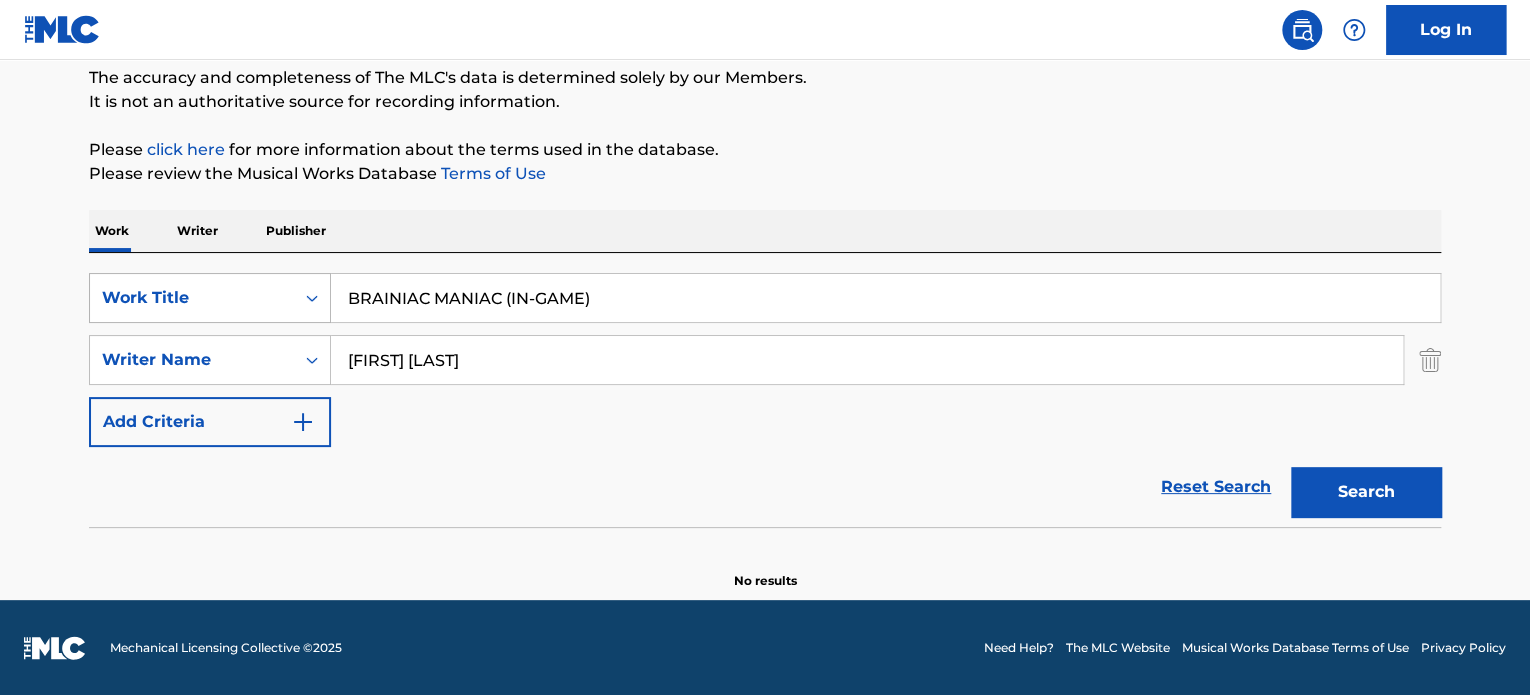 drag, startPoint x: 732, startPoint y: 289, endPoint x: 214, endPoint y: 295, distance: 518.0347 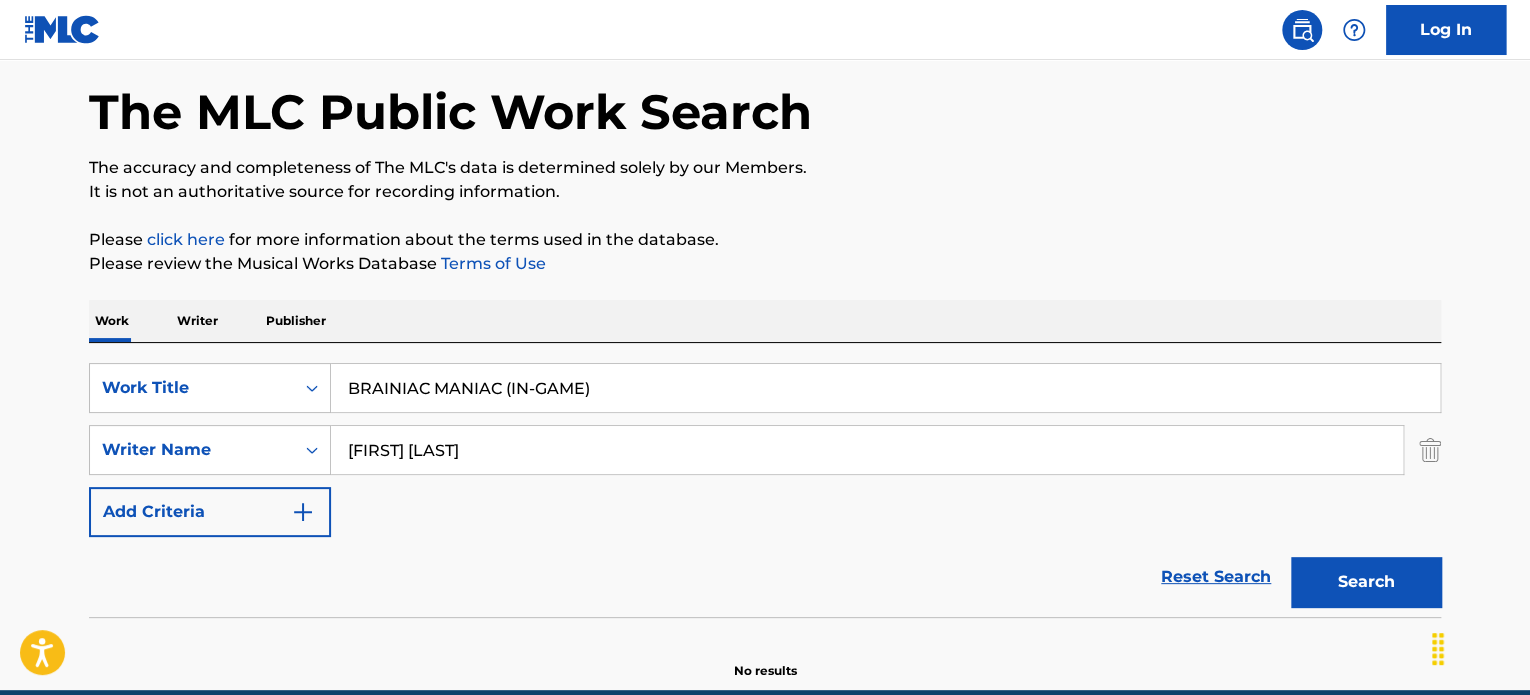 scroll, scrollTop: 0, scrollLeft: 0, axis: both 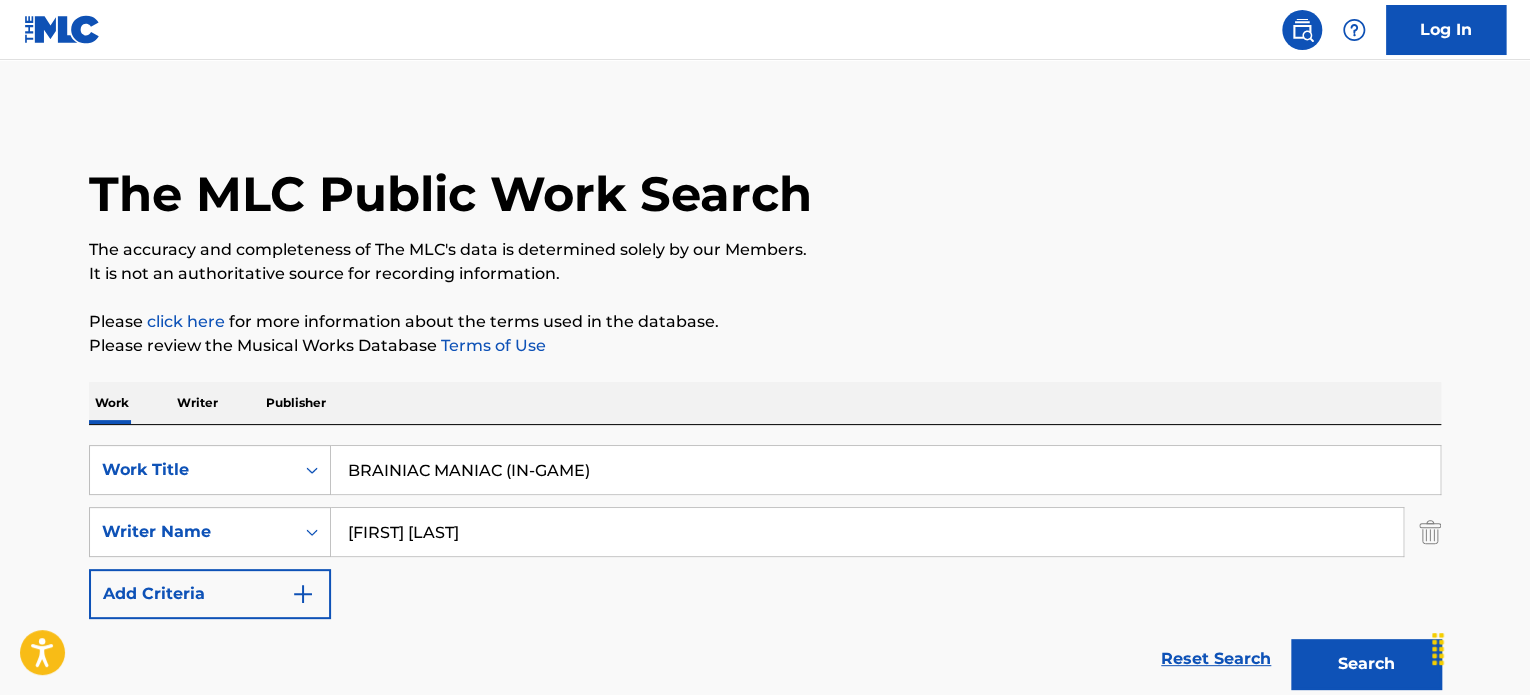 paste on "He's Got The Whole World In His Hands" 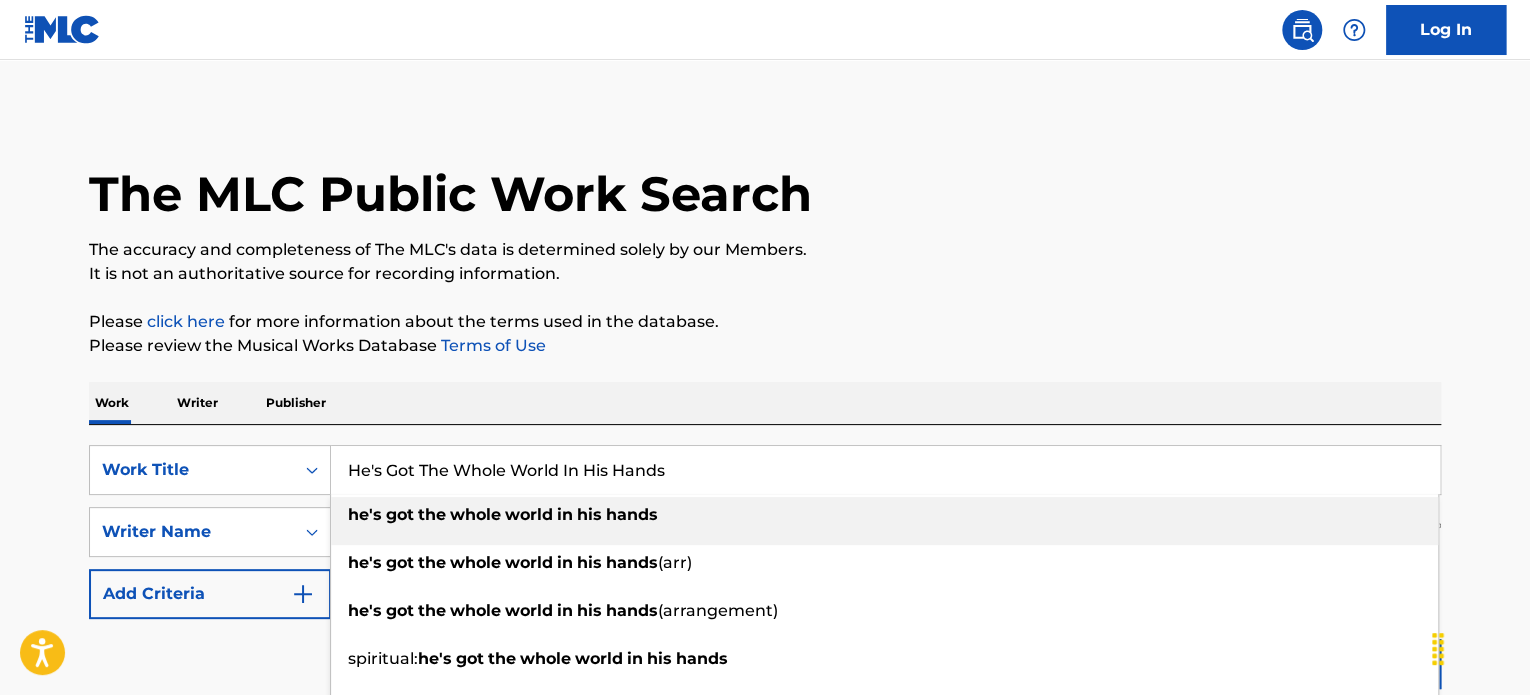type on "He's Got The Whole World In His Hands" 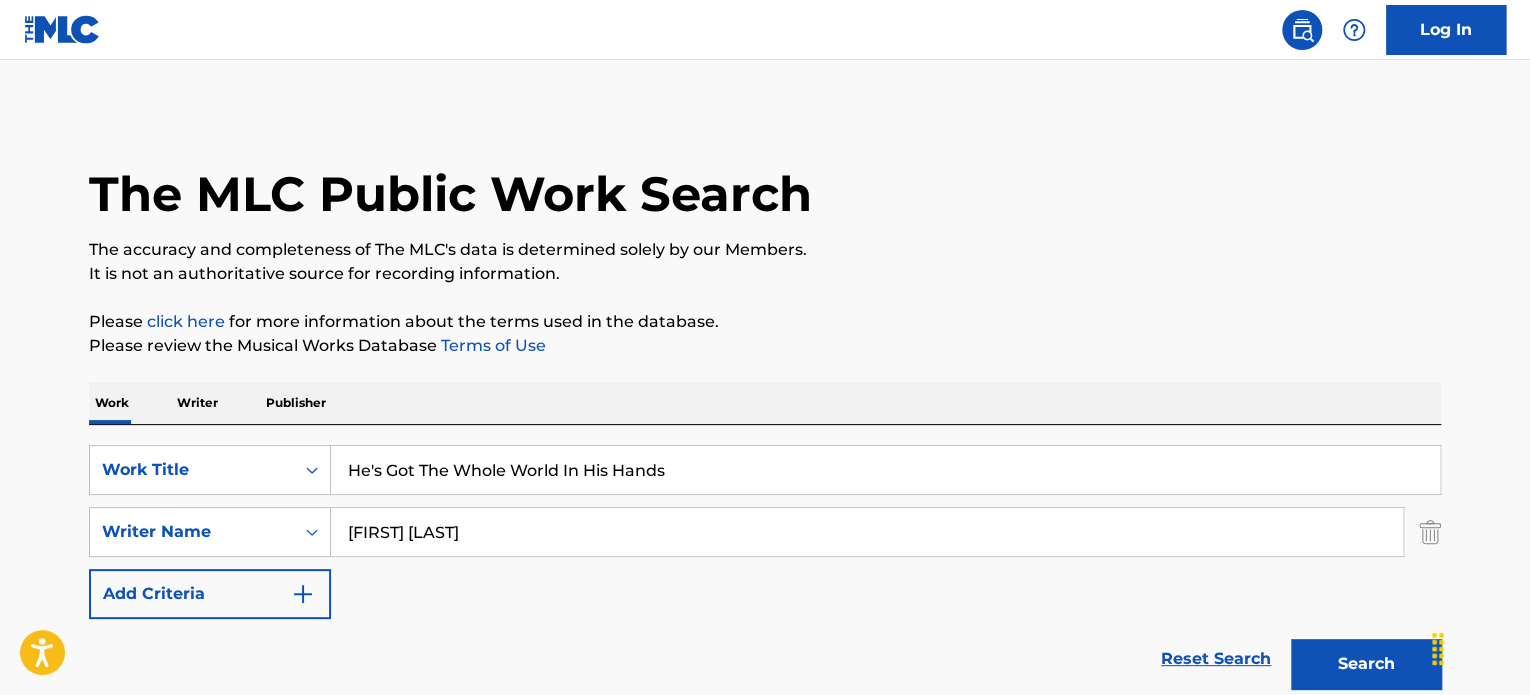 click on "[FIRST] [LAST] [LAST]" at bounding box center [867, 532] 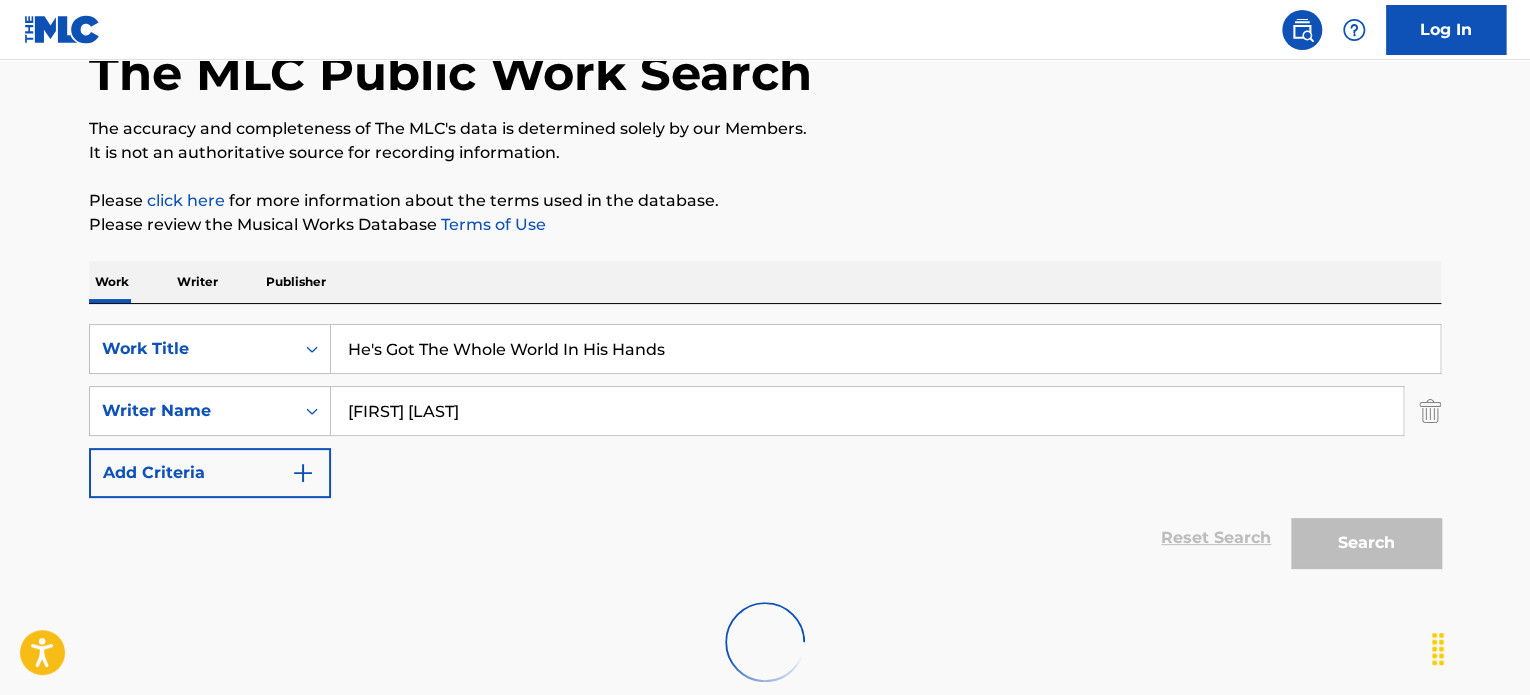 scroll, scrollTop: 237, scrollLeft: 0, axis: vertical 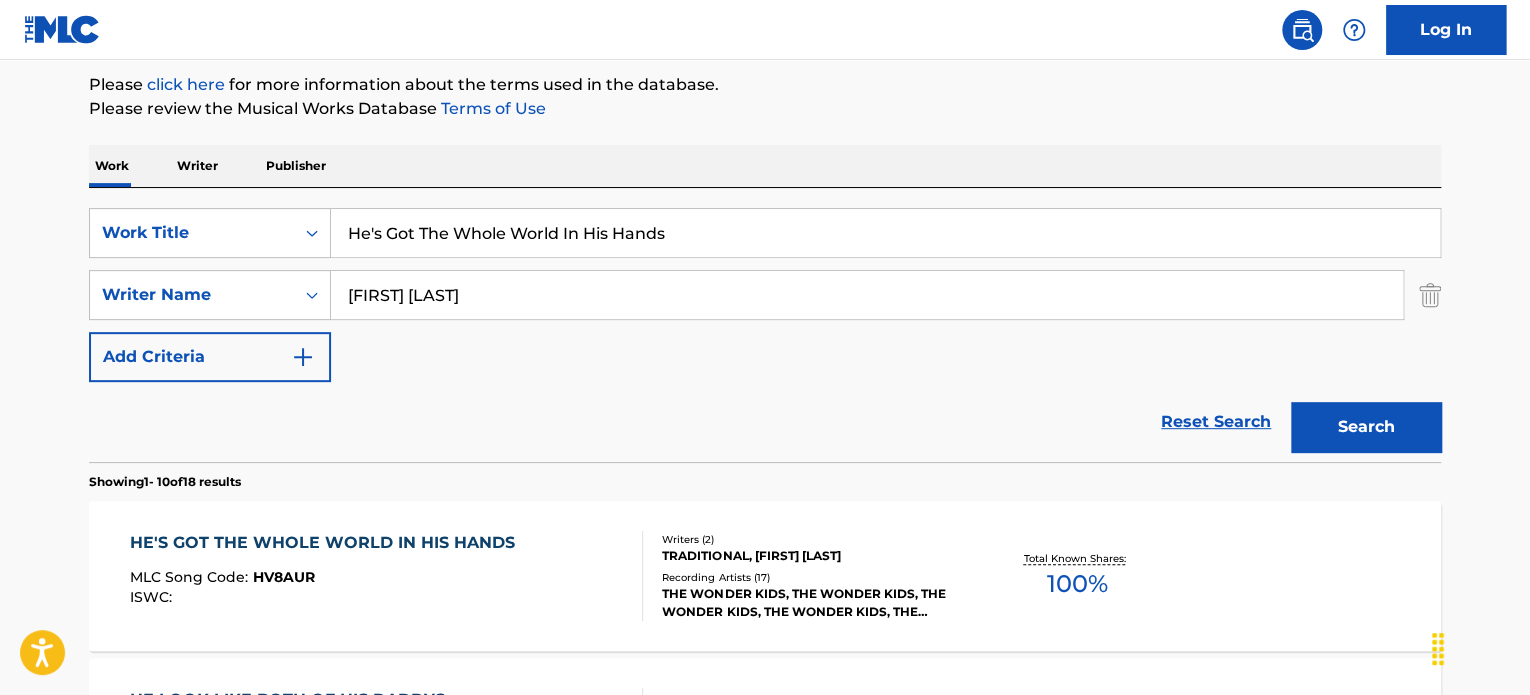 click on "Recording Artists ( 17 )" at bounding box center [813, 577] 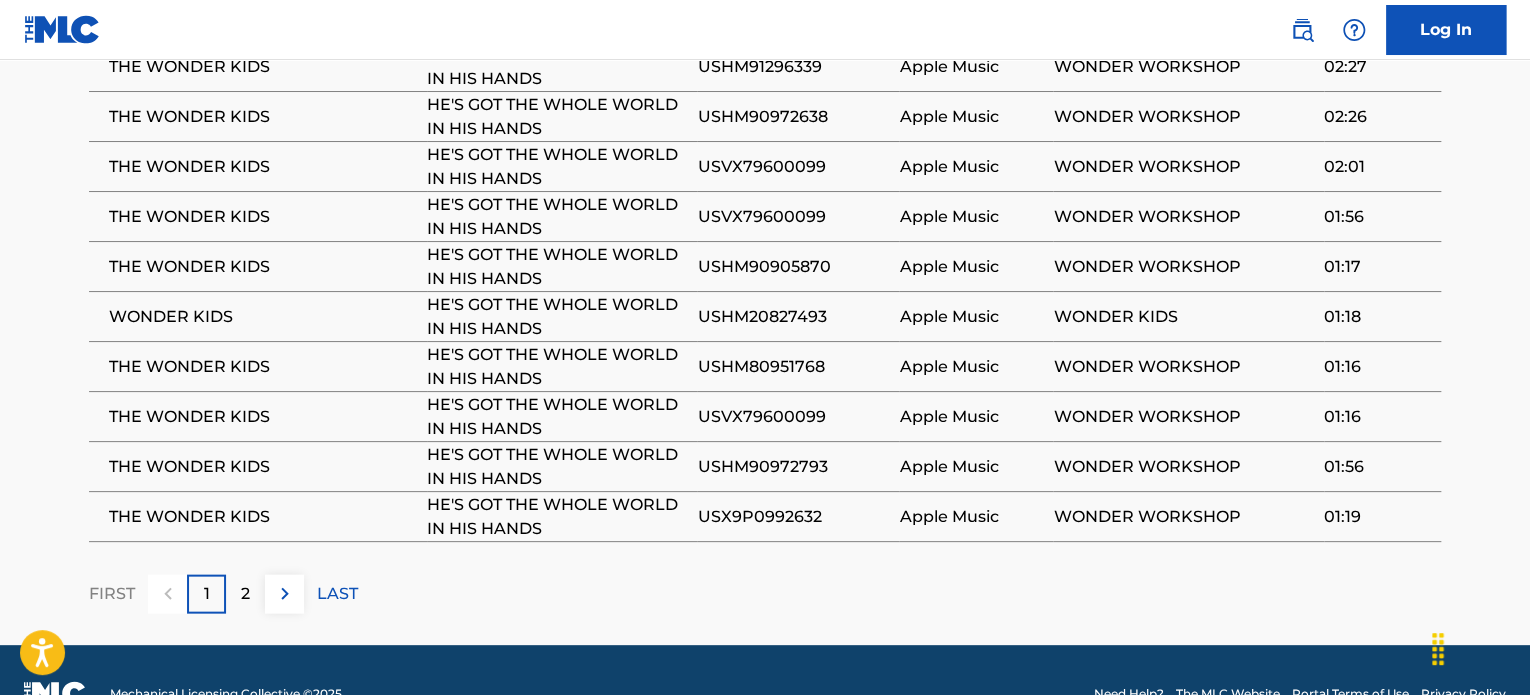 scroll, scrollTop: 1540, scrollLeft: 0, axis: vertical 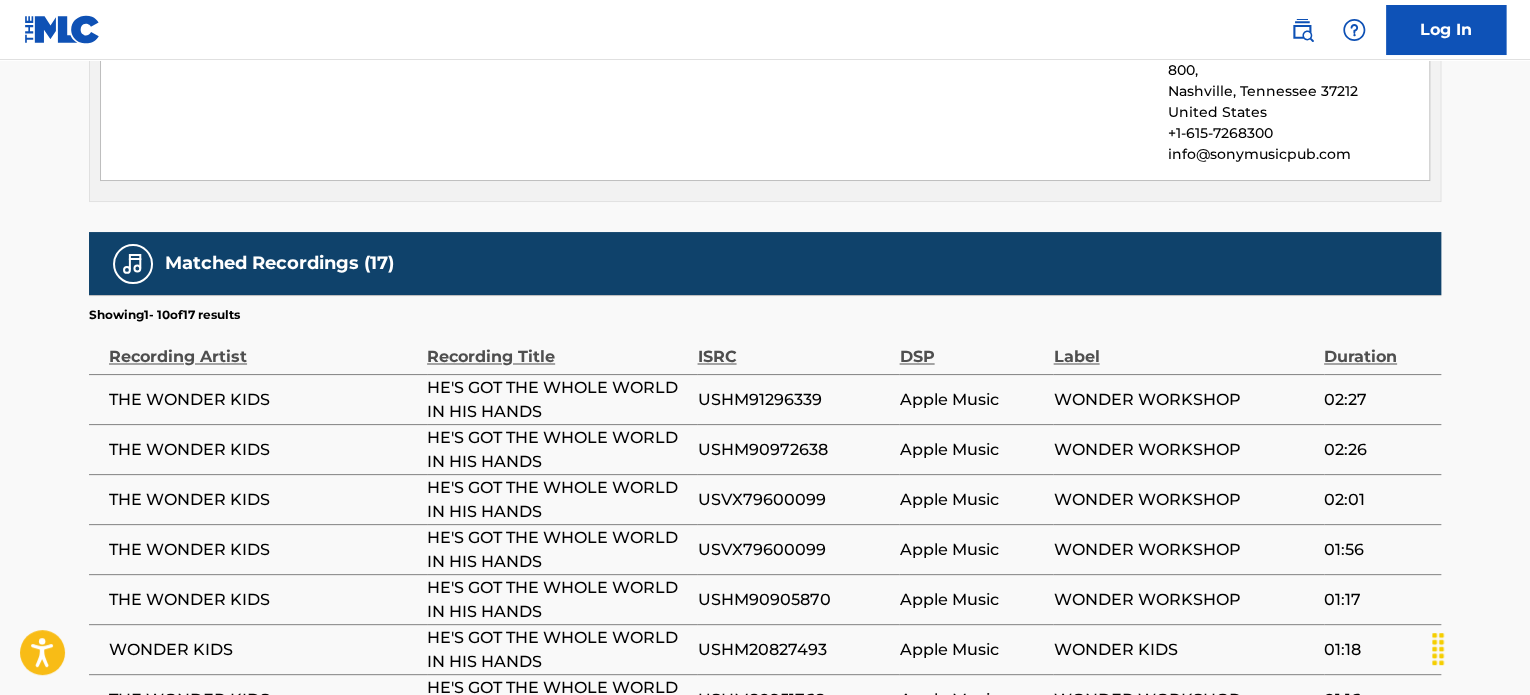 click on "Work Detail   Member Work Identifier -- MLC Song Code HV8AUR ISWC -- Duration --:-- Language -- Alternative Titles No Alternative Titles Writers   (2) Writer Name Writer IPI Writer Role TRADITIONAL 00448562431 Composer TANNER SCHNEIDER 00596753688 Composer Publishers   (2) Total shares:  100 % Administrator Name Administrator IPI Administrator Number Collection Share Contact Details EMI BLACKWOOD MUSIC INC 00223437493 P20400 50% MLC Inquiries at Sony Music Publishing 1005 17th Ave. South , Unit Suite 800,  Nashville, Tennessee 37212 United States +1-615-7268300 info@sonymusicpub.com Admin Original Publisher Connecting Line Publisher Name Publisher IPI Publisher Number Represented Writers ELLE KING MUSIC INC. 00691718414 P8453Q Publisher Name Publisher IPI Publisher Number Represented Writers Collection Share Contact Details EMI BLACKWOOD MUSIC INC 00223437493 P20400 50% MLC Inquiries at Sony Music Publishing 1005 17th Ave. South , Unit Suite 800,  Nashville, Tennessee 37212 United States +1-615-7268300 100 %" at bounding box center (765, -97) 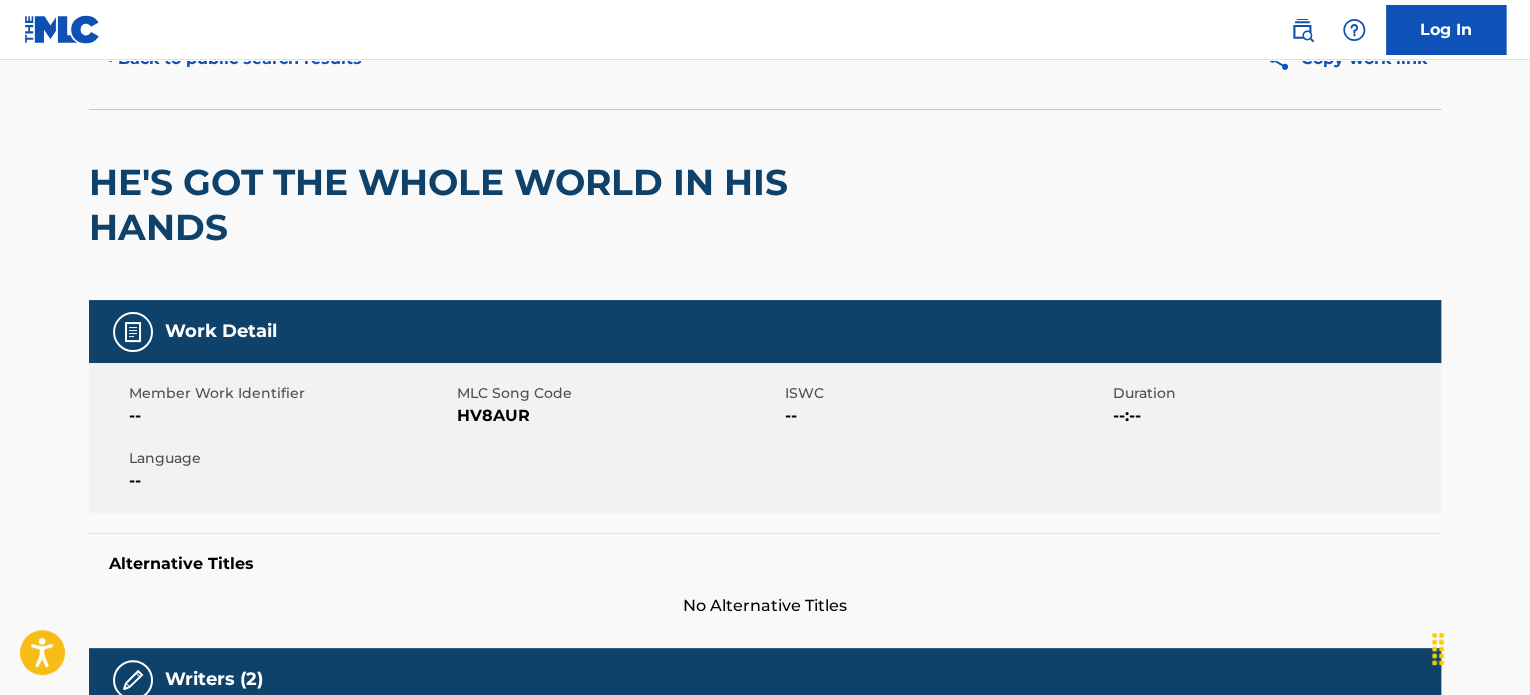 scroll, scrollTop: 0, scrollLeft: 0, axis: both 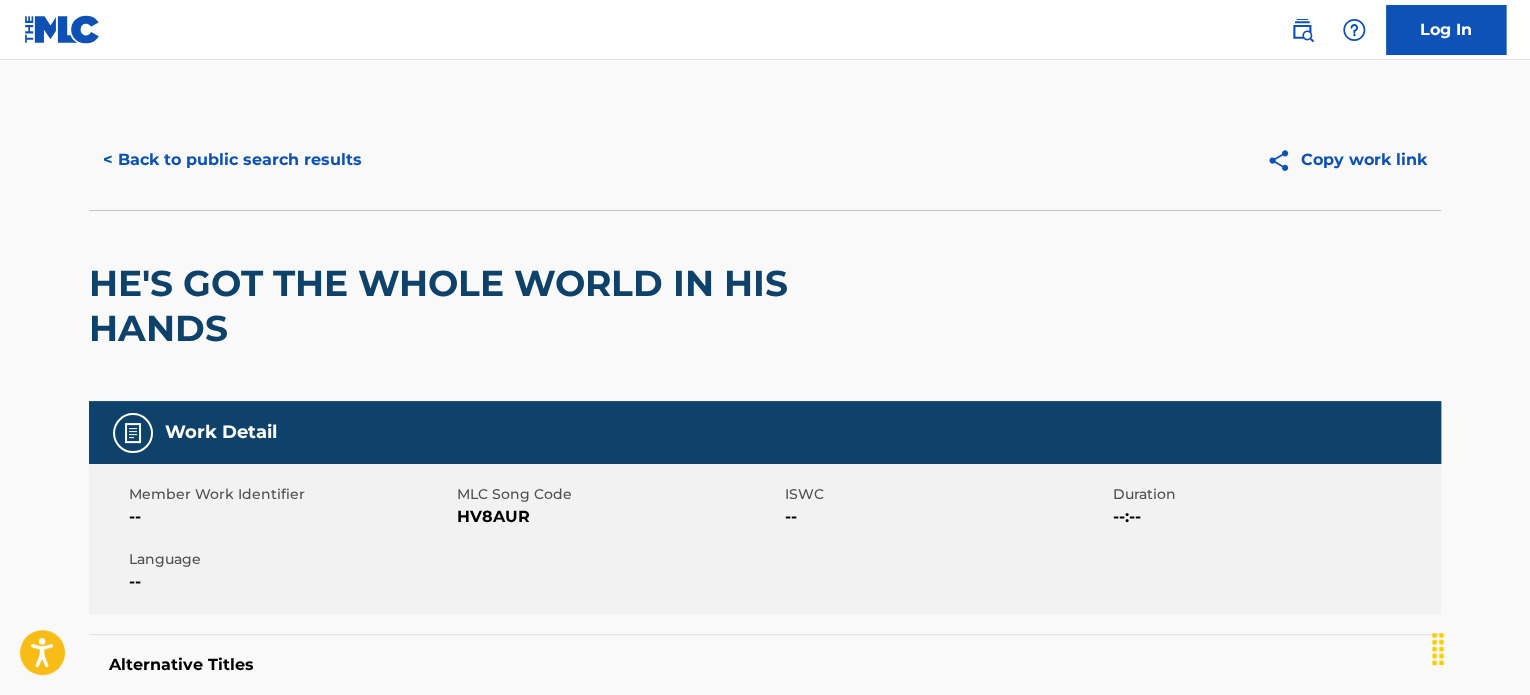 click on "< Back to public search results" at bounding box center [232, 160] 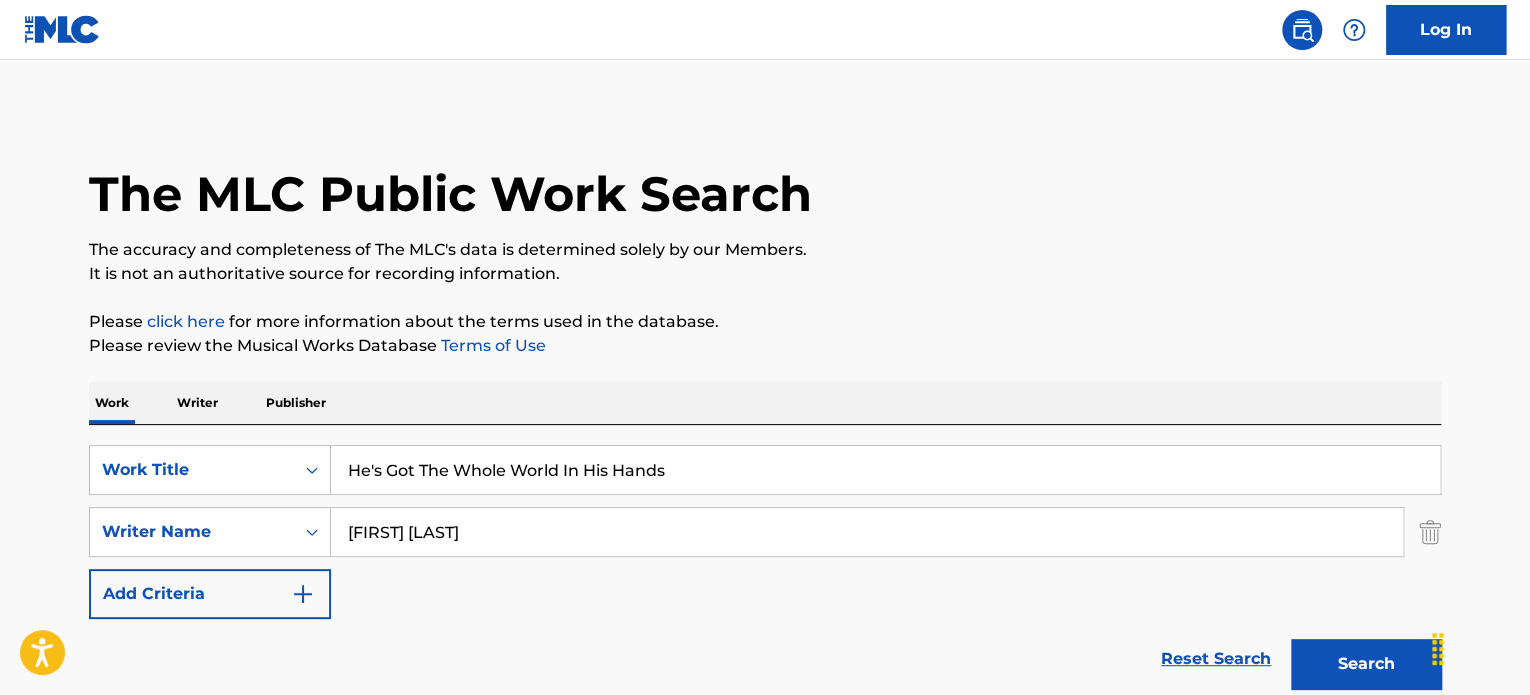 scroll, scrollTop: 237, scrollLeft: 0, axis: vertical 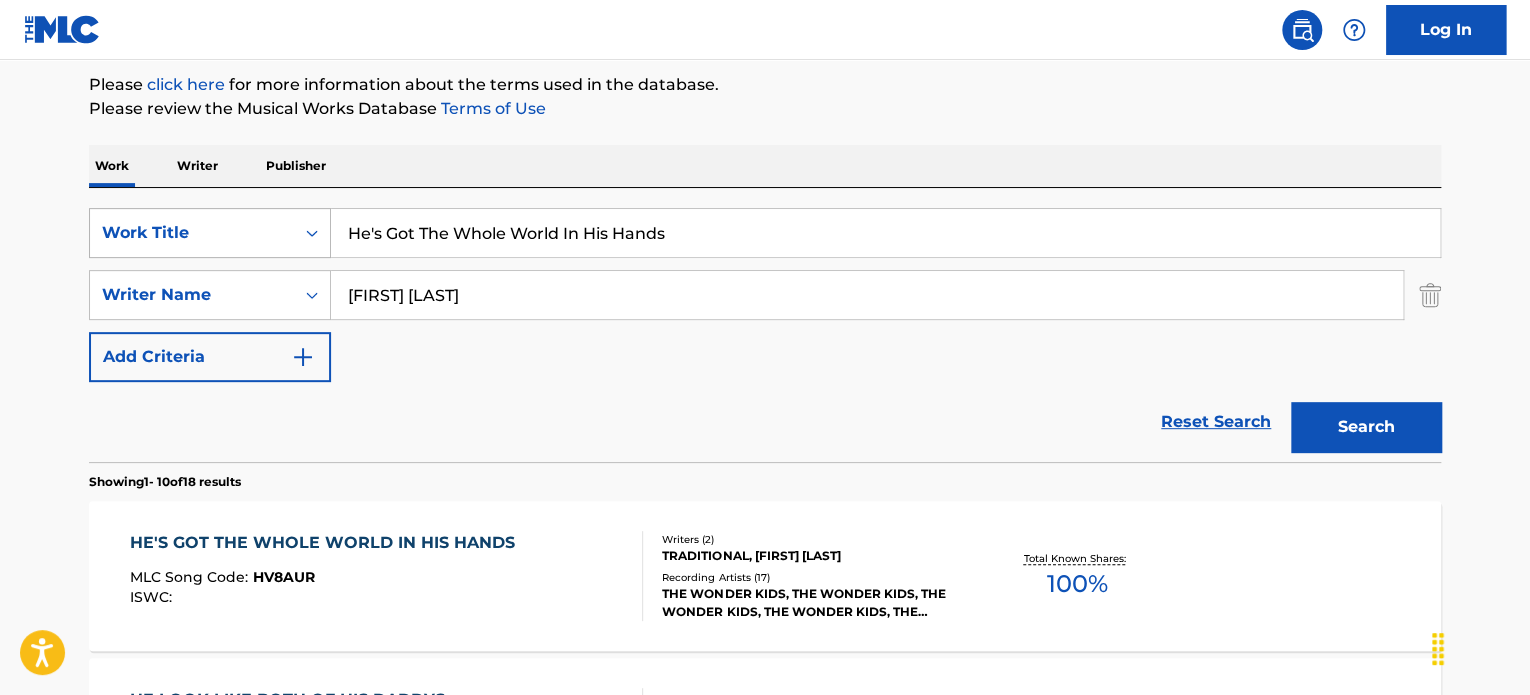 drag, startPoint x: 690, startPoint y: 227, endPoint x: 197, endPoint y: 219, distance: 493.0649 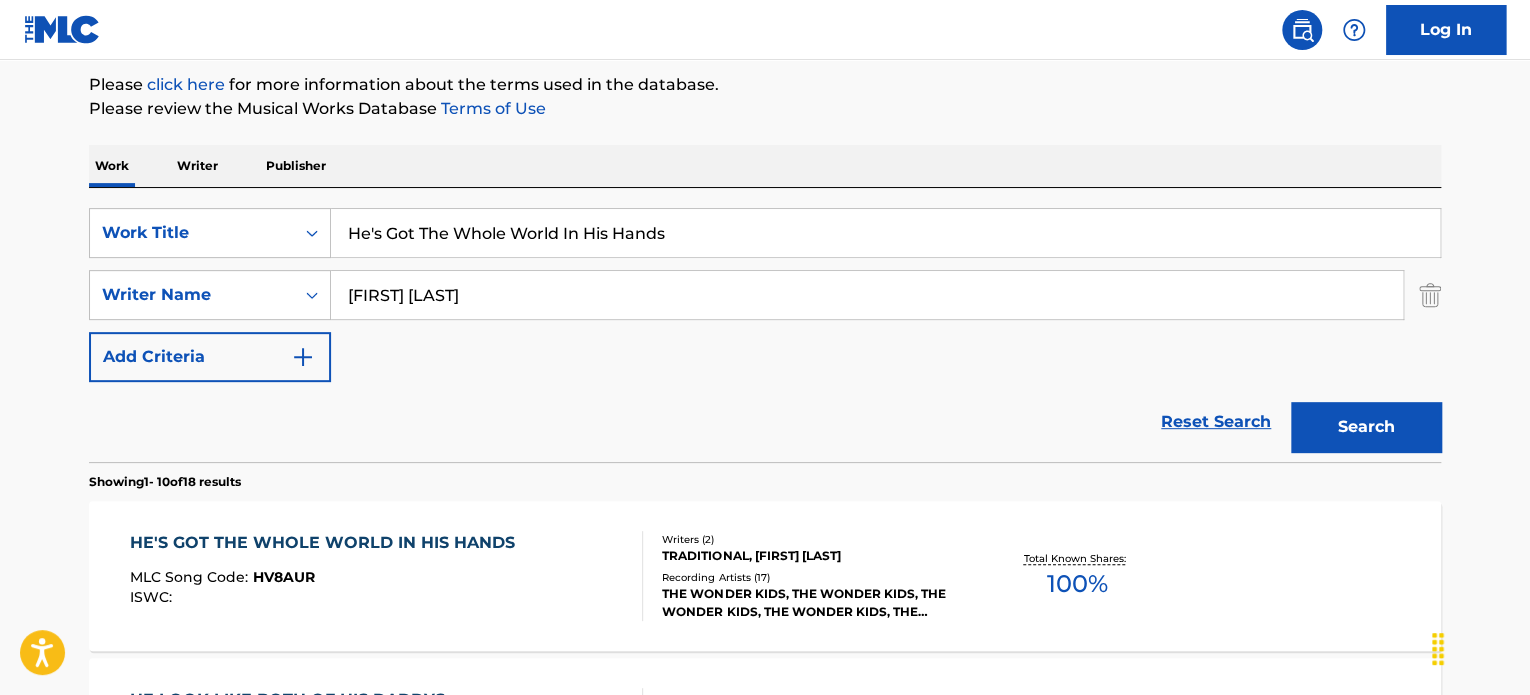 paste on "OW GREAT THOU ART" 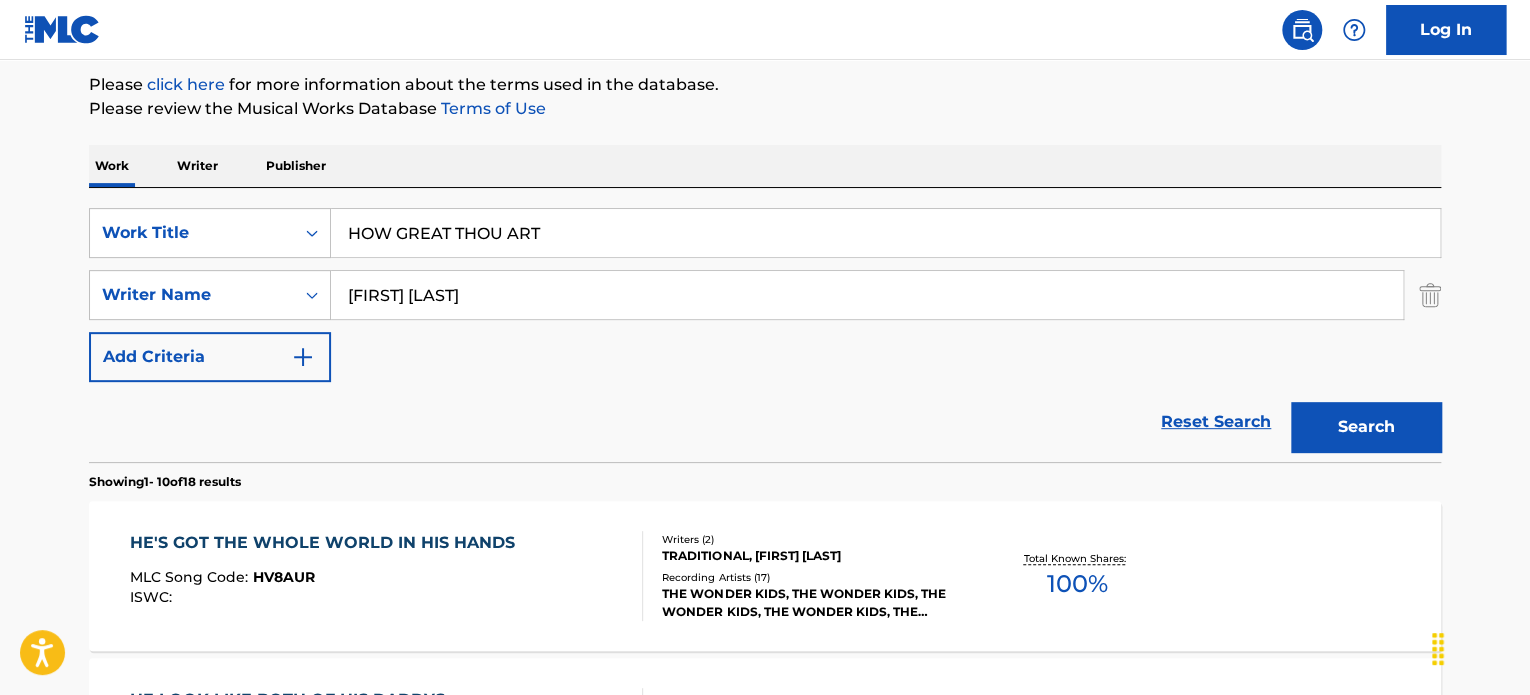type on "HOW GREAT THOU ART" 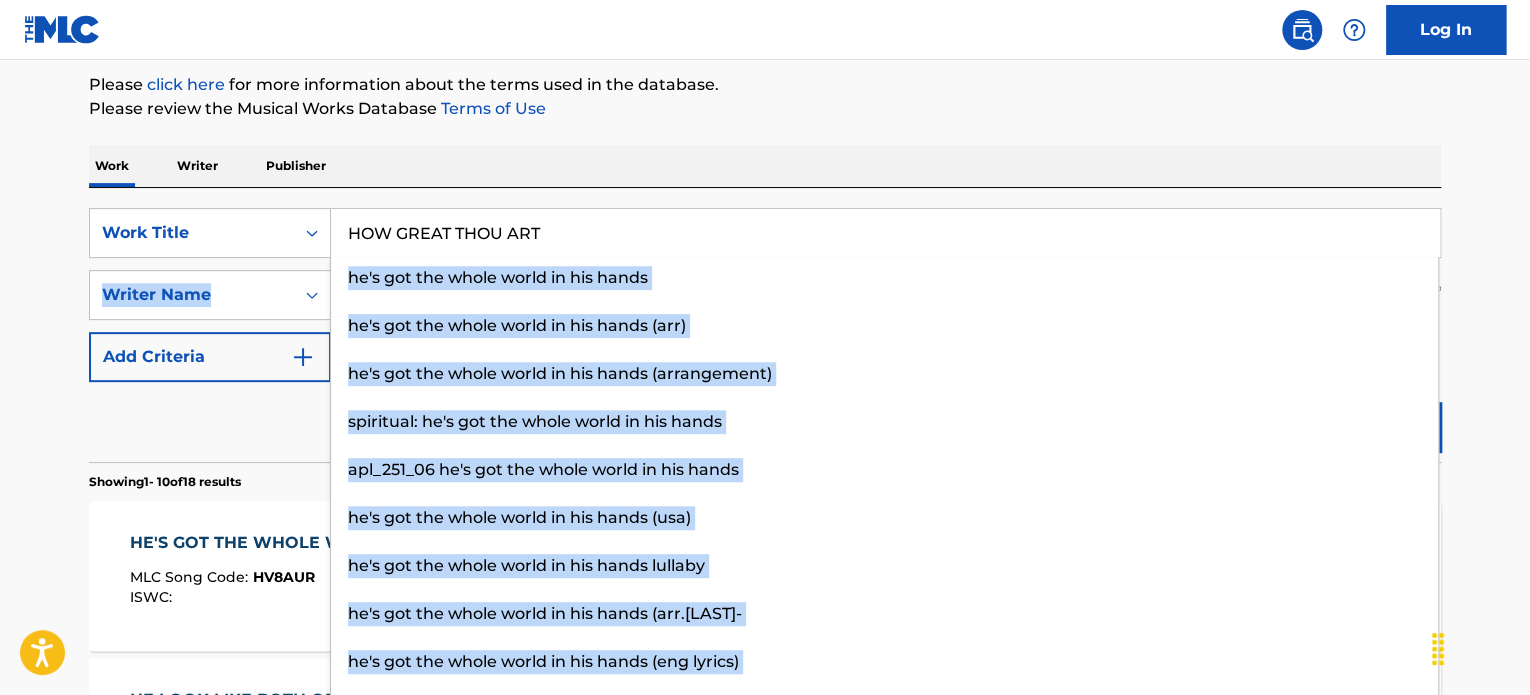 click on "SearchWithCriteria38f6b7be-de2e-423f-aaac-9bed8f1f9915 Work Title HOW GREAT THOU ART he's got the whole world in his hands he's got the whole world in his hands (arr) he's got the whole world in his hands (arrangement) spiritual: he's got the whole world in his hands apl_251_06 he's got the whole world in his hands he's got the whole world in his hands (usa) he's got the whole world in his hands lullaby he's got the whole world in his hands (arr.ouelet- he's got the whole world in his hands (eng lyrics) he's got the whole world in his hands (vocal only) SearchWithCriteria55d6f230-bc2e-40cb-b9e9-bd667109f710 Writer Name TANNER SCHNEIDER Add Criteria" at bounding box center (765, 295) 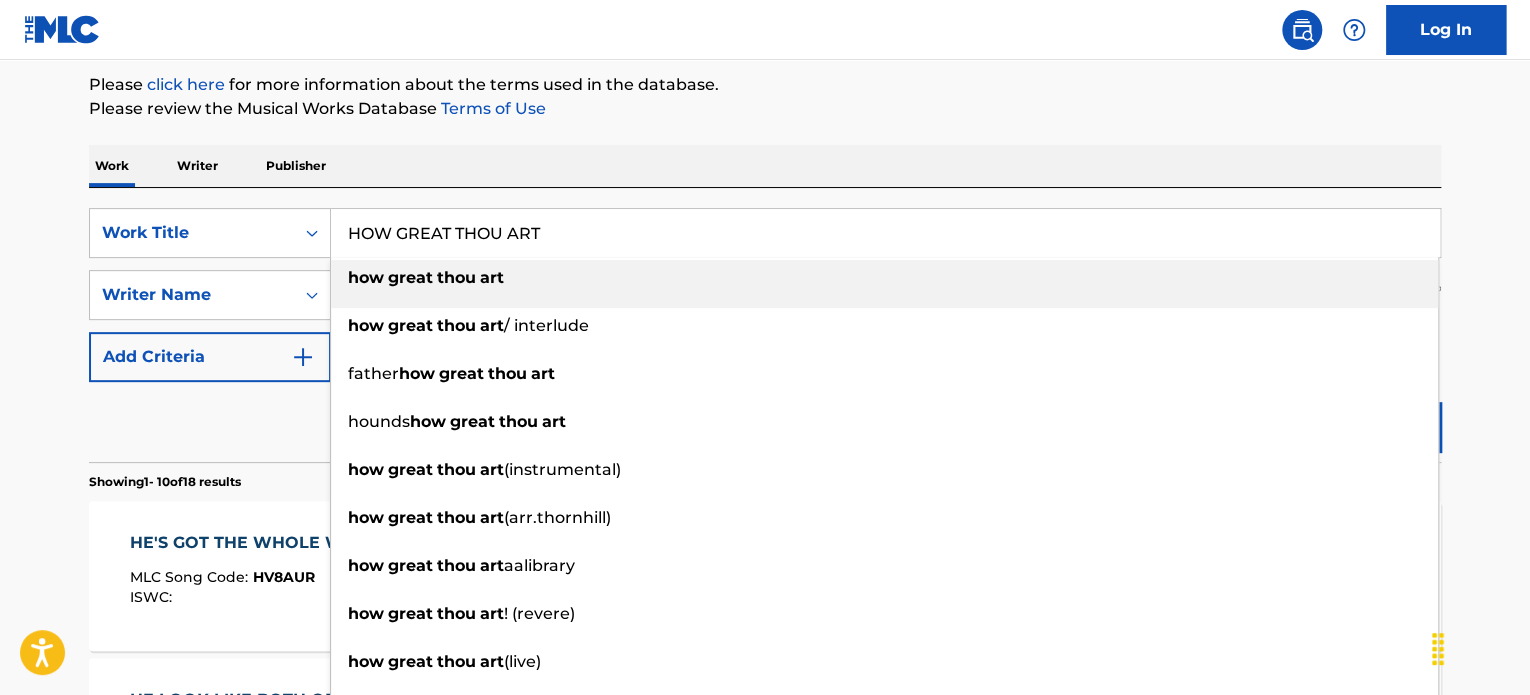 click on "Reset Search Search" at bounding box center (765, 422) 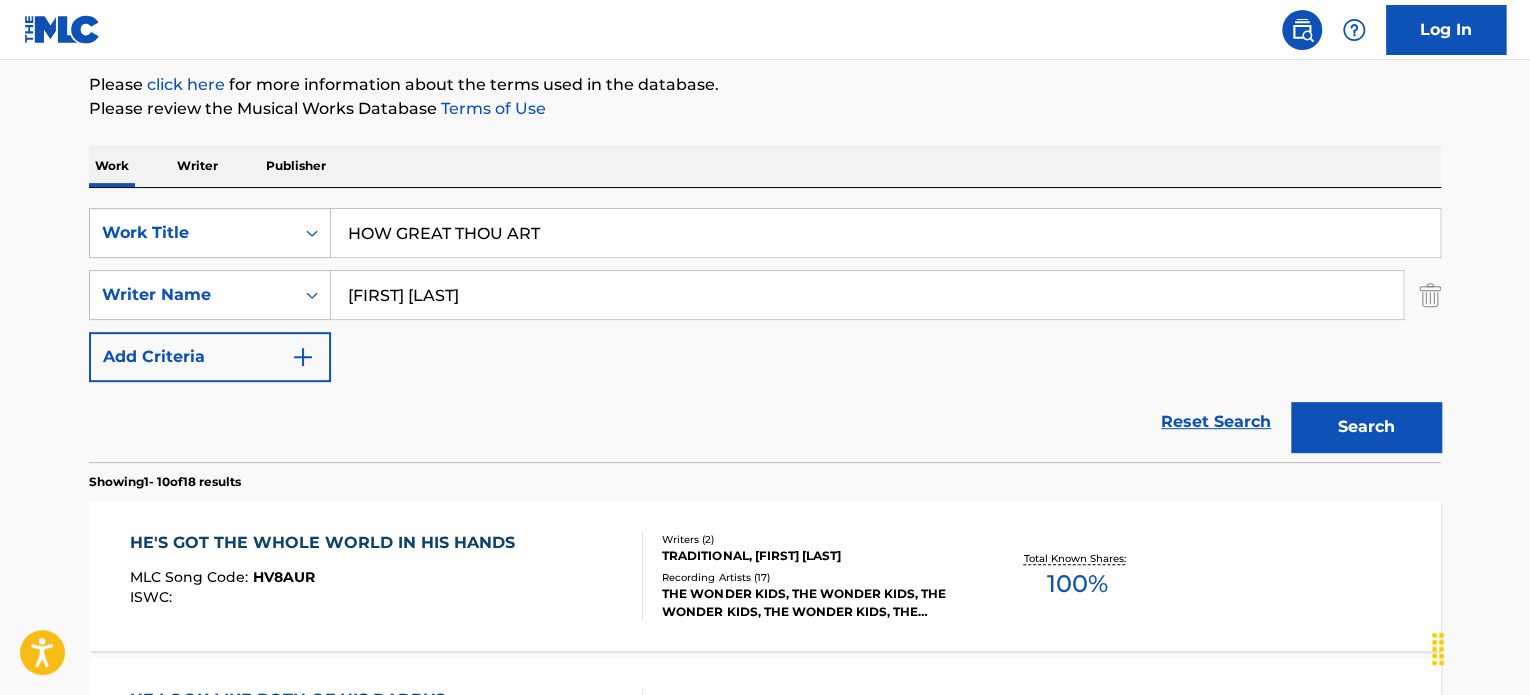 drag, startPoint x: 612, startPoint y: 299, endPoint x: 0, endPoint y: 331, distance: 612.83606 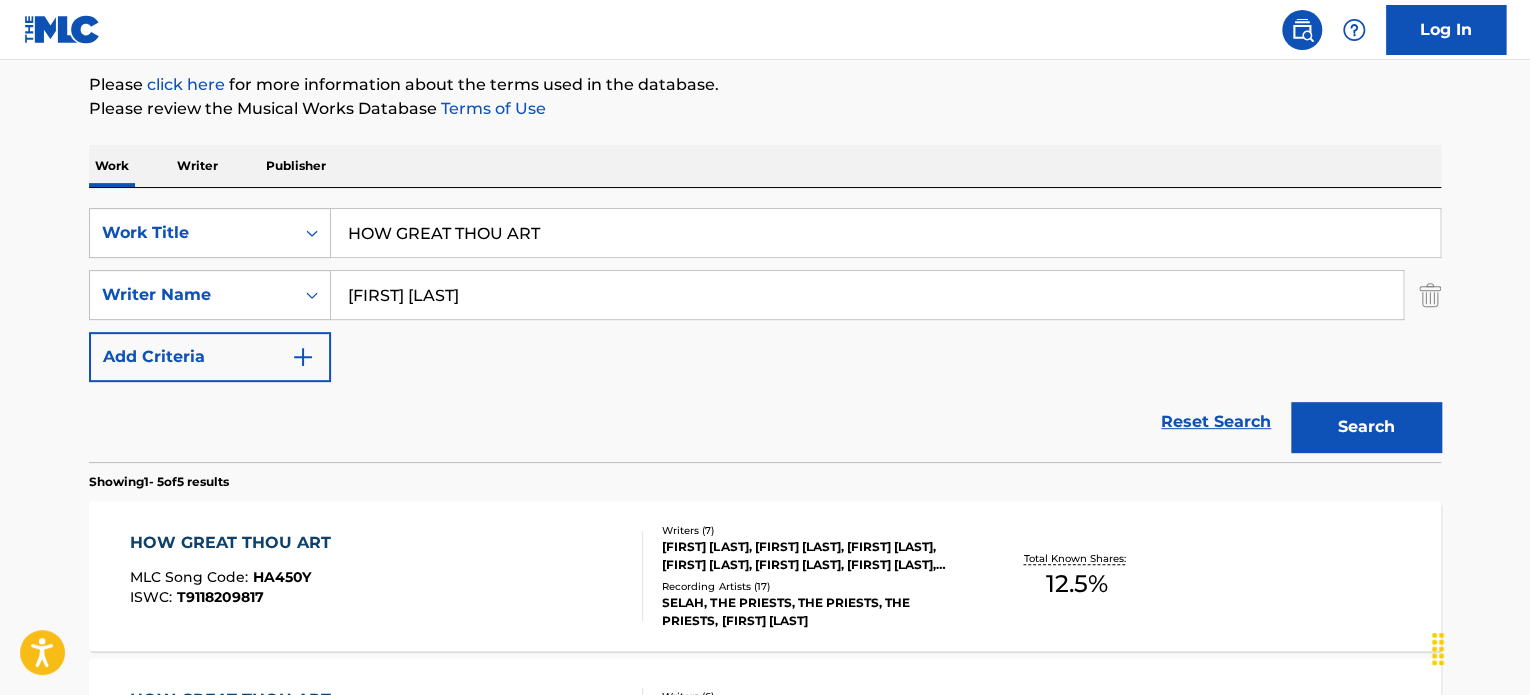 click on "SearchWithCriteria38f6b7be-de2e-423f-aaac-9bed8f1f9915 Work Title HOW GREAT THOU ART SearchWithCriteria55d6f230-bc2e-40cb-b9e9-bd667109f710 Writer Name DAVID DELARGY Add Criteria" at bounding box center [765, 295] 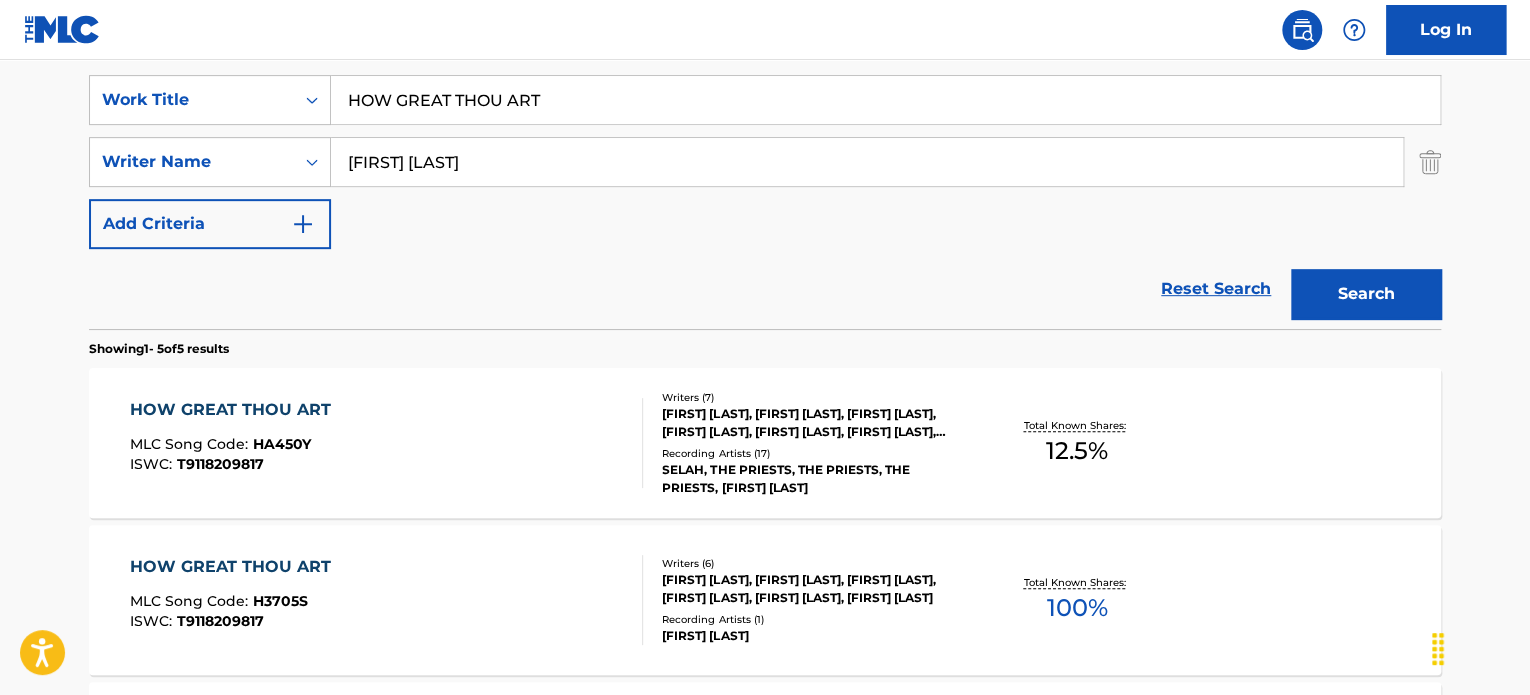 scroll, scrollTop: 404, scrollLeft: 0, axis: vertical 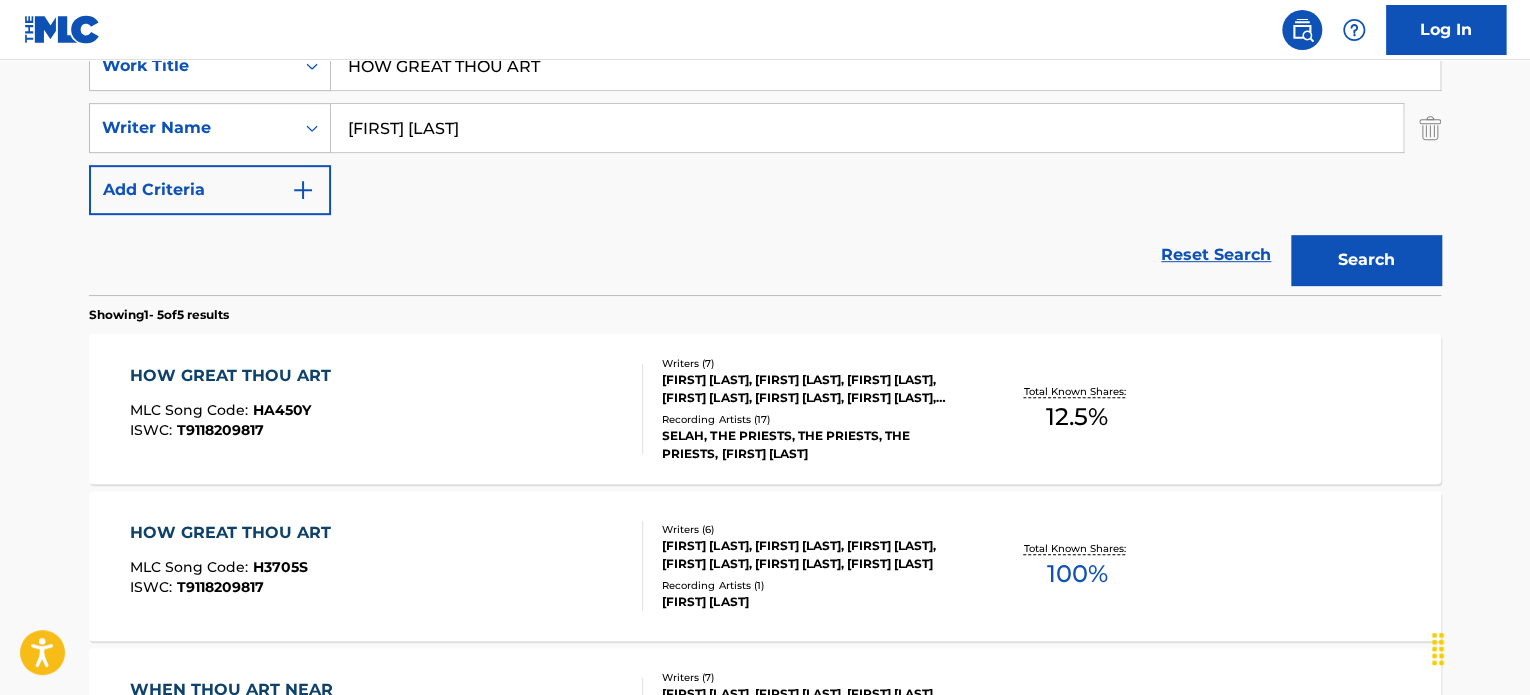 click on "SELAH, THE PRIESTS, THE PRIESTS, THE PRIESTS, WILLIAM MARKS" at bounding box center [813, 445] 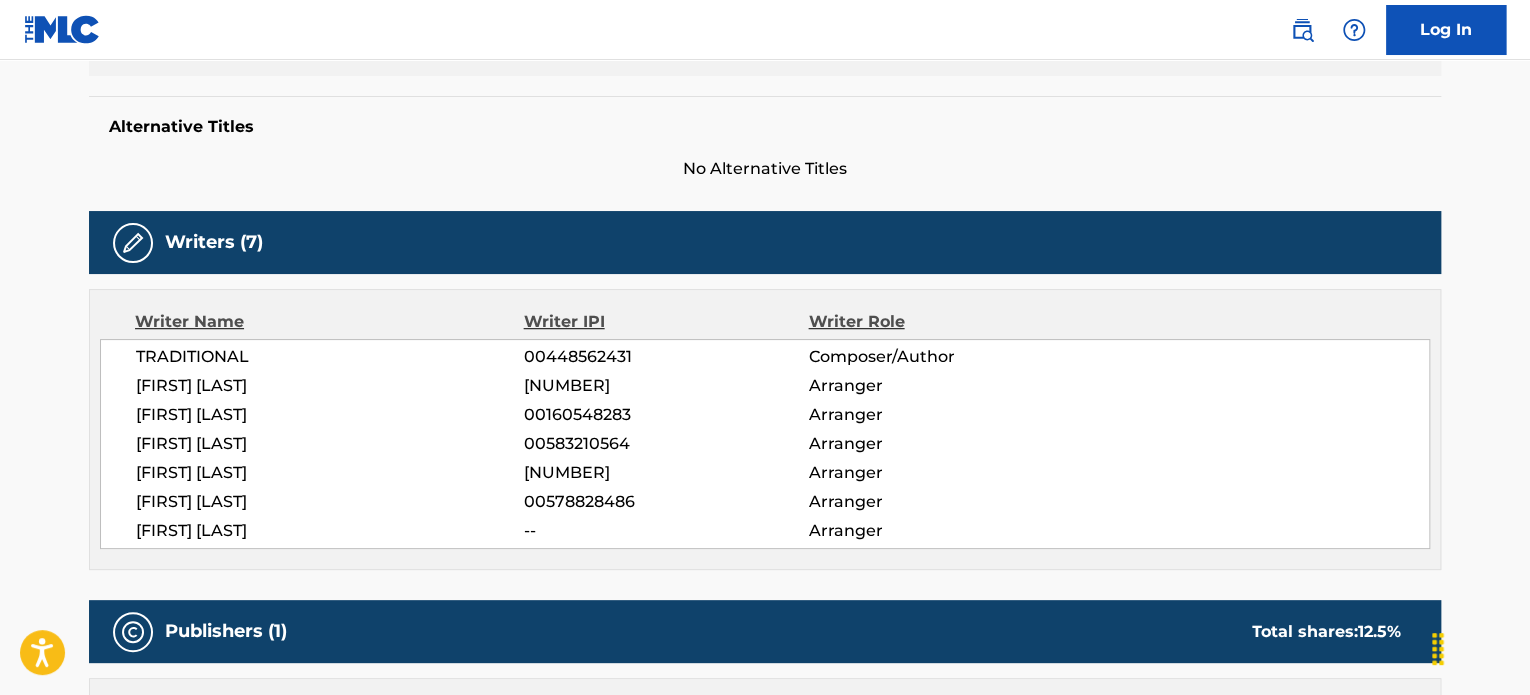 scroll, scrollTop: 500, scrollLeft: 0, axis: vertical 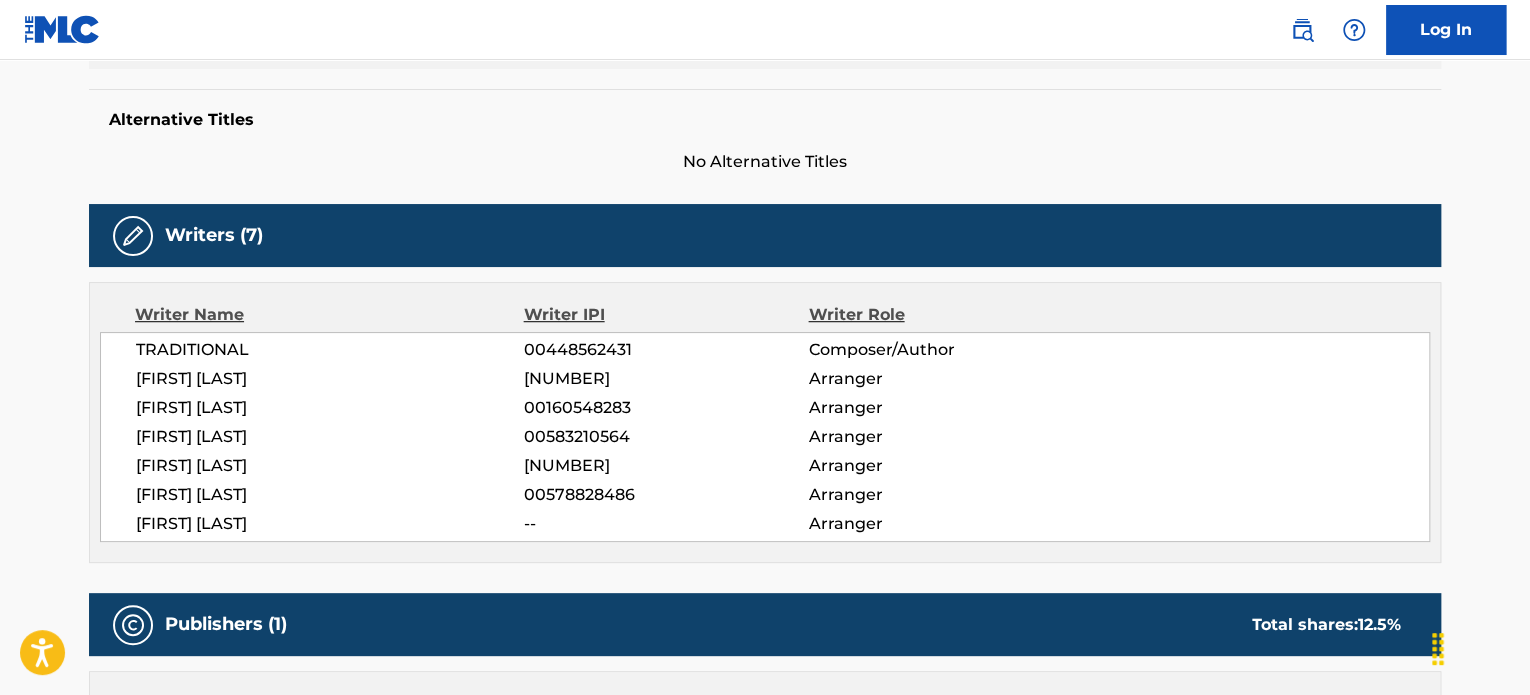 click on "Arranger" at bounding box center (937, 524) 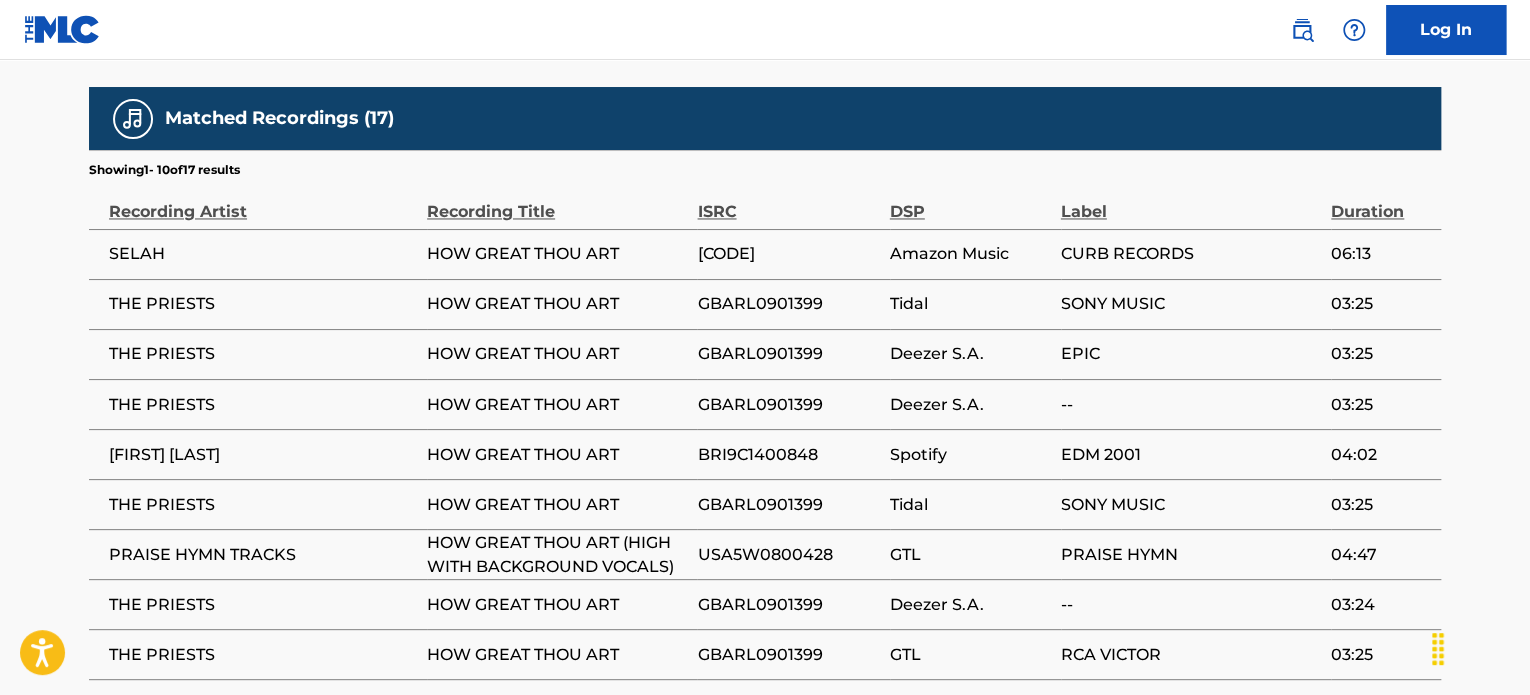 scroll, scrollTop: 1472, scrollLeft: 0, axis: vertical 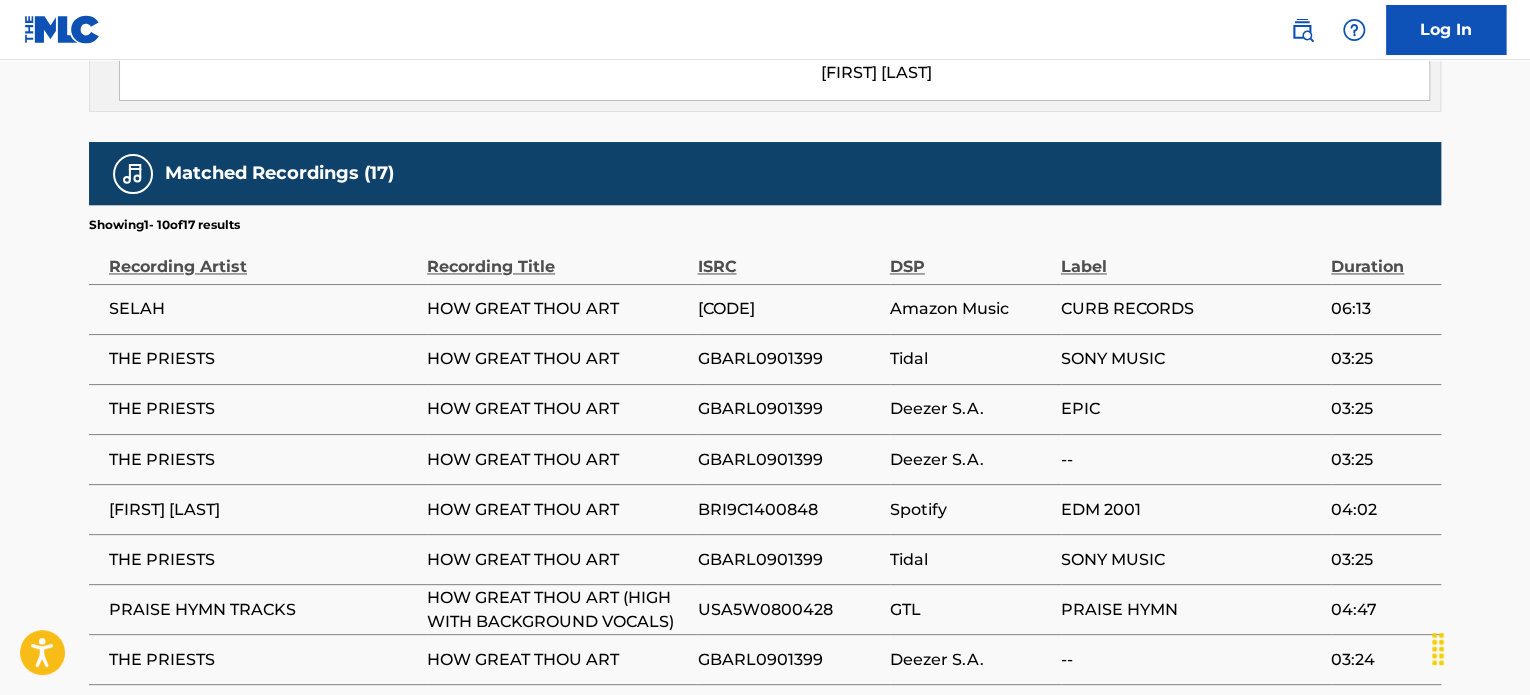 click on "CONCORD SIMP LTD. 01112284600 P211X9 EUGENE O''HAGEN, MICHAEL DAMIEN HEDGES, MARTIN O'HAGAN, SALLY HERBERT, DAVID DELARGY, TRADITIONAL, SALLI ISAAK" at bounding box center (774, 25) 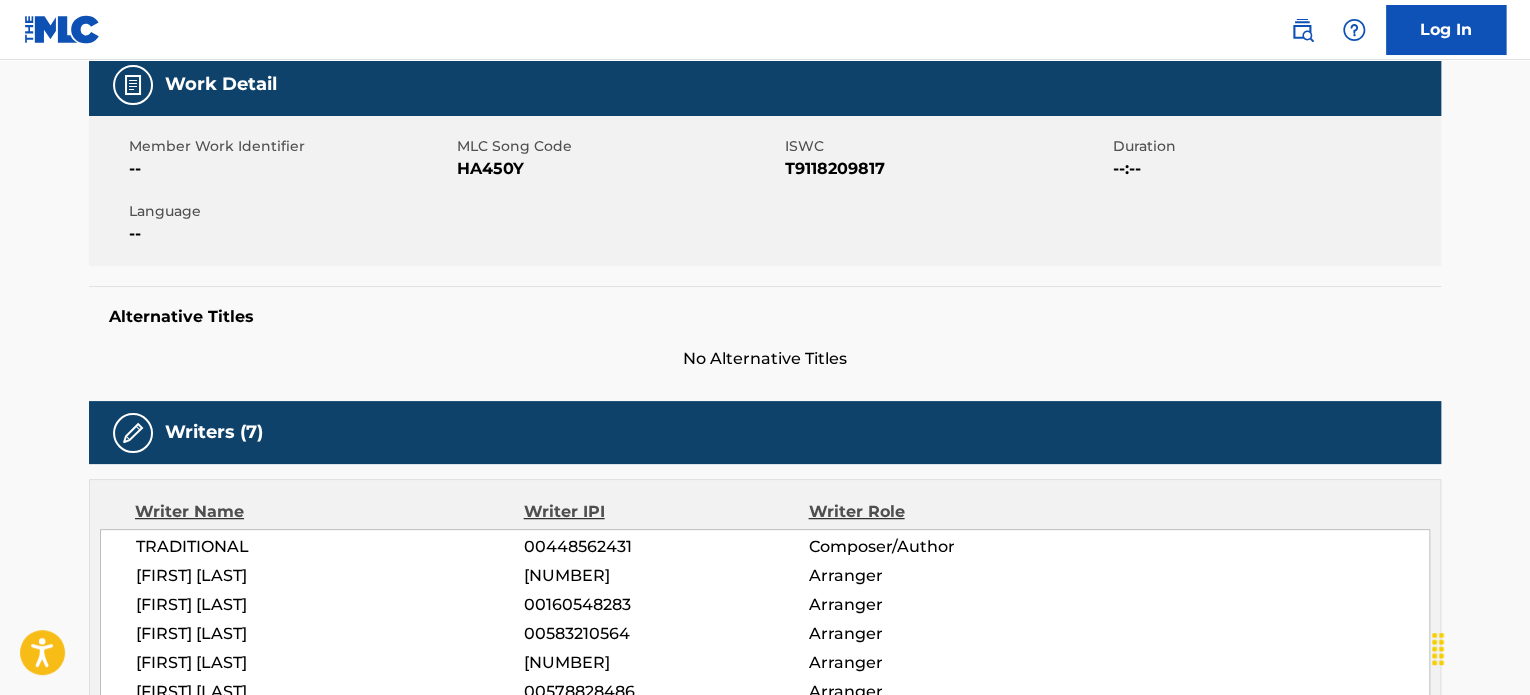 scroll, scrollTop: 0, scrollLeft: 0, axis: both 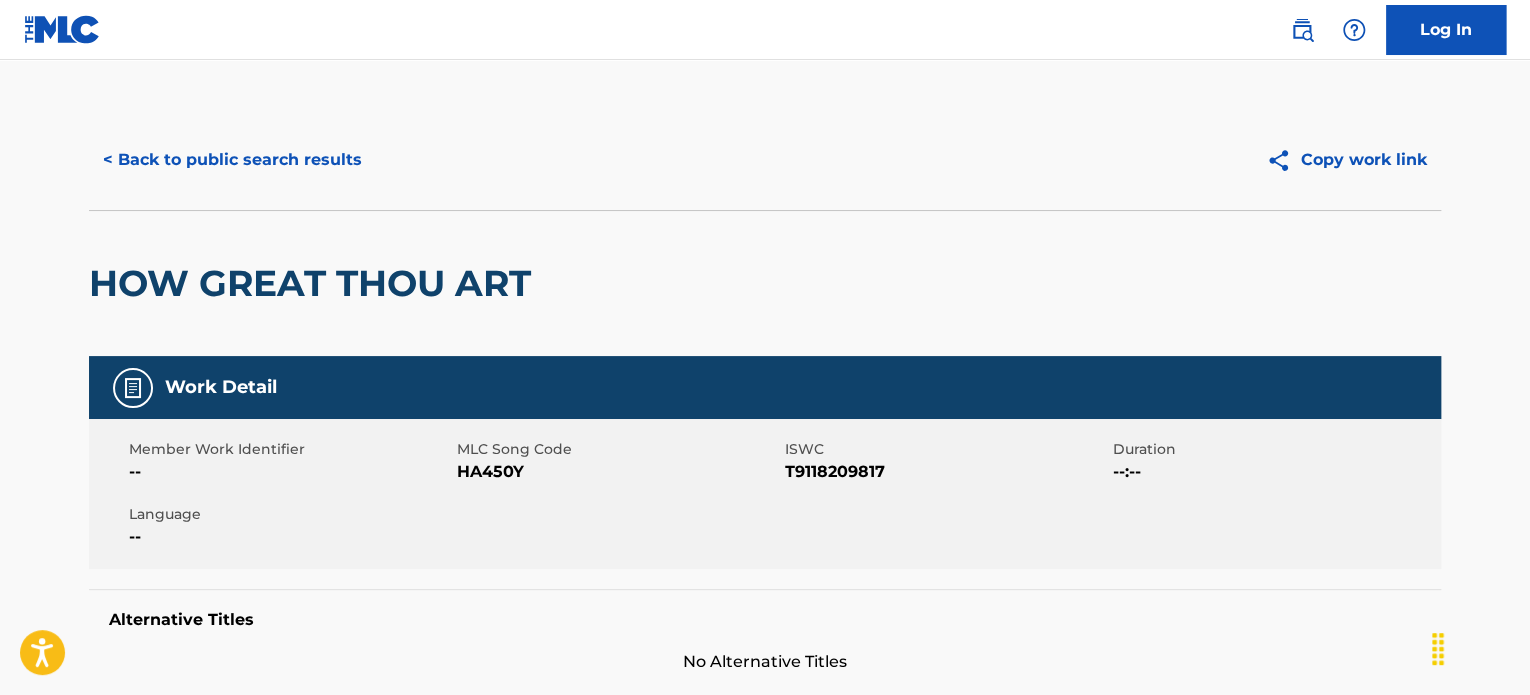 click on "< Back to public search results" at bounding box center [232, 160] 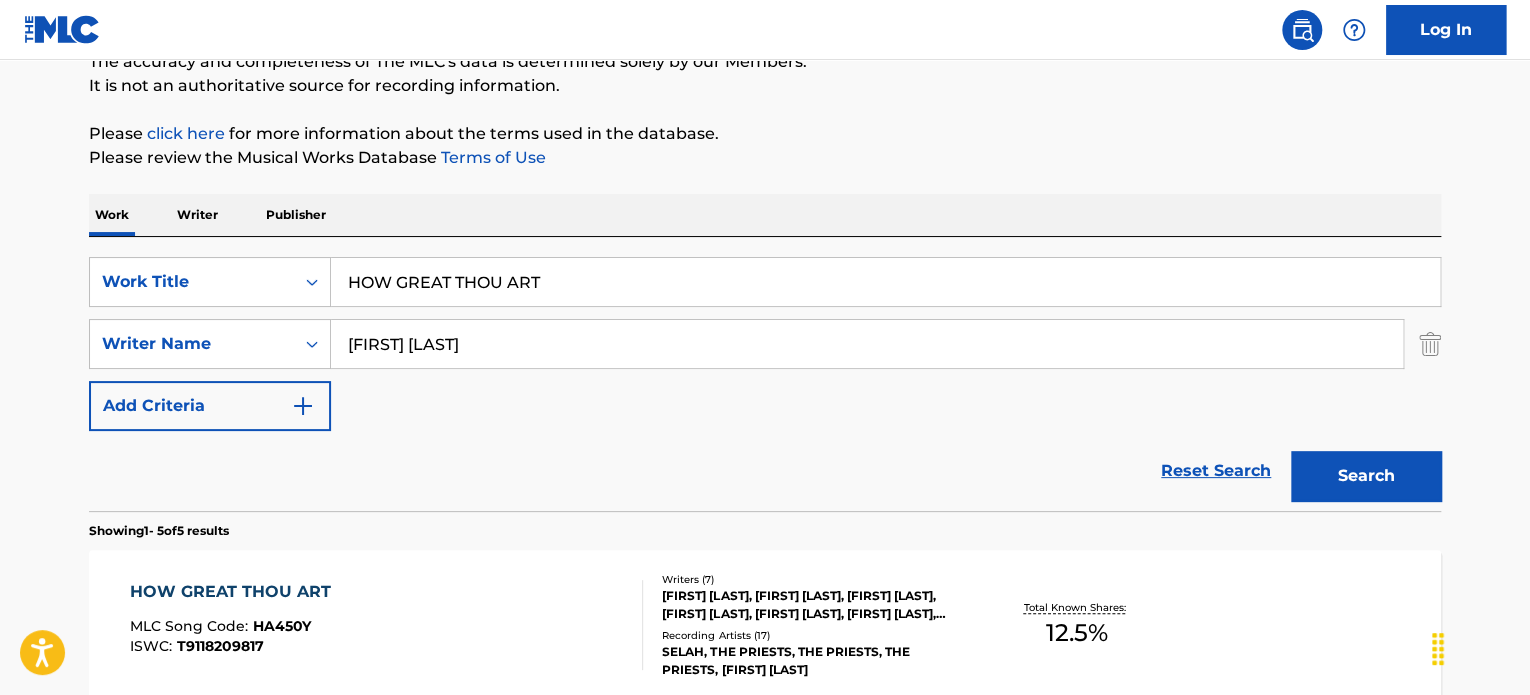 scroll, scrollTop: 0, scrollLeft: 0, axis: both 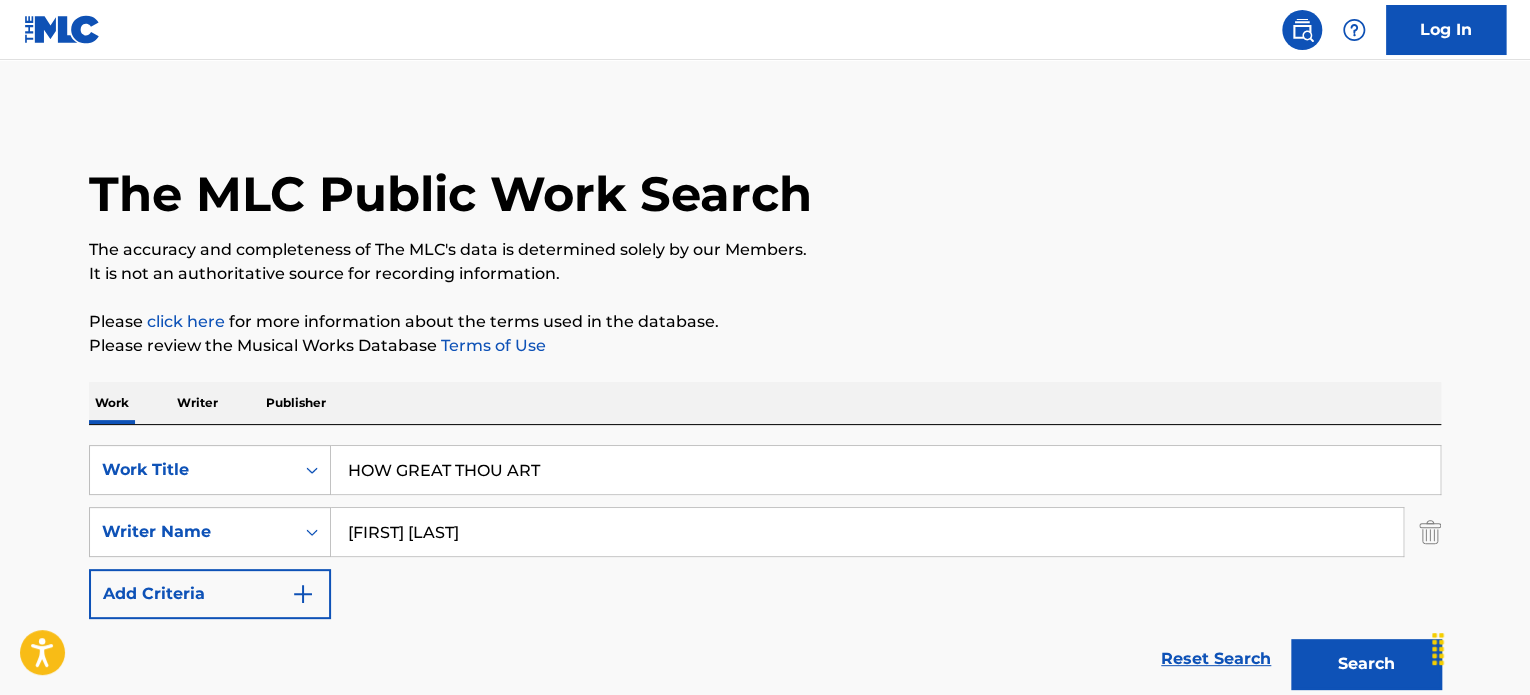 drag, startPoint x: 567, startPoint y: 471, endPoint x: 200, endPoint y: 403, distance: 373.24658 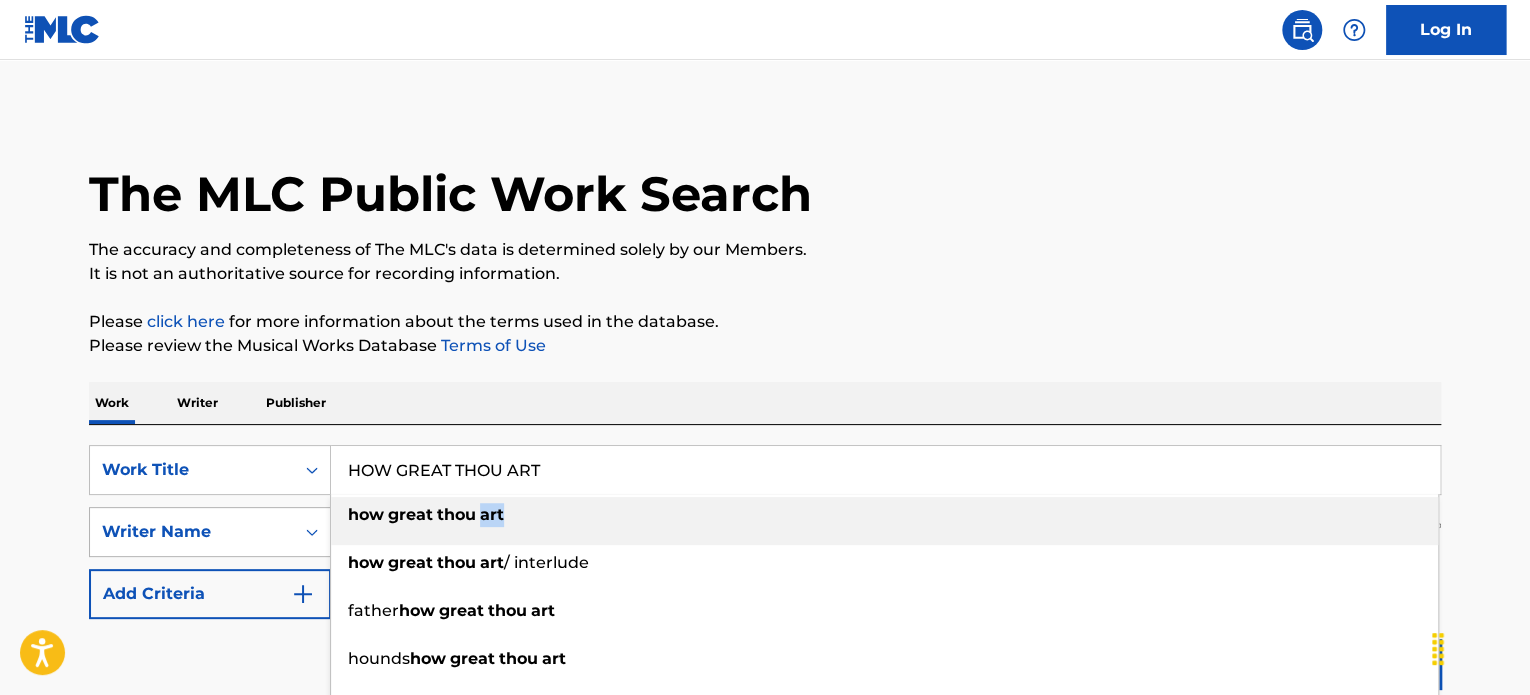 click on "SearchWithCriteria38f6b7be-de2e-423f-aaac-9bed8f1f9915 Work Title HOW GREAT THOU ART how   great   thou   art how   great   thou   art  / interlude father  how   great   thou   art hounds  how   great   thou   art how   great   thou   art  (instrumental) how   great   thou   art  (arr.thornhill) how   great   thou   art  aalibrary how   great   thou   art ! (revere) how   great   thou   art  (live) how   great   thou   art  (piano) SearchWithCriteria55d6f230-bc2e-40cb-b9e9-bd667109f710 Writer Name DAVID DELARGY Add Criteria" at bounding box center (765, 532) 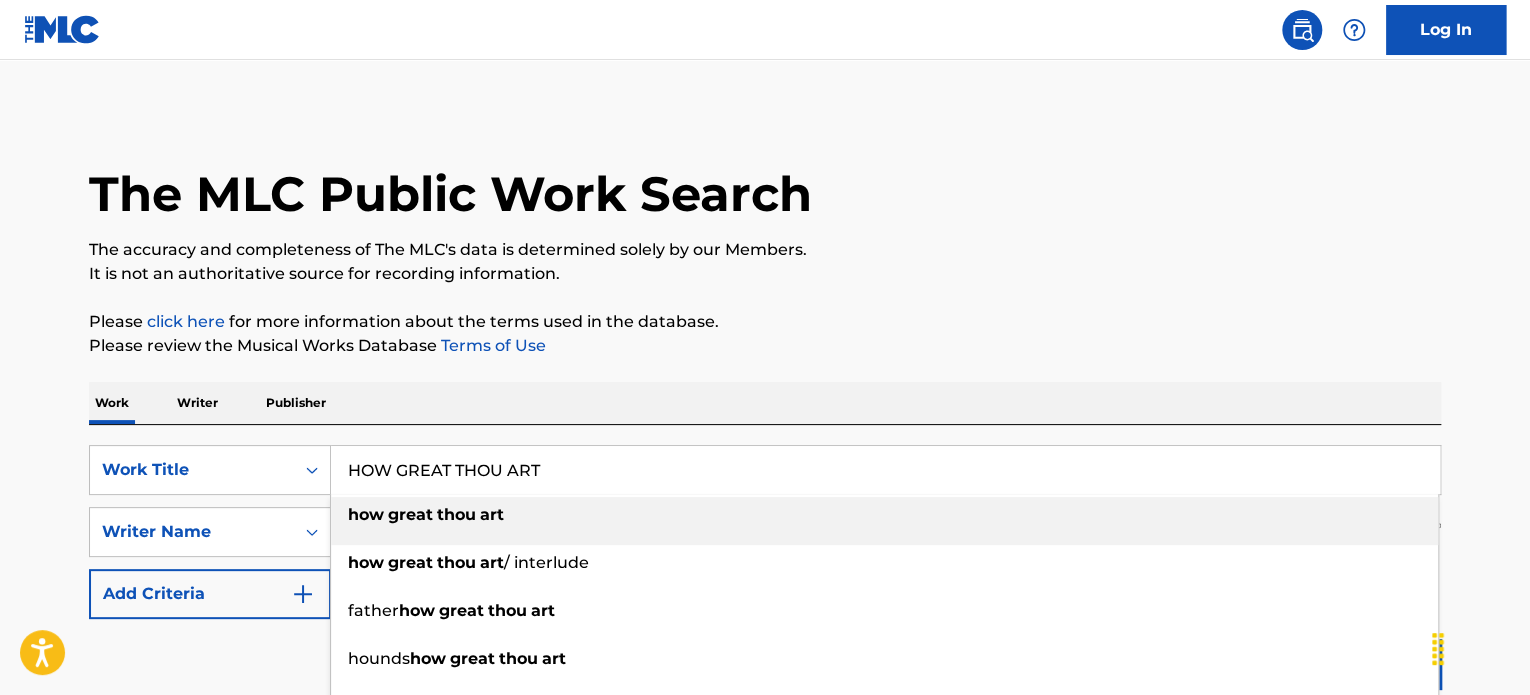 click on "Reset Search Search" at bounding box center (765, 659) 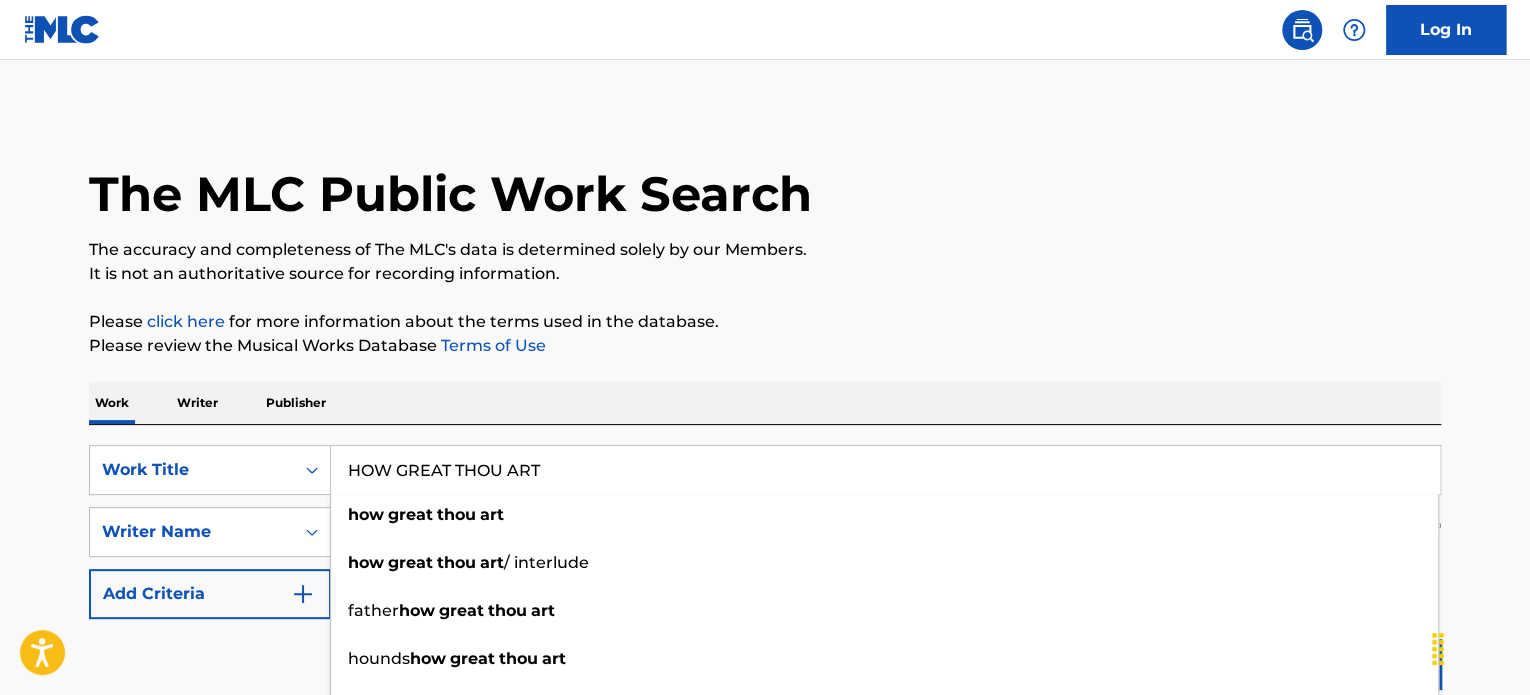 click on "The MLC Public Work Search The accuracy and completeness of The MLC's data is determined solely by our Members. It is not an authoritative source for recording information. Please   click here   for more information about the terms used in the database. Please review the Musical Works Database   Terms of Use Work Writer Publisher SearchWithCriteria38f6b7be-de2e-423f-aaac-9bed8f1f9915 Work Title HOW GREAT THOU ART how   great   thou   art how   great   thou   art  / interlude father  how   great   thou   art hounds  how   great   thou   art how   great   thou   art  (instrumental) how   great   thou   art  (arr.thornhill) how   great   thou   art  aalibrary how   great   thou   art ! (revere) how   great   thou   art  (live) how   great   thou   art  (piano) SearchWithCriteria55d6f230-bc2e-40cb-b9e9-bd667109f710 Writer Name DAVID DELARGY Add Criteria Reset Search Search Showing  1  -   5  of  5   results   HOW GREAT THOU ART MLC Song Code : HA450Y ISWC : T9118209817 Writers ( 7 ) Recording Artists ( 17 ) 12.5" at bounding box center (765, 860) 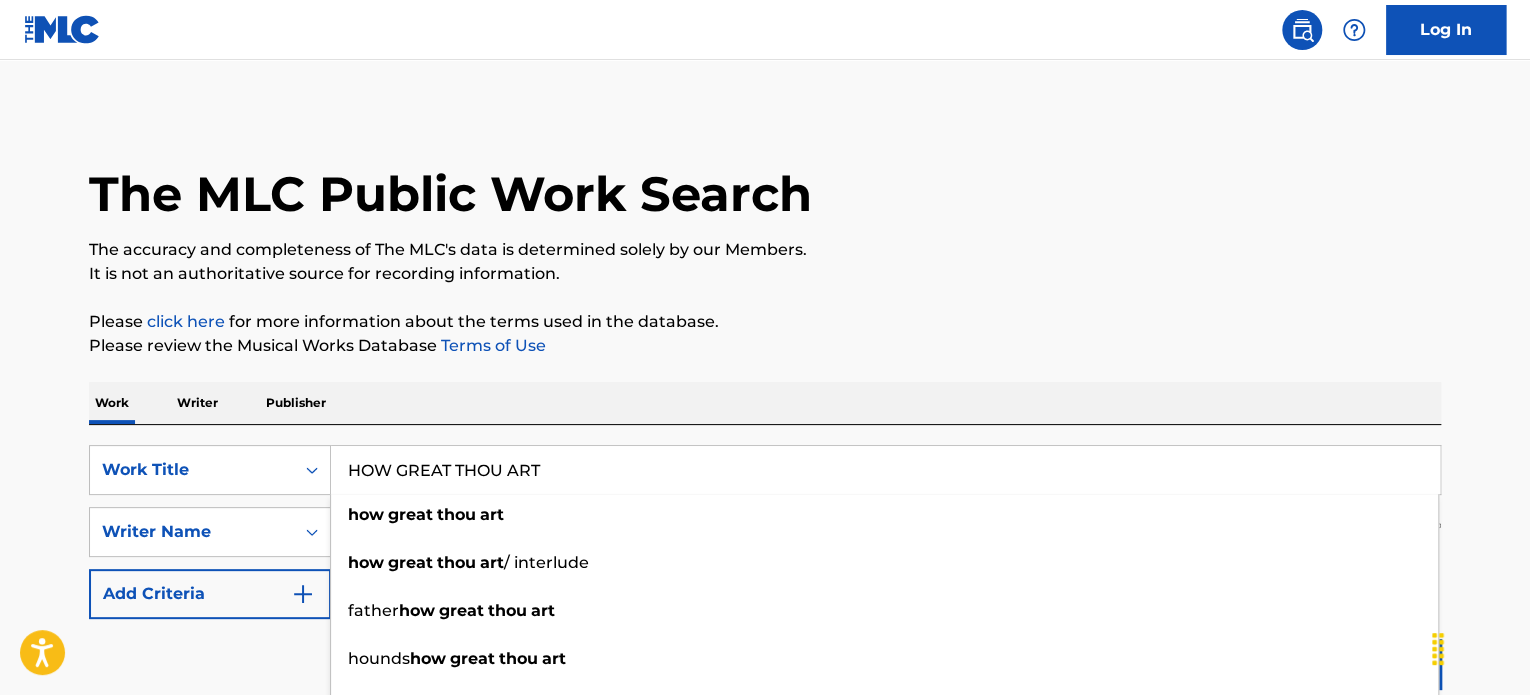 scroll, scrollTop: 666, scrollLeft: 0, axis: vertical 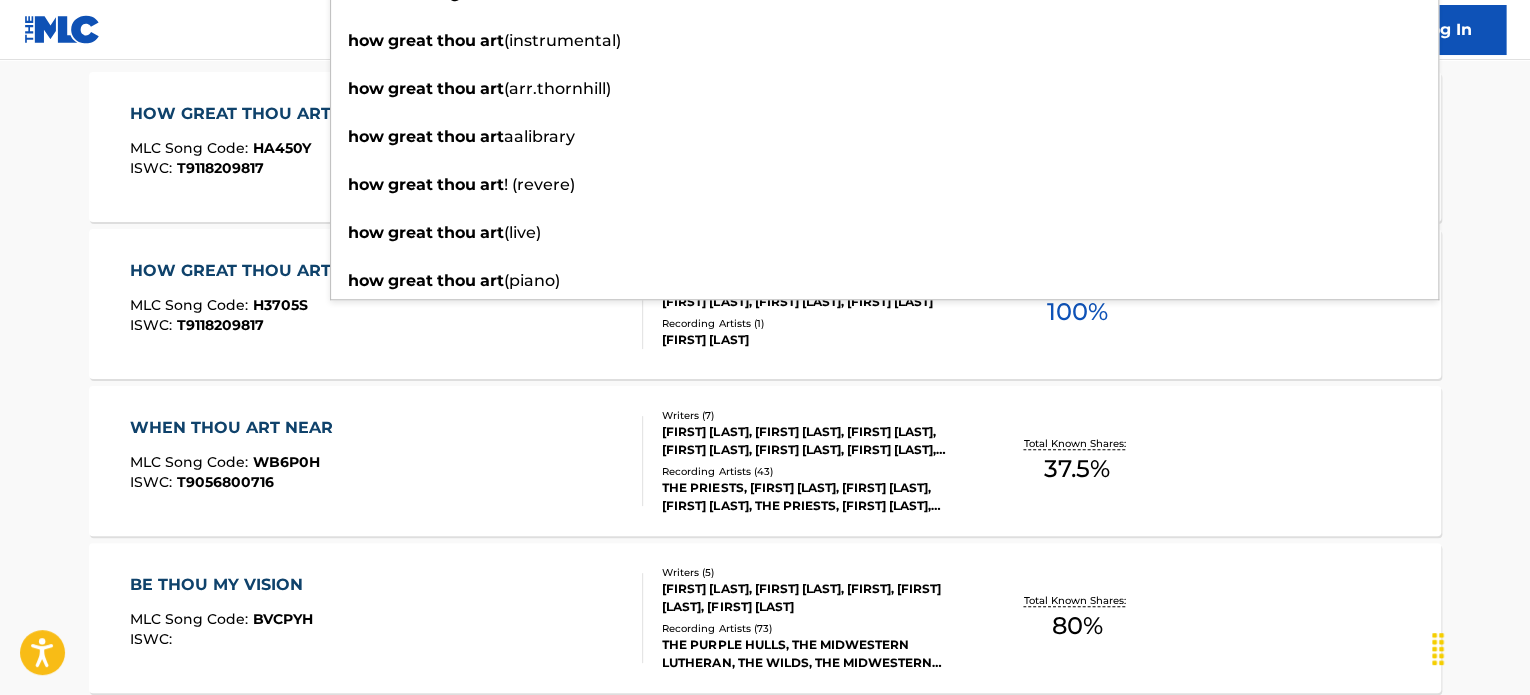 click on "Log In" at bounding box center (765, 30) 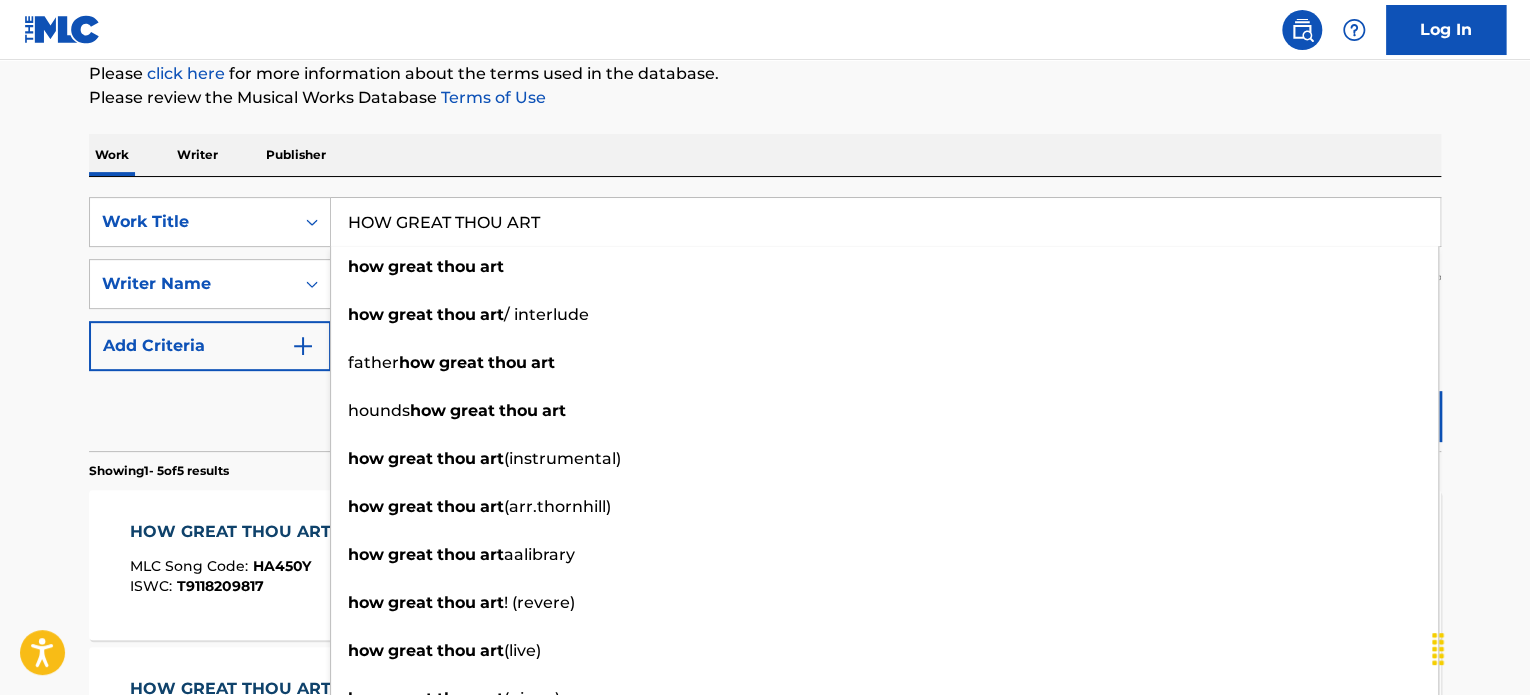 scroll, scrollTop: 0, scrollLeft: 0, axis: both 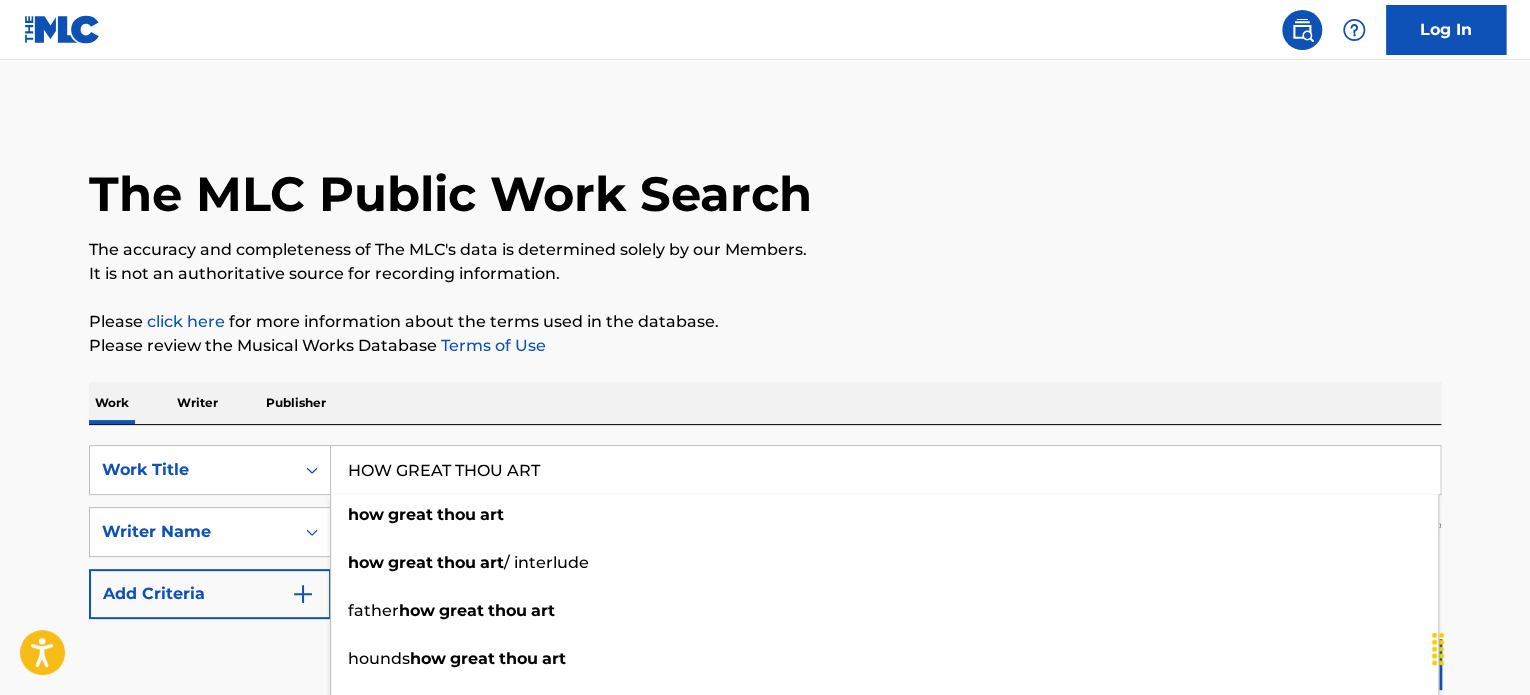 click on "The MLC Public Work Search The accuracy and completeness of The MLC's data is determined solely by our Members. It is not an authoritative source for recording information. Please   click here   for more information about the terms used in the database. Please review the Musical Works Database   Terms of Use Work Writer Publisher SearchWithCriteria38f6b7be-de2e-423f-aaac-9bed8f1f9915 Work Title HOW GREAT THOU ART how   great   thou   art how   great   thou   art  / interlude father  how   great   thou   art hounds  how   great   thou   art how   great   thou   art  (instrumental) how   great   thou   art  (arr.thornhill) how   great   thou   art  aalibrary how   great   thou   art ! (revere) how   great   thou   art  (live) how   great   thou   art  (piano) SearchWithCriteria55d6f230-bc2e-40cb-b9e9-bd667109f710 Writer Name DAVID DELARGY Add Criteria Reset Search Search Showing  1  -   5  of  5   results   HOW GREAT THOU ART MLC Song Code : HA450Y ISWC : T9118209817 Writers ( 7 ) Recording Artists ( 17 ) 12.5" at bounding box center [765, 860] 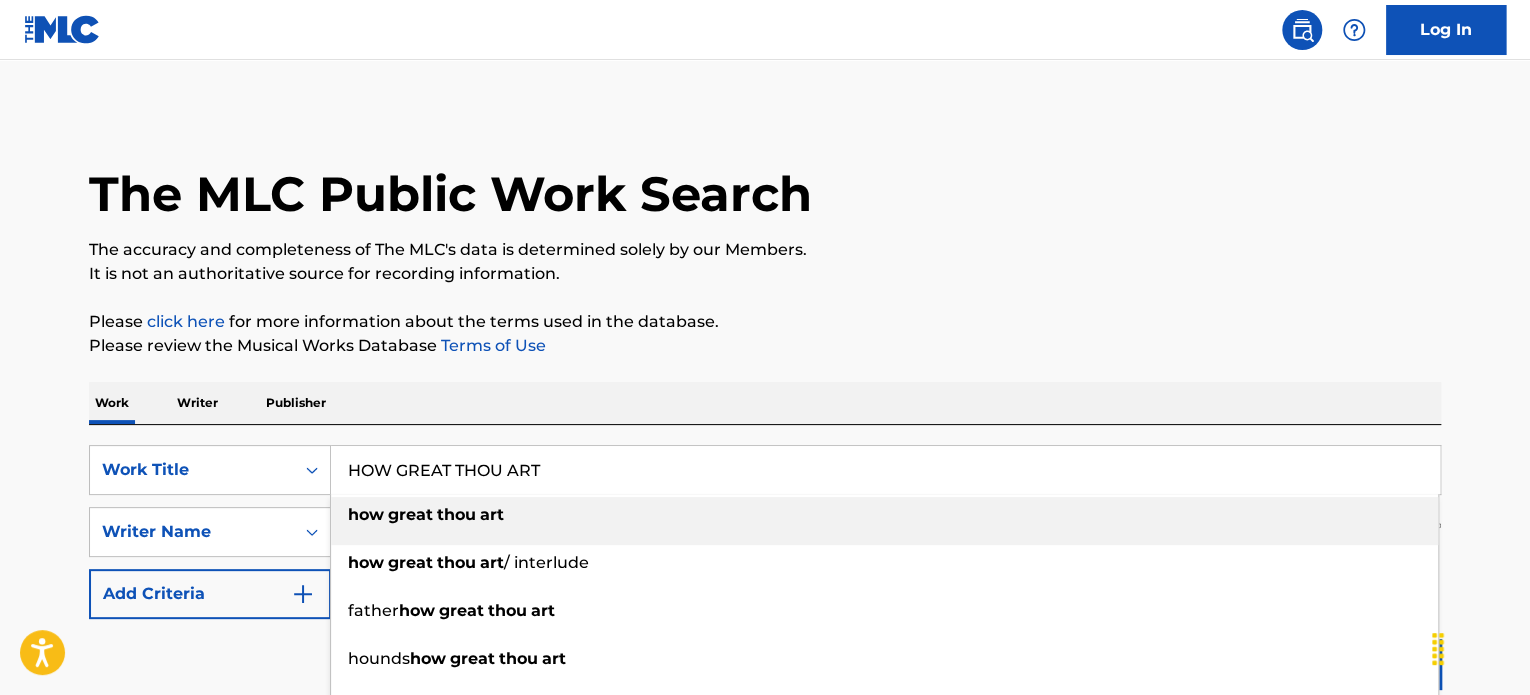 drag, startPoint x: 478, startPoint y: 529, endPoint x: 550, endPoint y: 501, distance: 77.25283 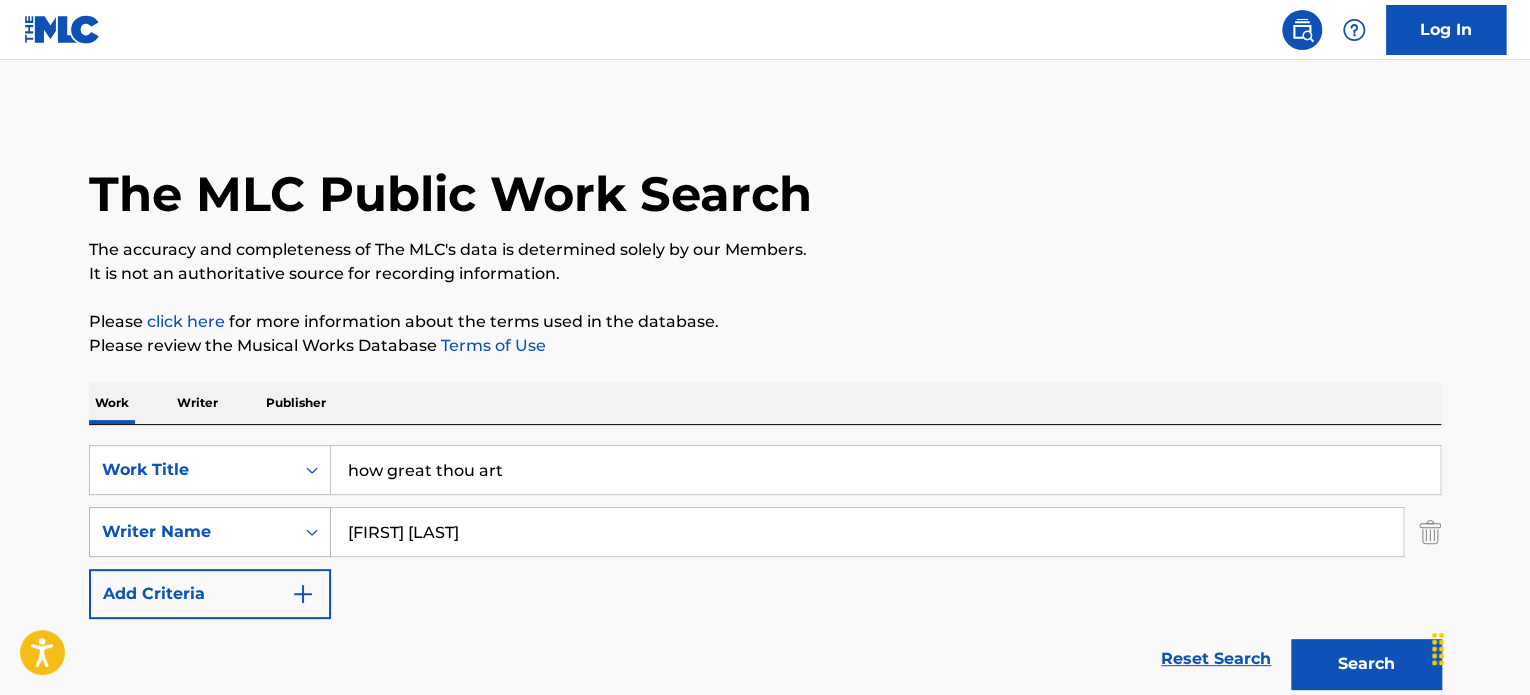 drag, startPoint x: 512, startPoint y: 527, endPoint x: 228, endPoint y: 531, distance: 284.02817 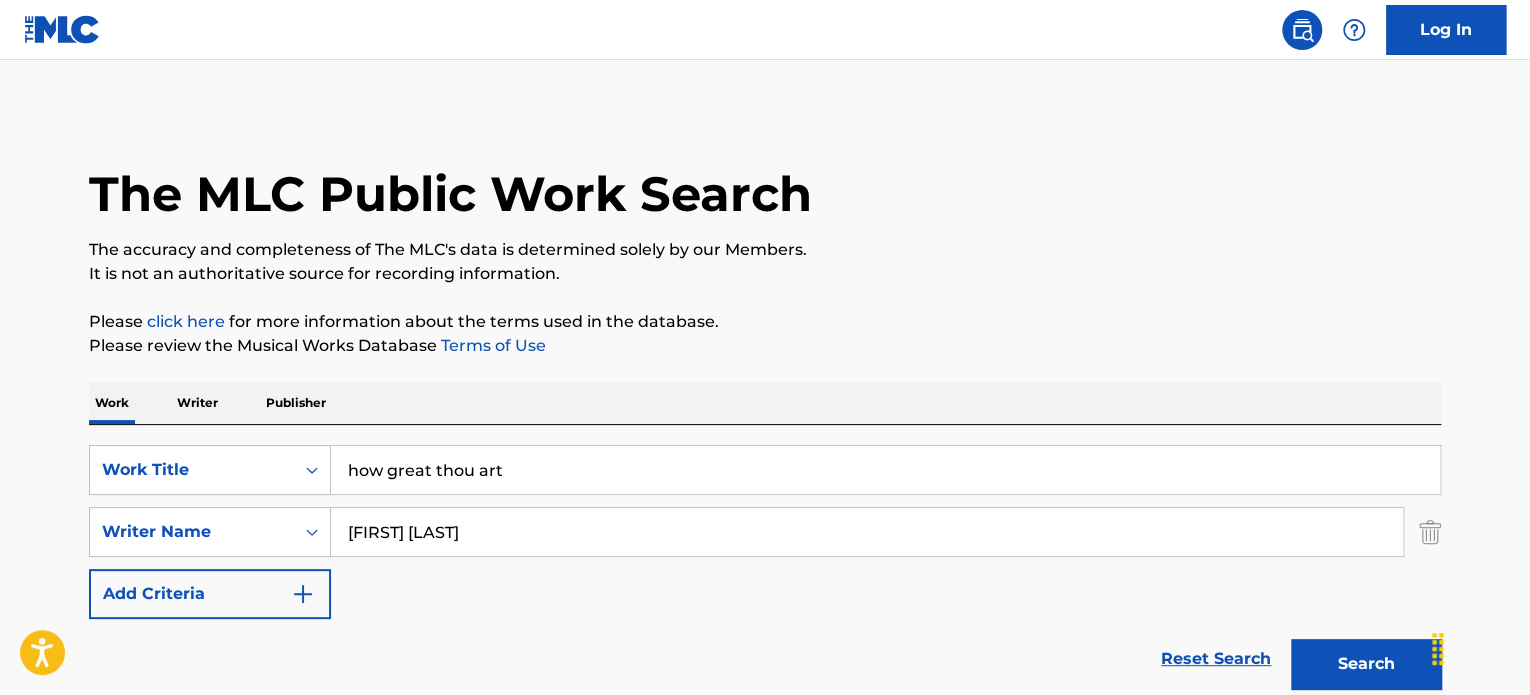 paste on "CHIN HUNG MAK" 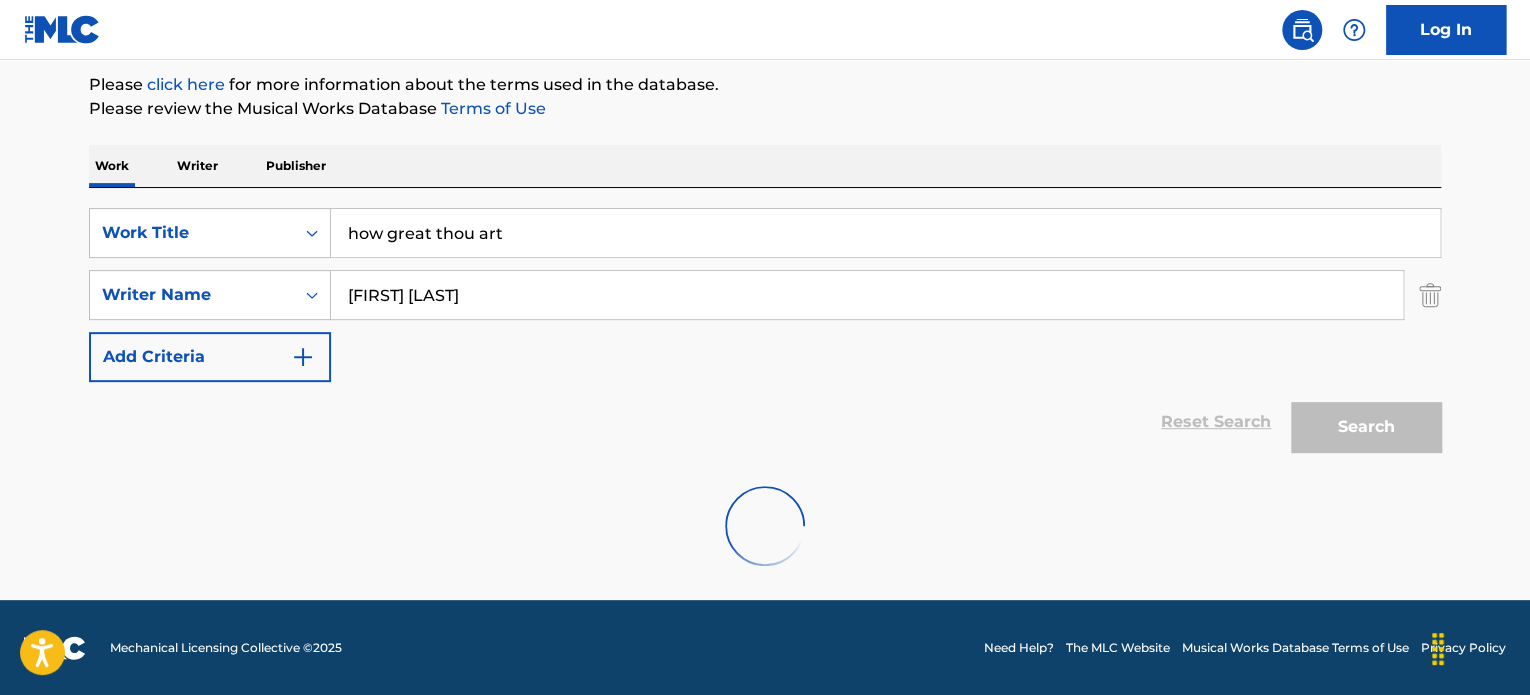 scroll, scrollTop: 172, scrollLeft: 0, axis: vertical 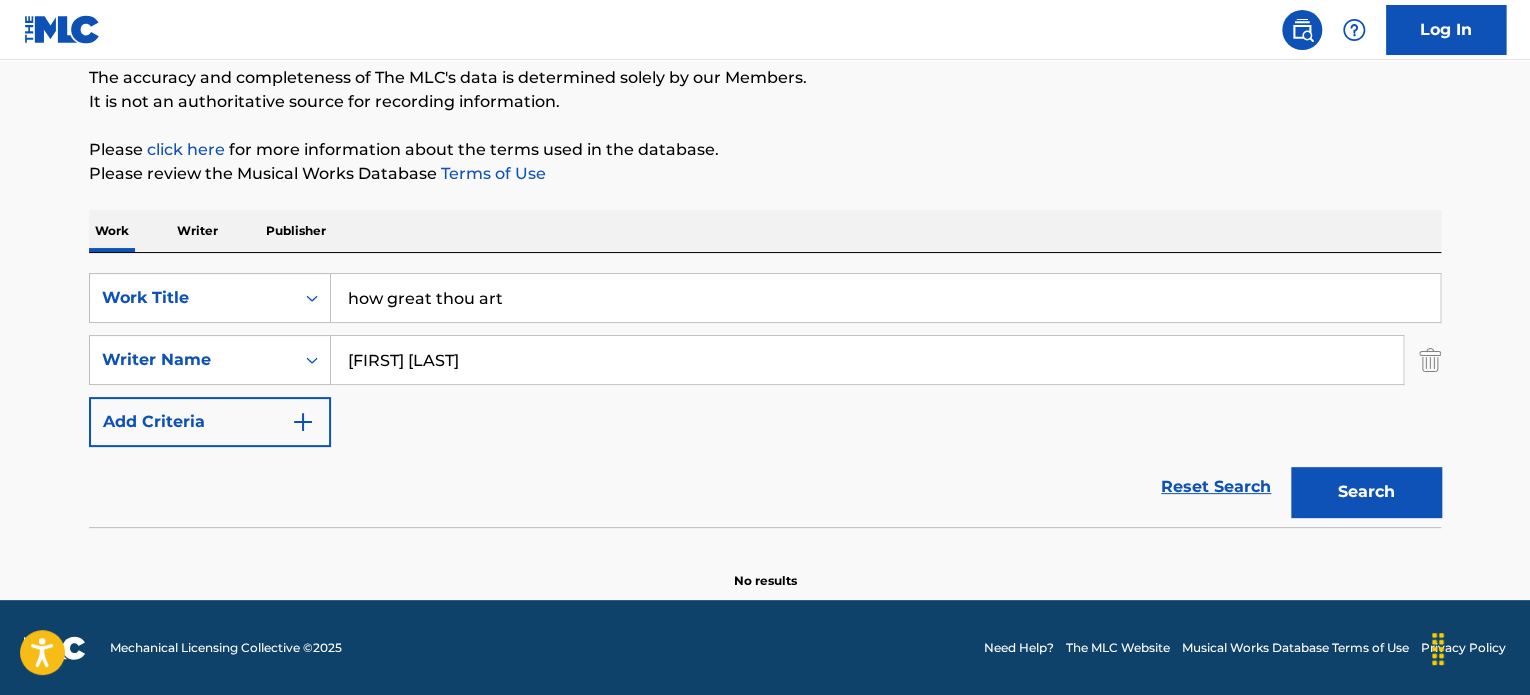 drag, startPoint x: 565, startPoint y: 355, endPoint x: 24, endPoint y: 335, distance: 541.36957 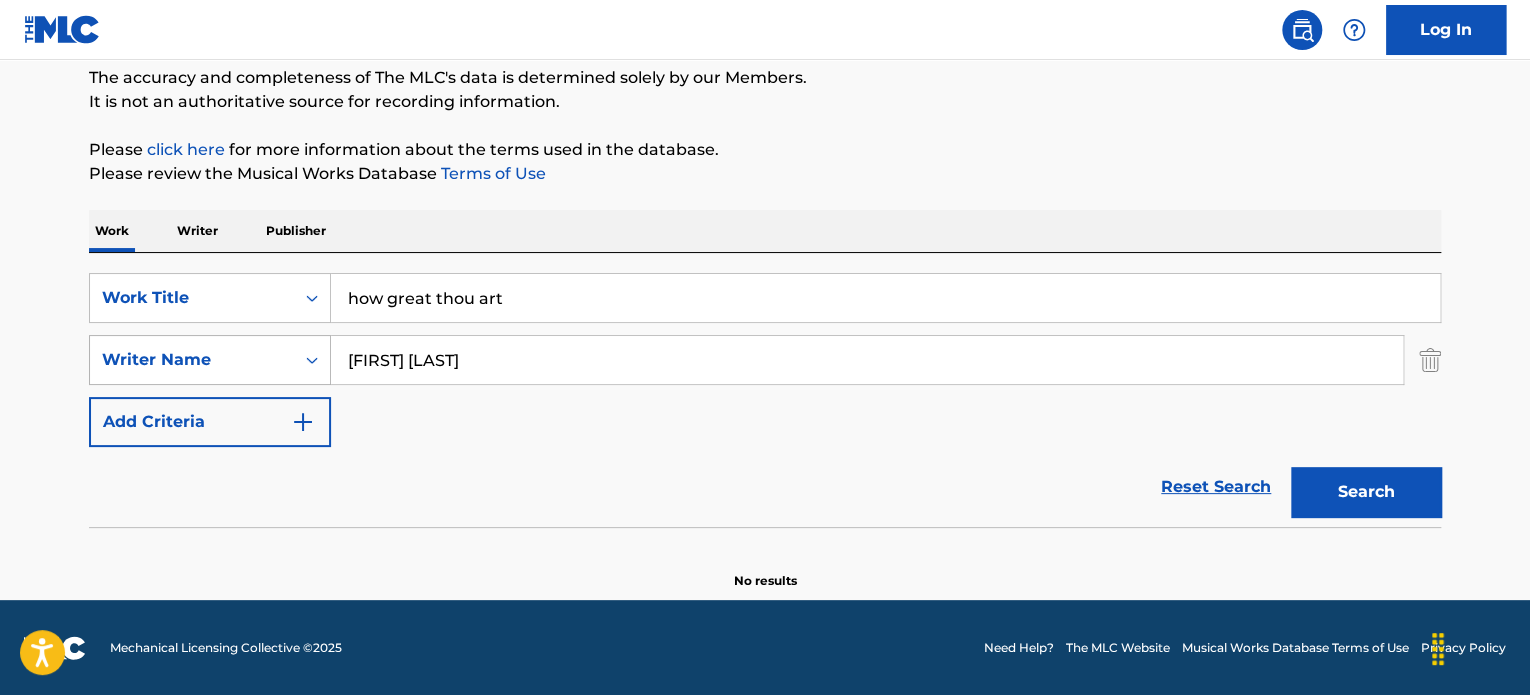 paste on "ROGER HEMNES" 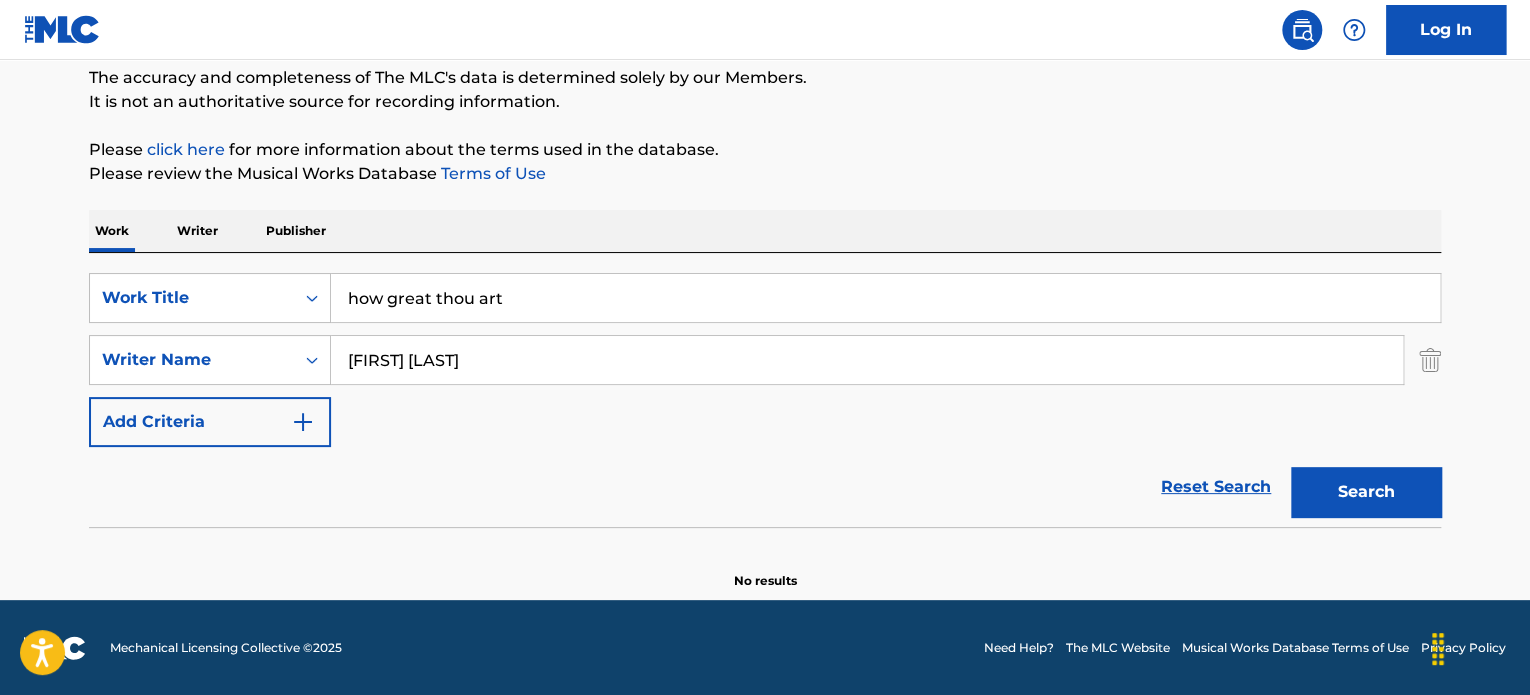 type on "ROGER HEMNES" 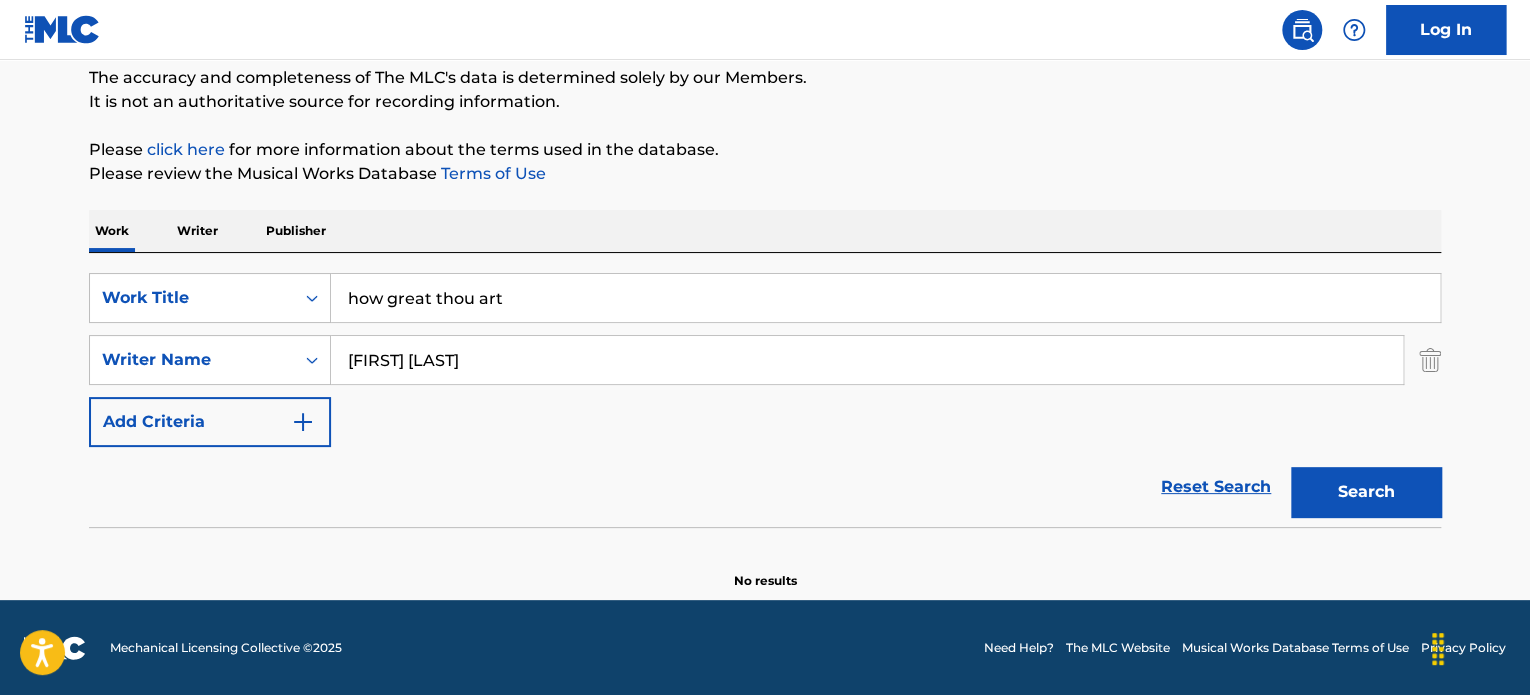 click on "how great thou art" at bounding box center (885, 298) 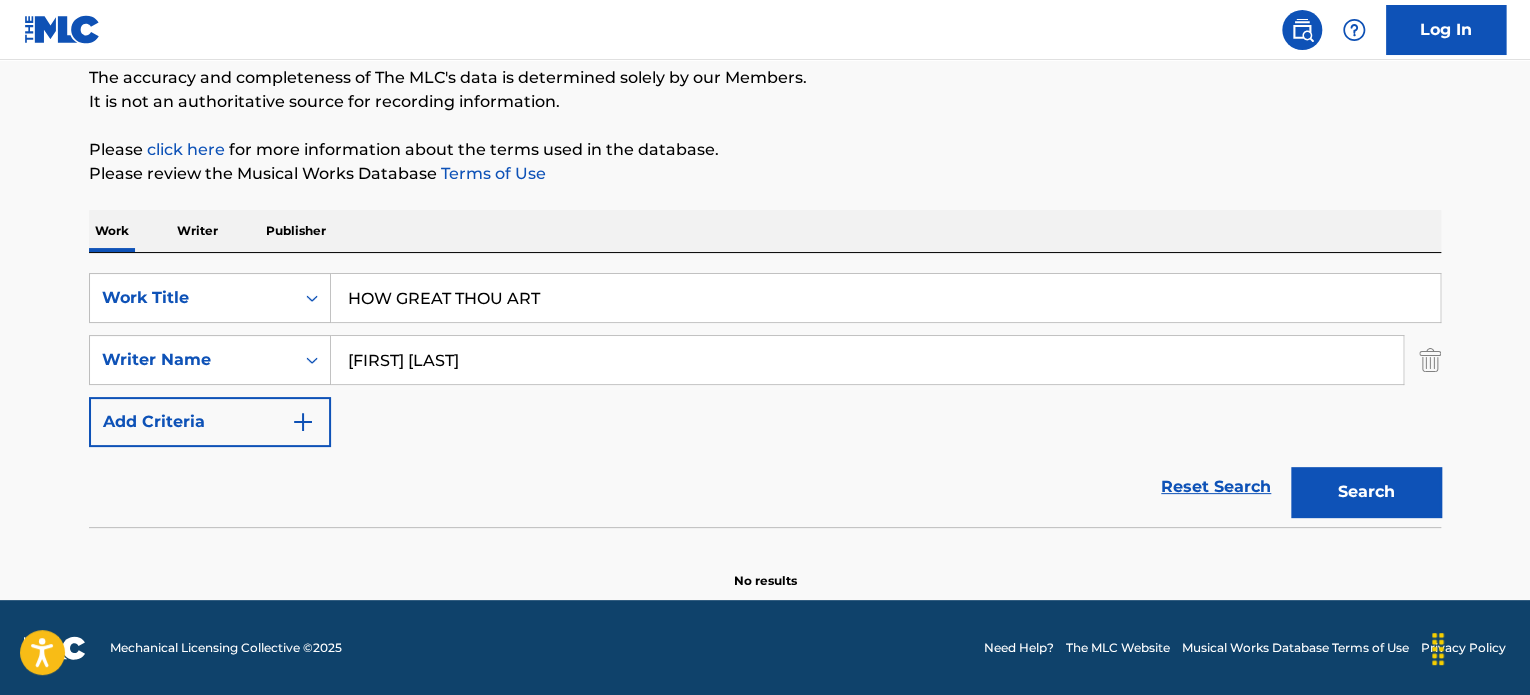 type on "HOW GREAT THOU ART" 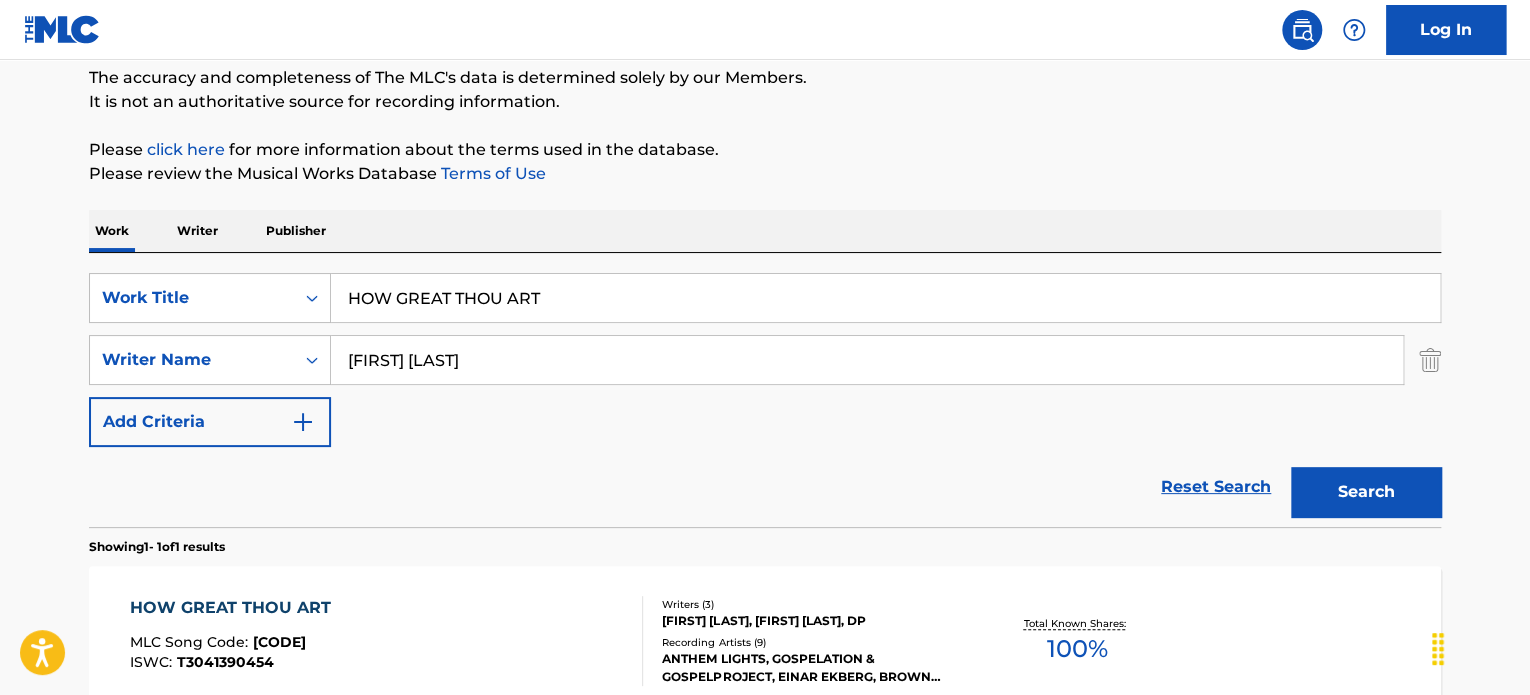 click on "The MLC Public Work Search The accuracy and completeness of The MLC's data is determined solely by our Members. It is not an authoritative source for recording information. Please   click here   for more information about the terms used in the database. Please review the Musical Works Database   Terms of Use Work Writer Publisher SearchWithCriteria38f6b7be-de2e-423f-aaac-9bed8f1f9915 Work Title HOW GREAT THOU ART SearchWithCriteria55d6f230-bc2e-40cb-b9e9-bd667109f710 Writer Name ROGER HEMNES Add Criteria Reset Search Search Showing  1  -   1  of  1   results   HOW GREAT THOU ART MLC Song Code : HB7WL5 ISWC : T3041390454 Writers ( 3 ) ROGER HEMNES, CARL BOBERG, DP Recording Artists ( 9 ) ANTHEM LIGHTS, GOSPELATION & GOSPELPROJECT, EINAR EKBERG, BROWN WORSHIP, KENT LUNDBERG,ONE WAY BROTHERS Total Known Shares: 100 % Results Per Page: 10 25 50 100" at bounding box center [765, 354] 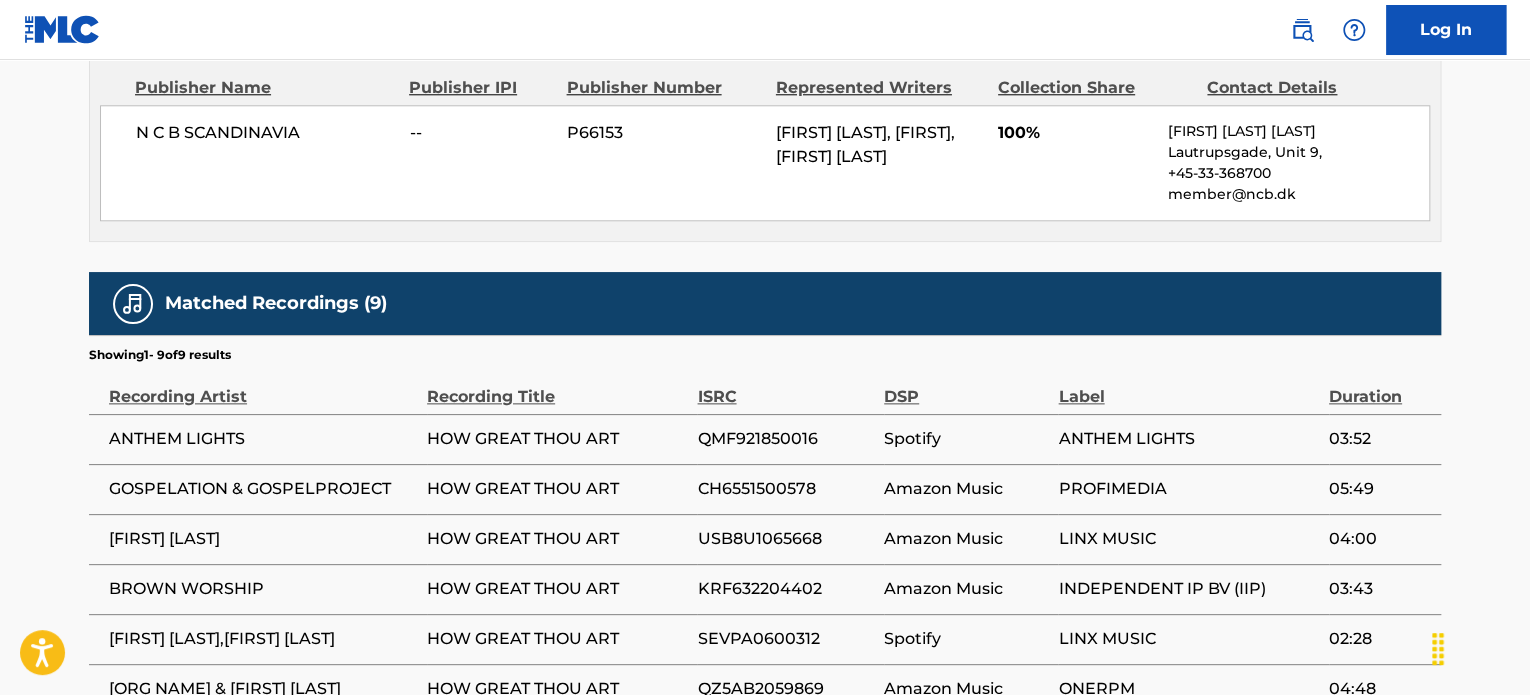scroll, scrollTop: 1292, scrollLeft: 0, axis: vertical 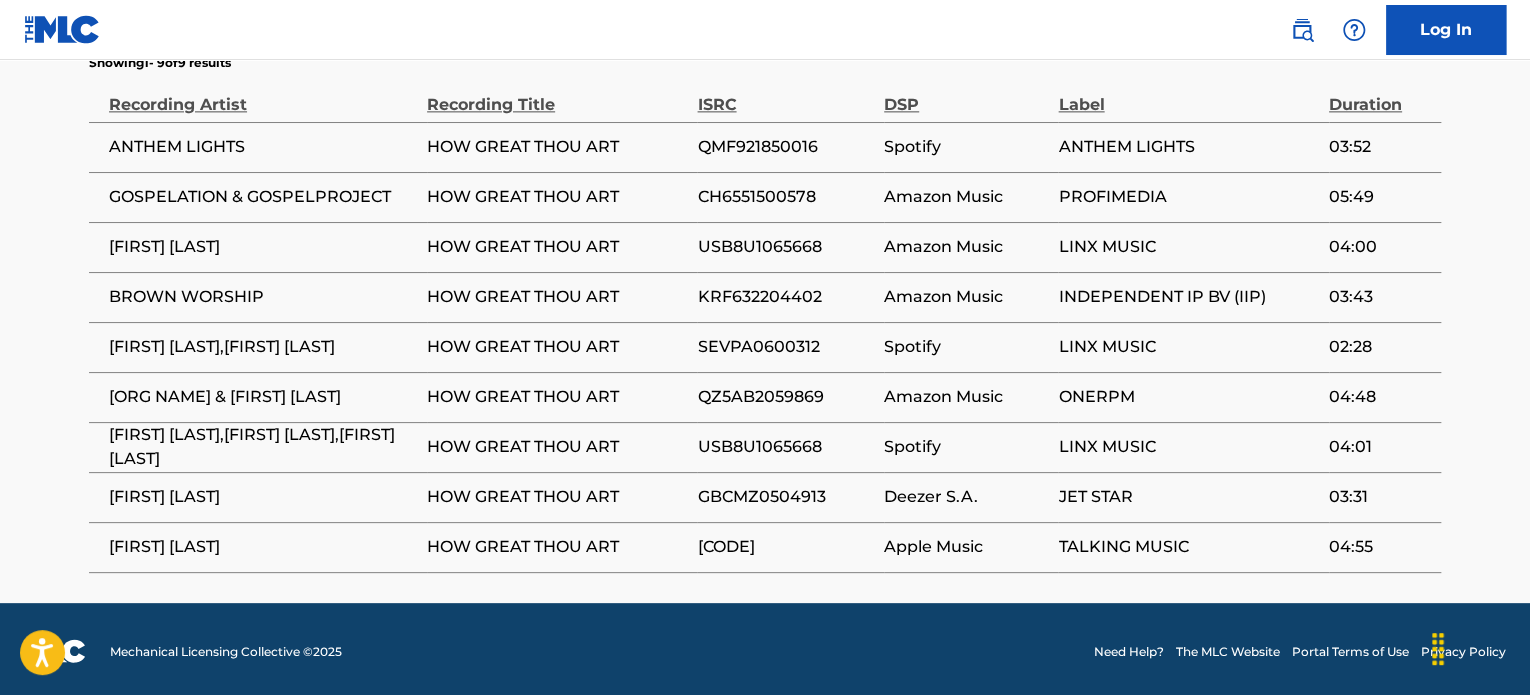 click on "SEVTM2300512" at bounding box center [790, 547] 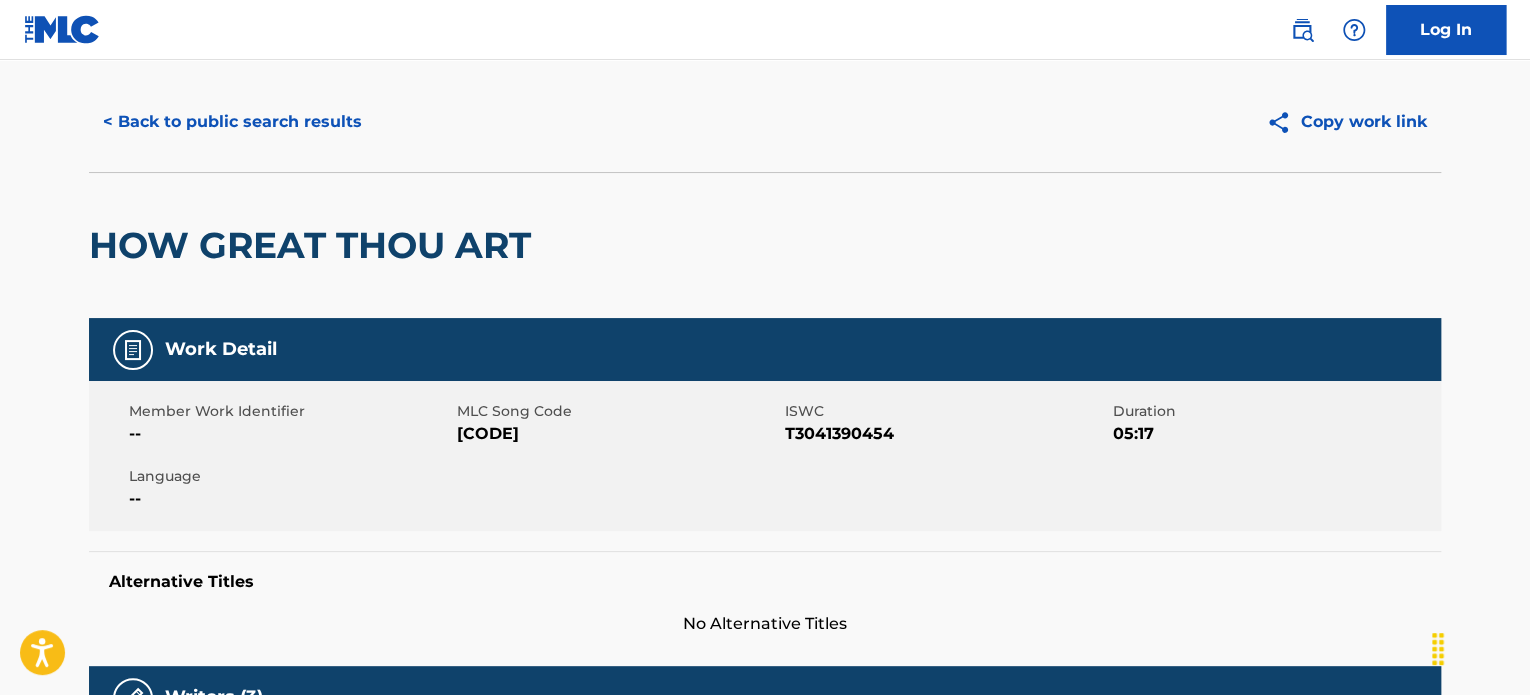 scroll, scrollTop: 0, scrollLeft: 0, axis: both 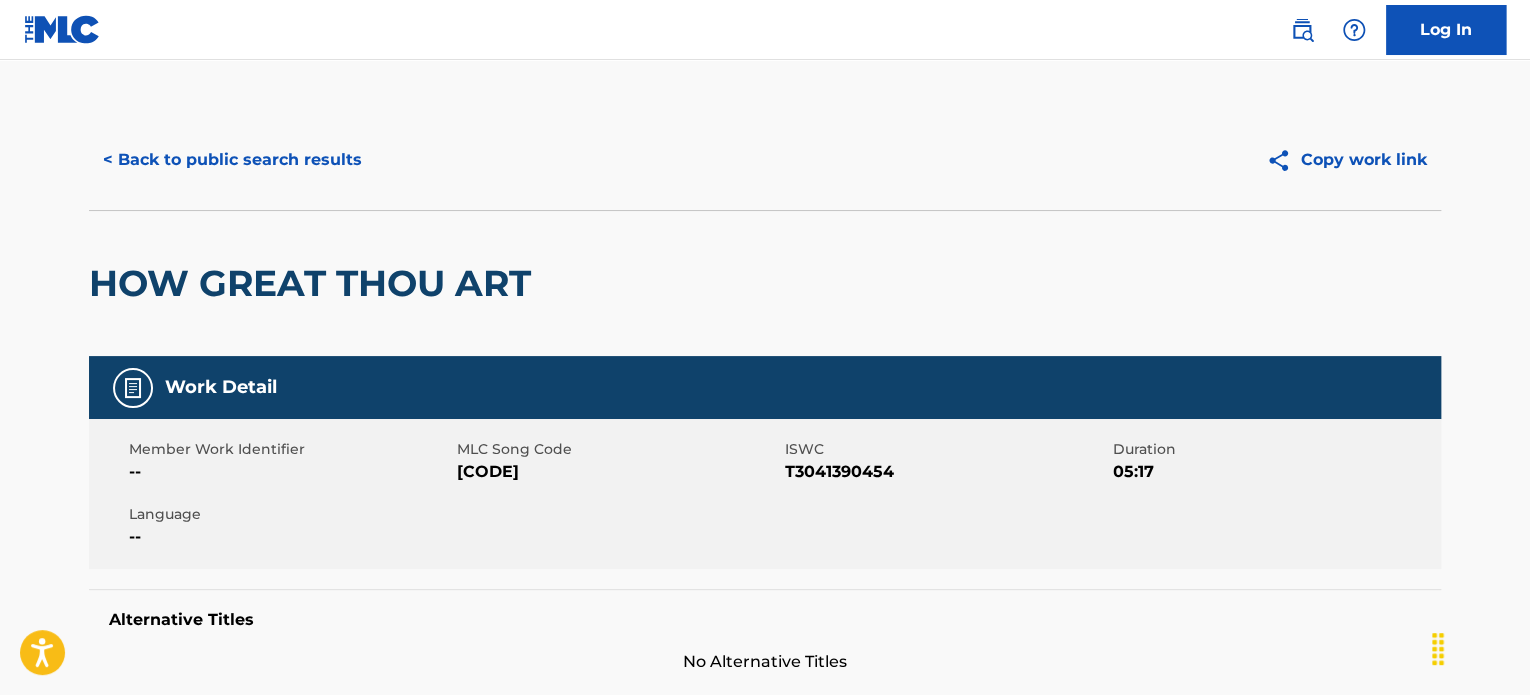 click on "< Back to public search results Copy work link" at bounding box center (765, 160) 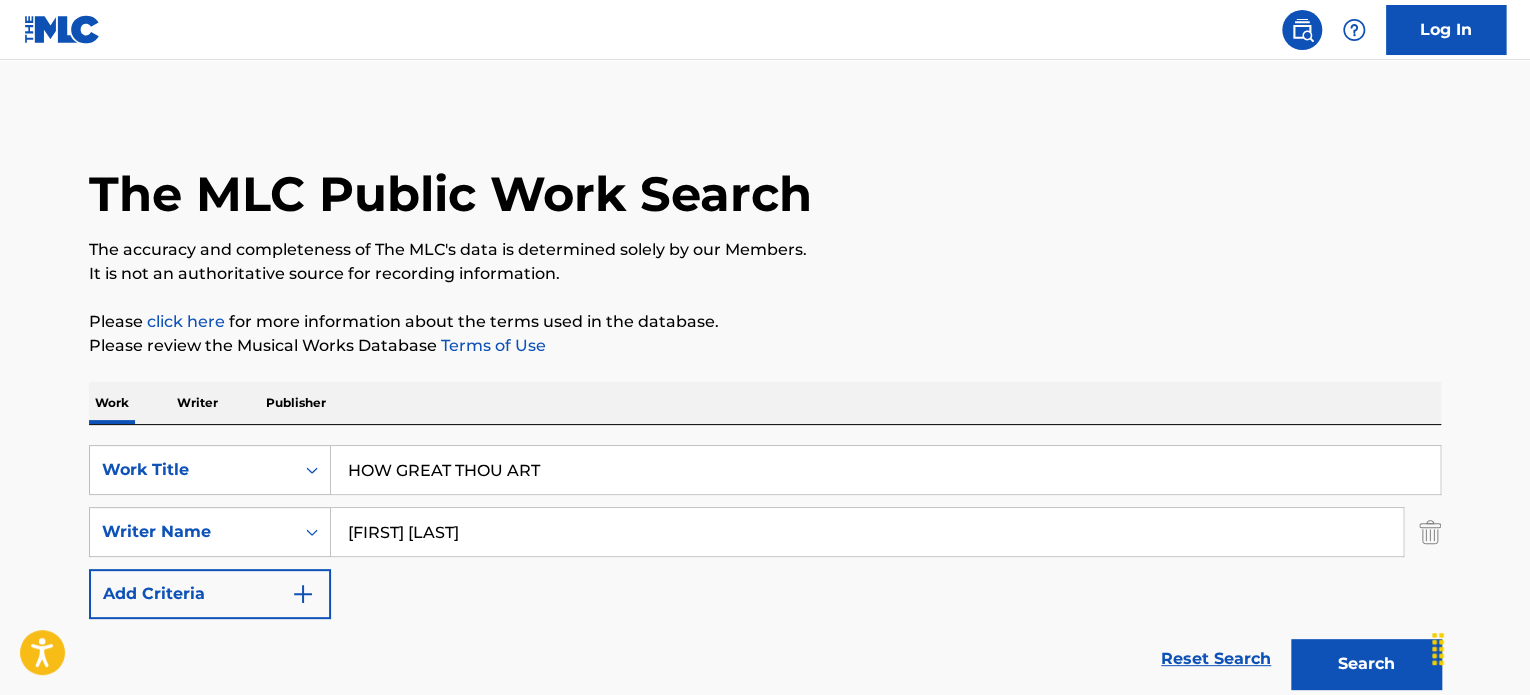 scroll, scrollTop: 172, scrollLeft: 0, axis: vertical 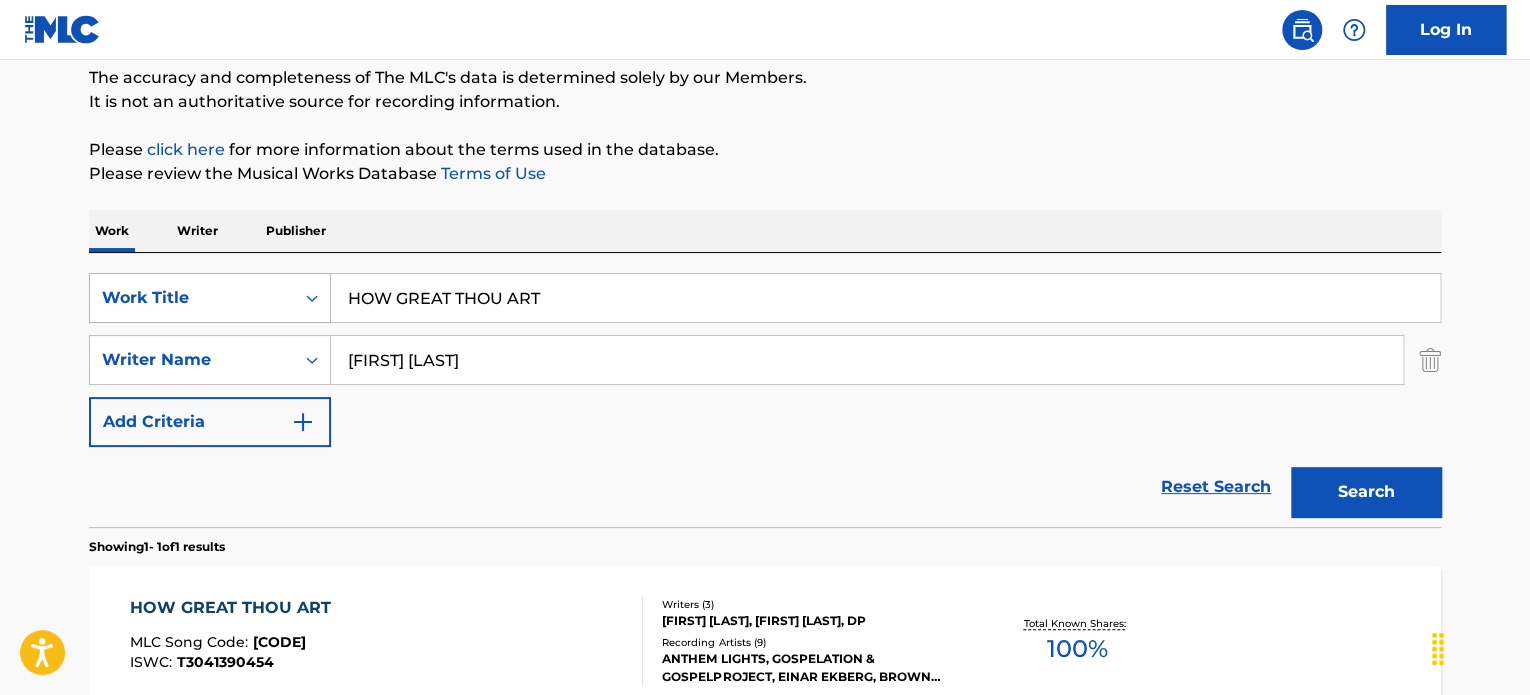 drag, startPoint x: 618, startPoint y: 276, endPoint x: 277, endPoint y: 287, distance: 341.17737 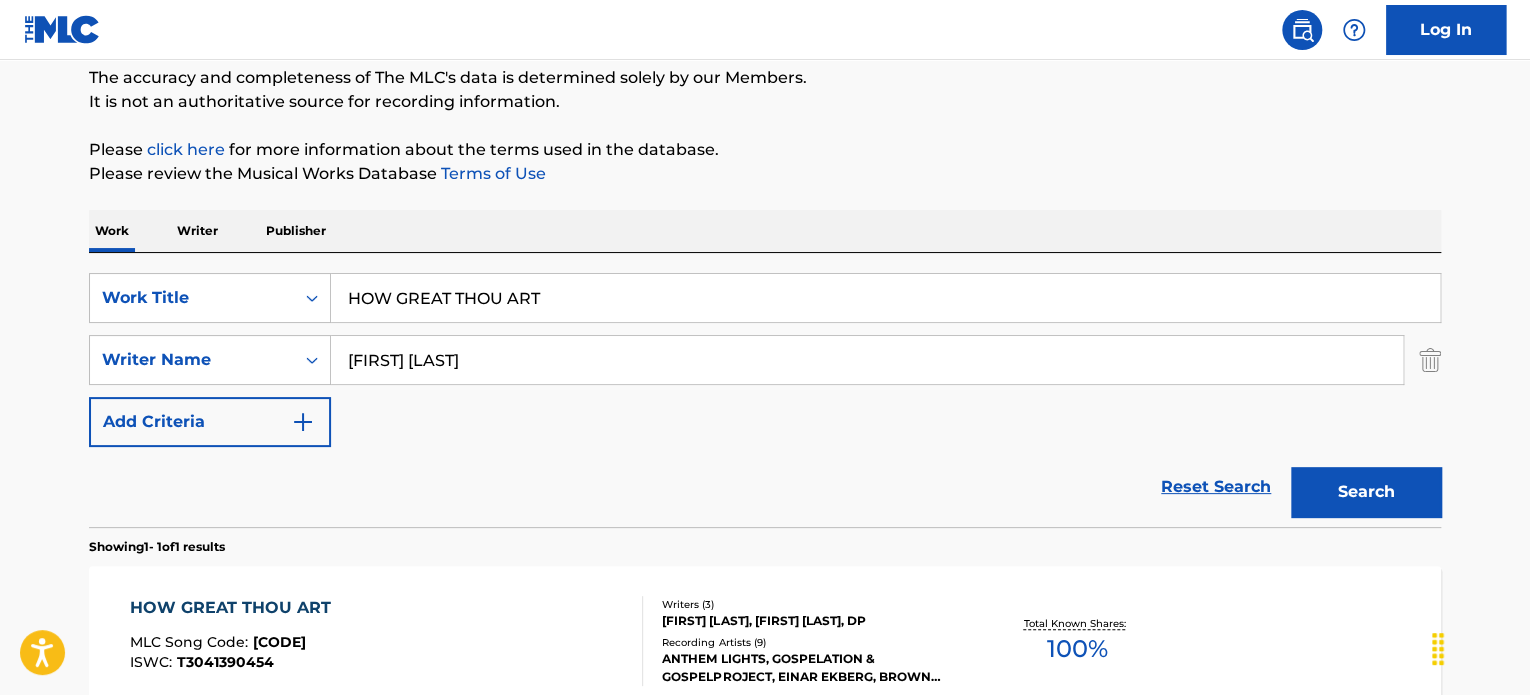 paste on "ELDER SCROLLS IV OBLIVION" 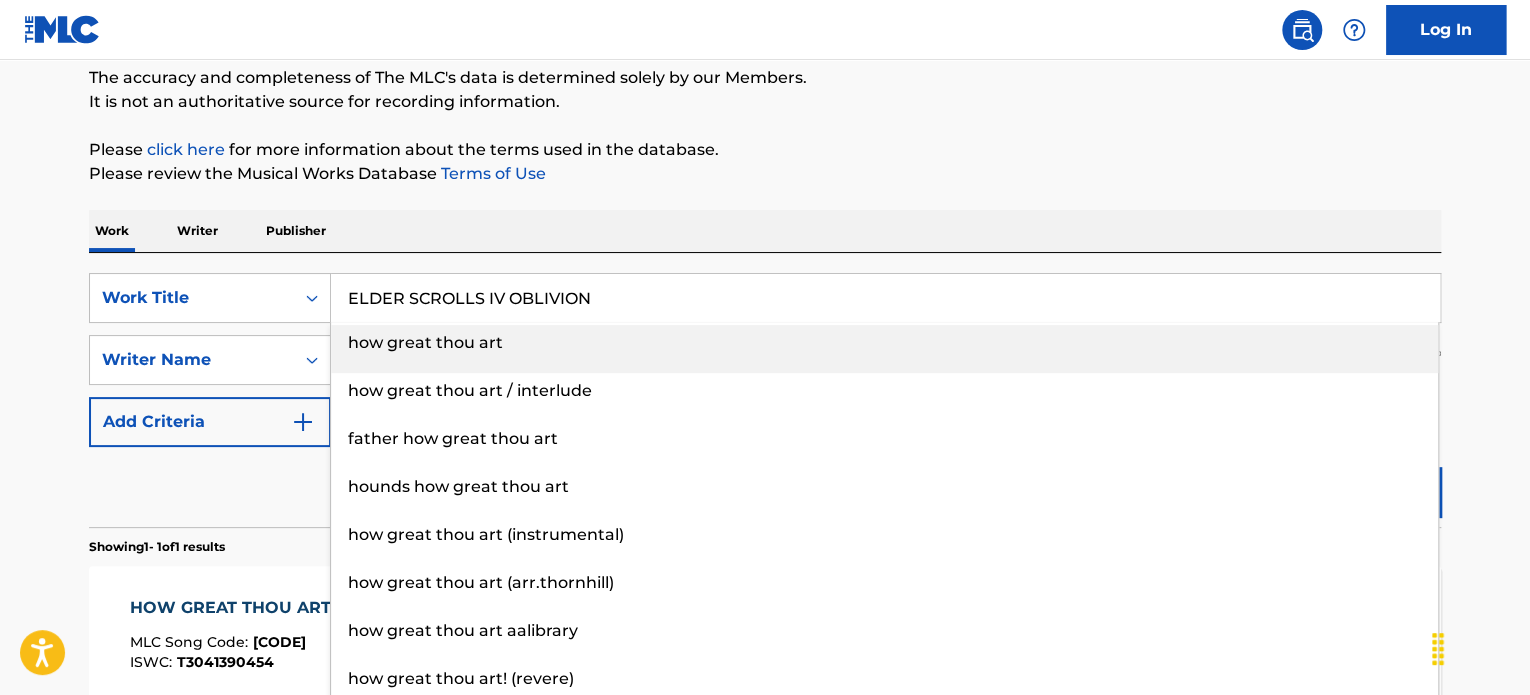 type on "ELDER SCROLLS IV OBLIVION" 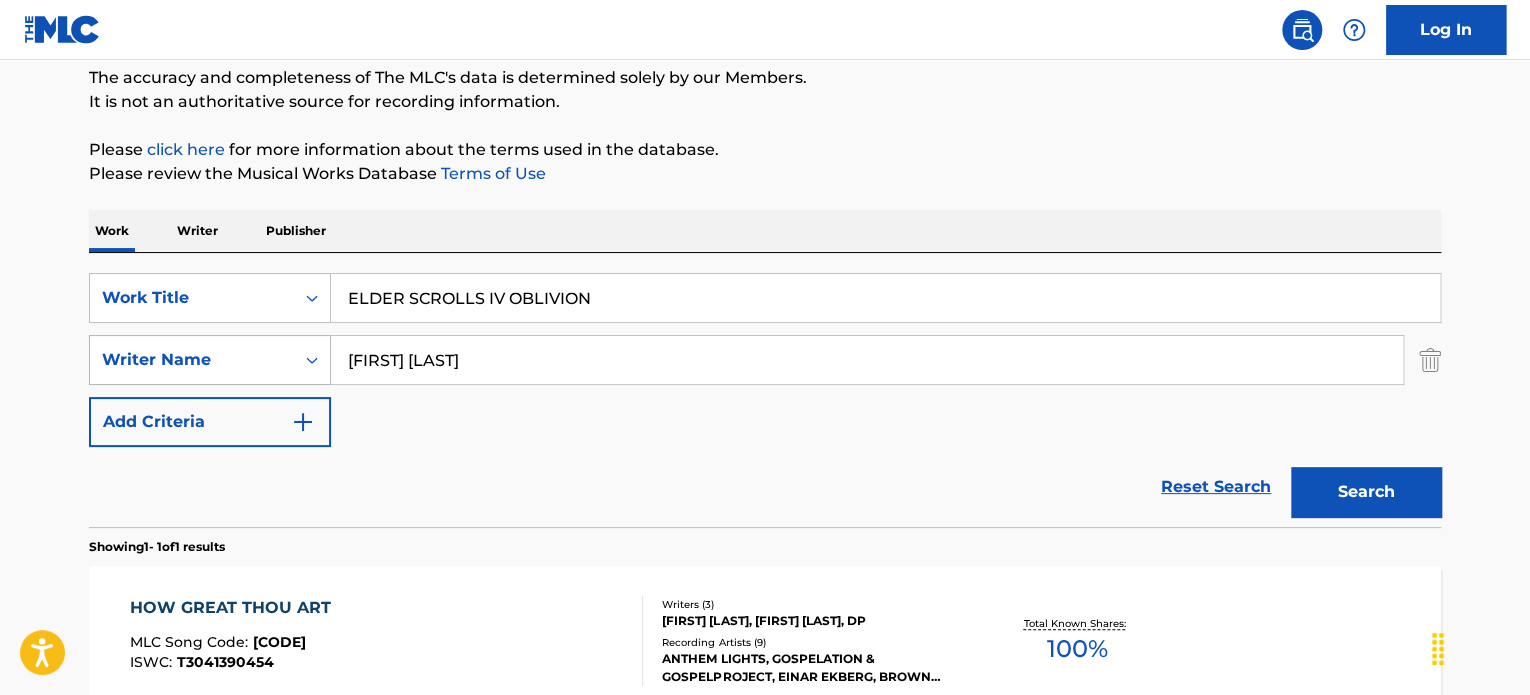 drag, startPoint x: 284, startPoint y: 353, endPoint x: 300, endPoint y: 356, distance: 16.27882 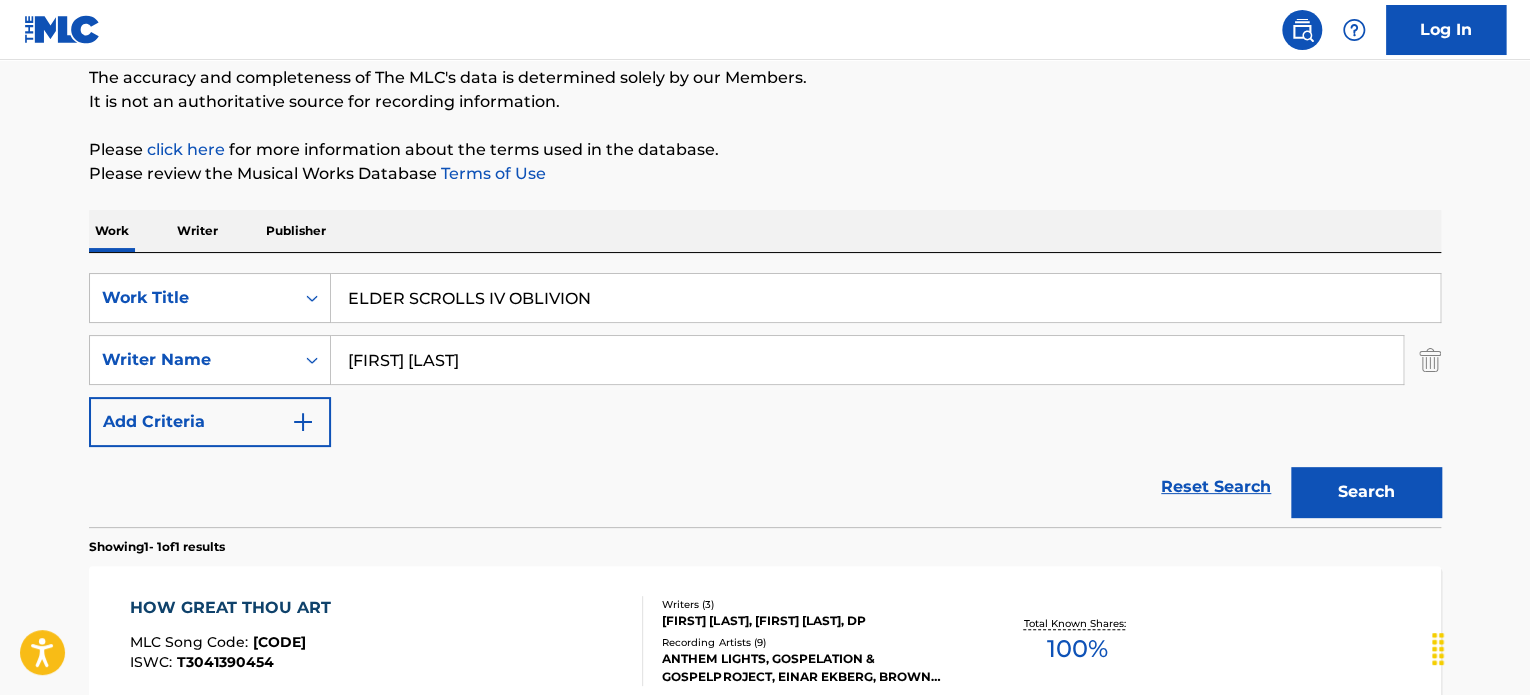 type on "JEREMY SOULE" 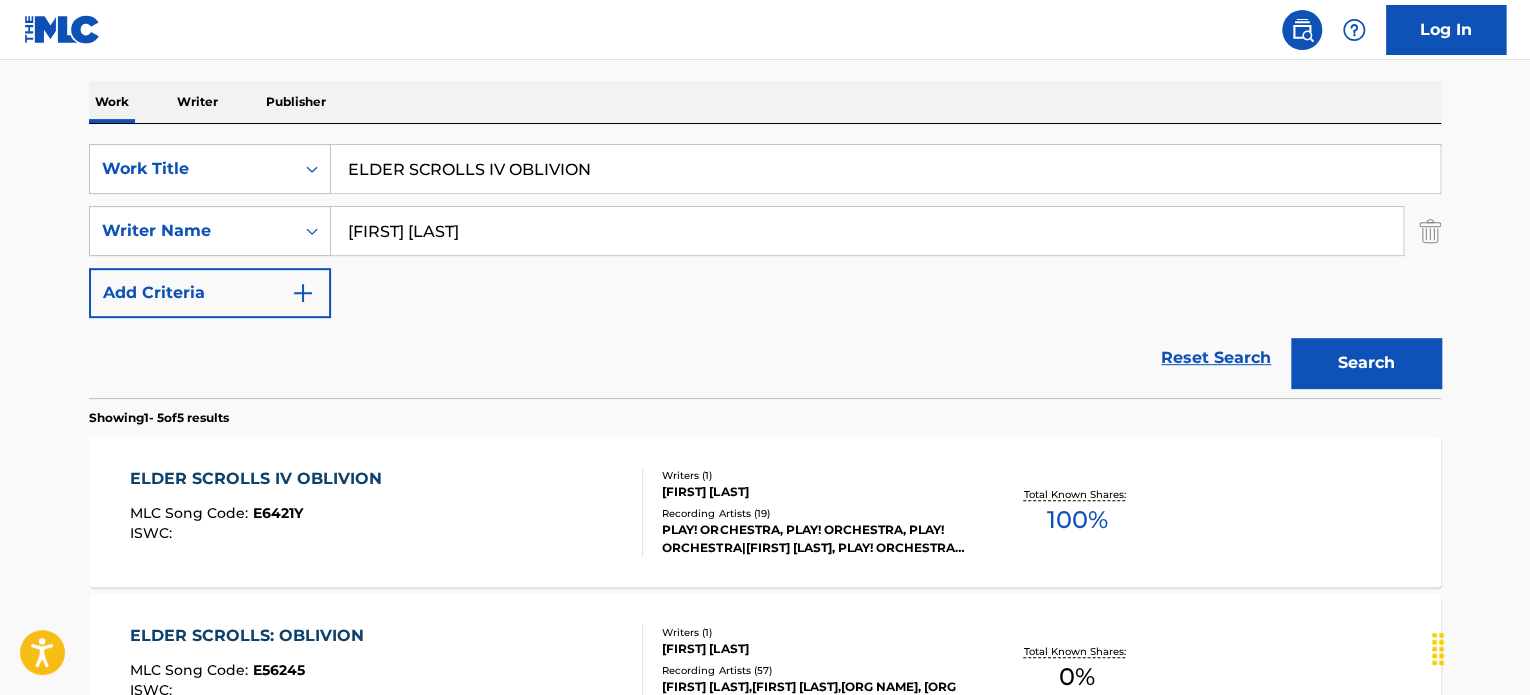 scroll, scrollTop: 339, scrollLeft: 0, axis: vertical 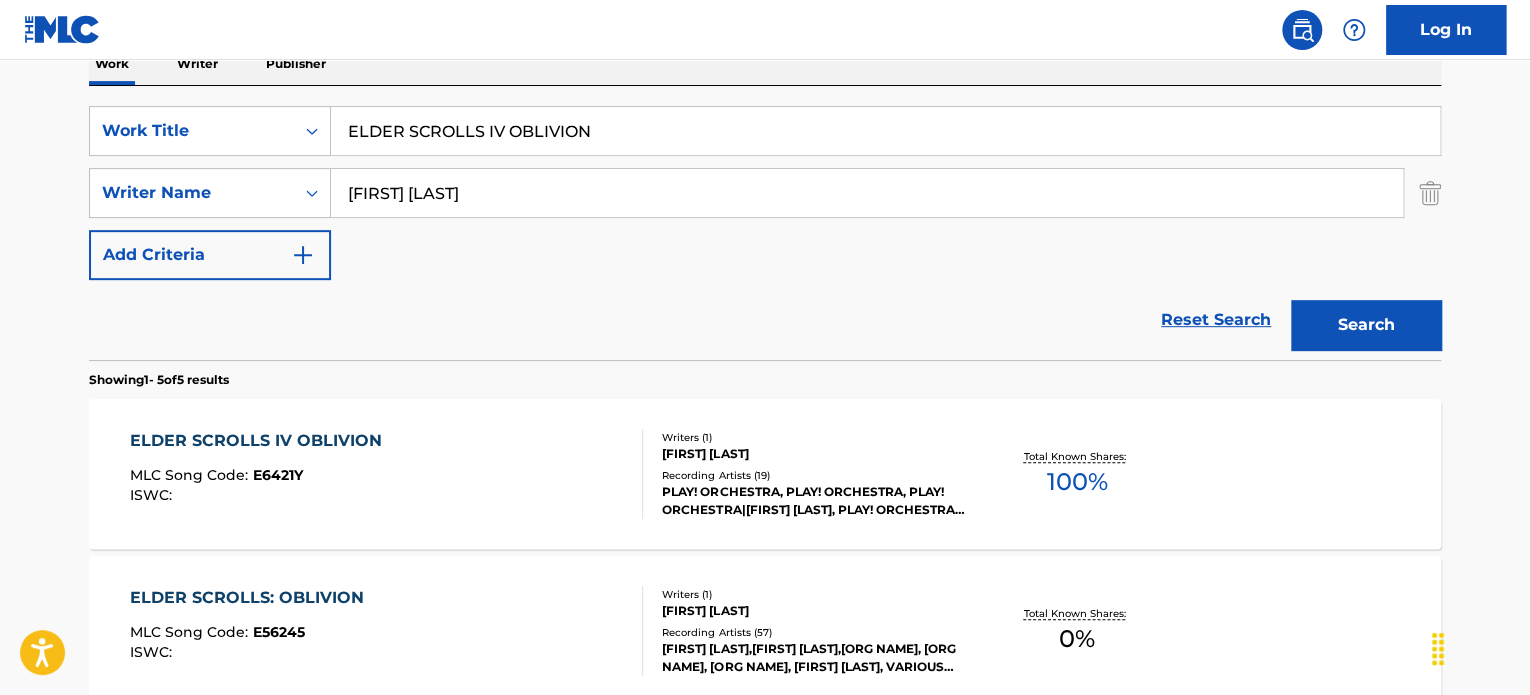 click on "Writers ( 1 )" at bounding box center (813, 437) 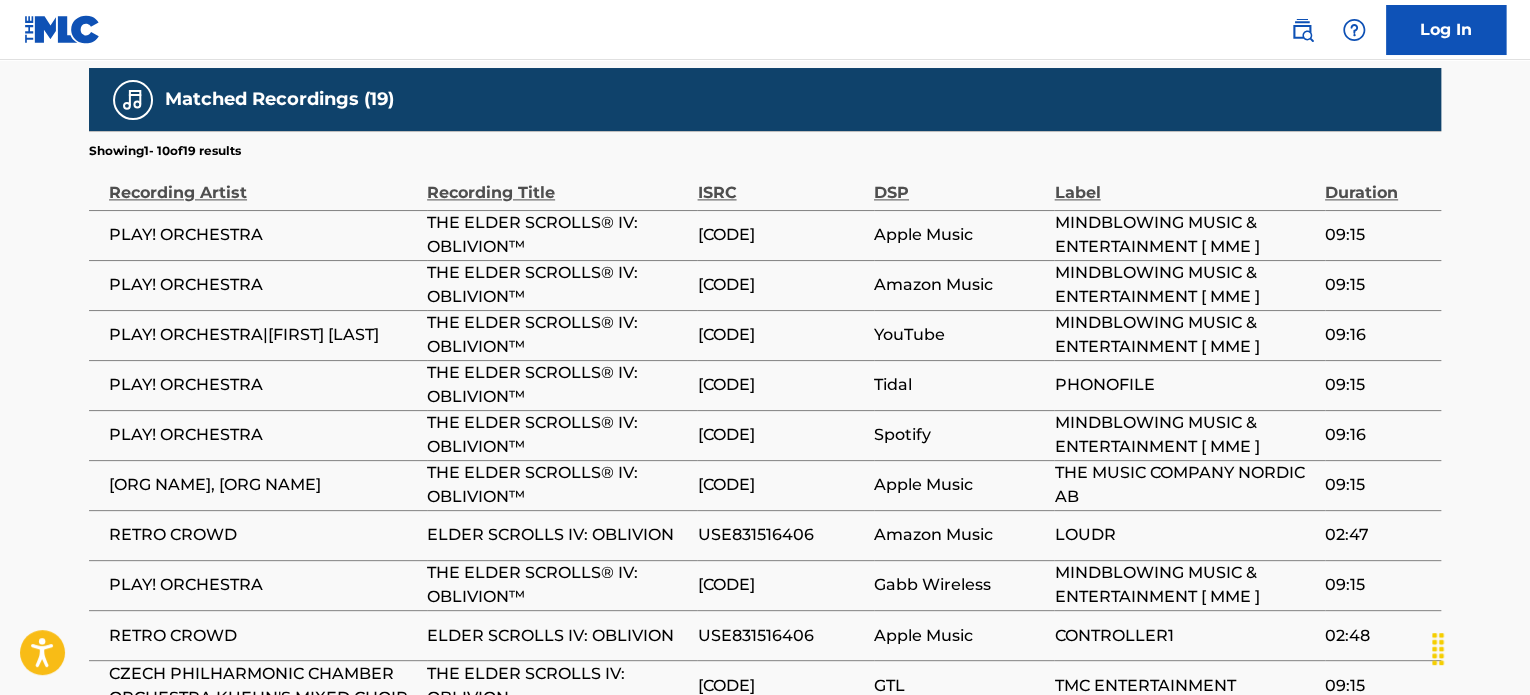 scroll, scrollTop: 1485, scrollLeft: 0, axis: vertical 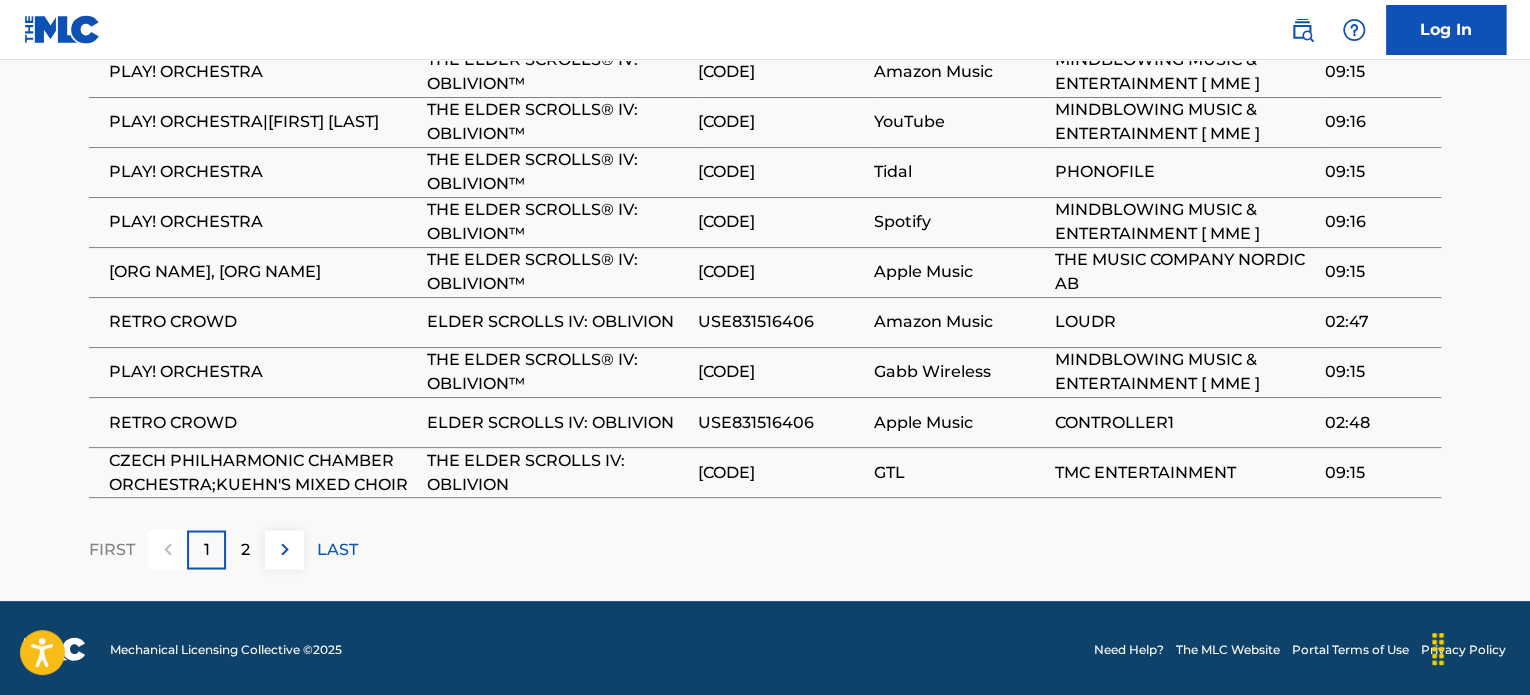 click on "< Back to public search results Copy work link ELDER SCROLLS IV OBLIVION     Work Detail   Member Work Identifier -- MLC Song Code E6421Y ISWC -- Duration --:-- Language -- Alternative Titles No Alternative Titles Writers   (1) Writer Name Writer IPI Writer Role JEREMY SOULE 00418708448 Composer/Author Publishers   (1) Total shares:  100 % Administrator Name Administrator IPI Administrator Number Collection Share Contact Details WC MUSIC CORP. 00392888203 P93725 100% WARNER CHAPPELL MUSIC INC MLC_Inquiries@warnerchappell.com Admin Original Publisher Connecting Line Publisher Name Publisher IPI Publisher Number Represented Writers ELECTRONIC ARTS MUSIC PUBLISH ING INC 00339816139 P350X9 JEREMY SOULE Total shares:  100 % Matched Recordings   (19) Showing  1  -   10  of  19   results   Recording Artist Recording Title ISRC DSP Label Duration PLAY! ORCHESTRA THE ELDER SCROLLS® IV: OBLIVION™ SEWFT0800911 Apple Music MINDBLOWING MUSIC & ENTERTAINMENT [ MME ] 09:15 PLAY! ORCHESTRA SEWFT0800911 Amazon Music 09:15" at bounding box center [765, -403] 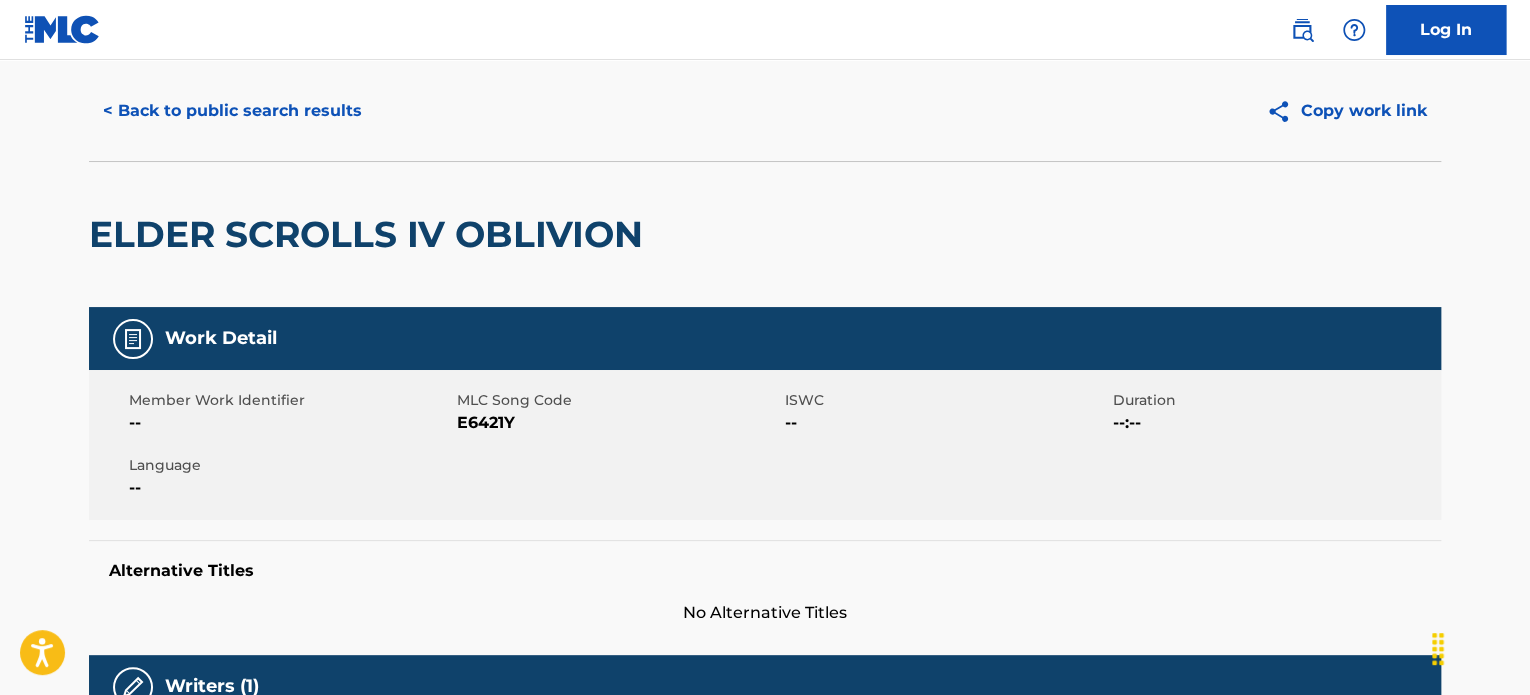 scroll, scrollTop: 0, scrollLeft: 0, axis: both 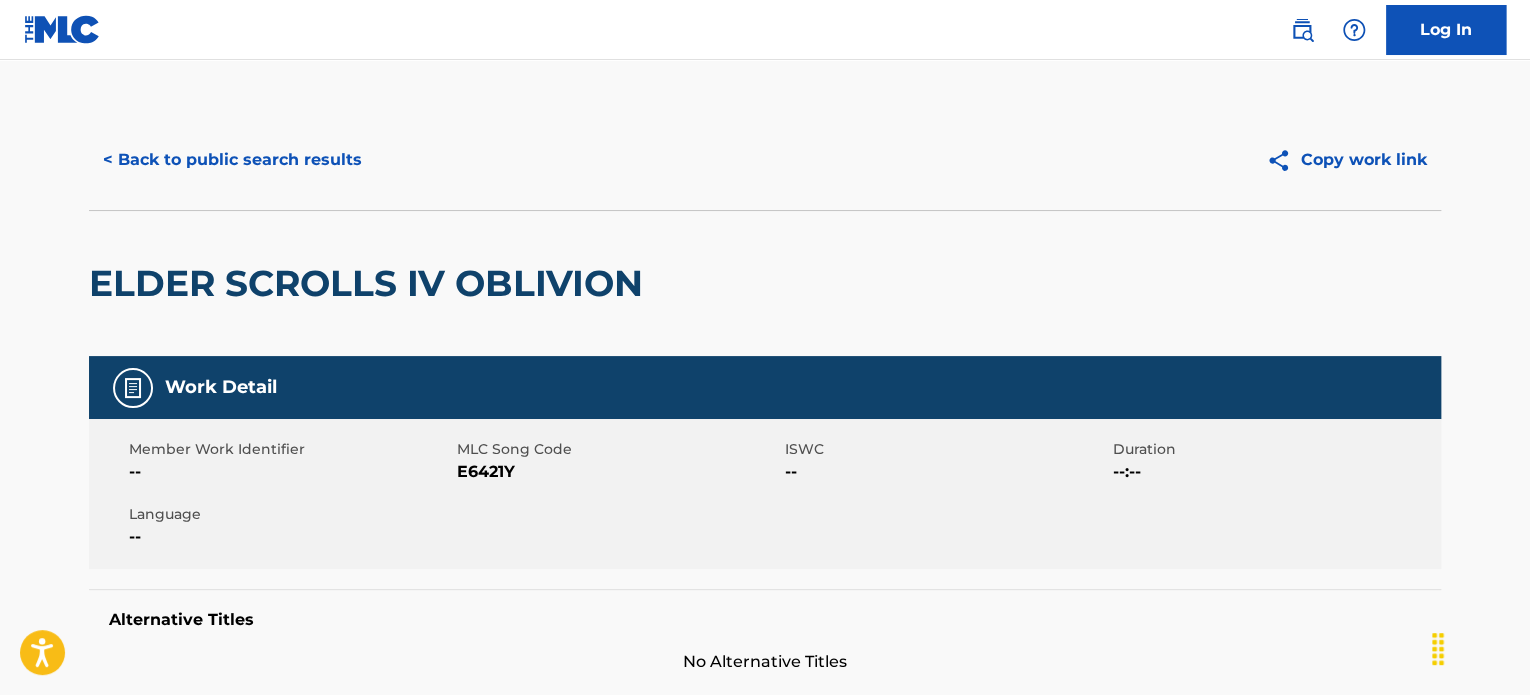 click on "< Back to public search results" at bounding box center [232, 160] 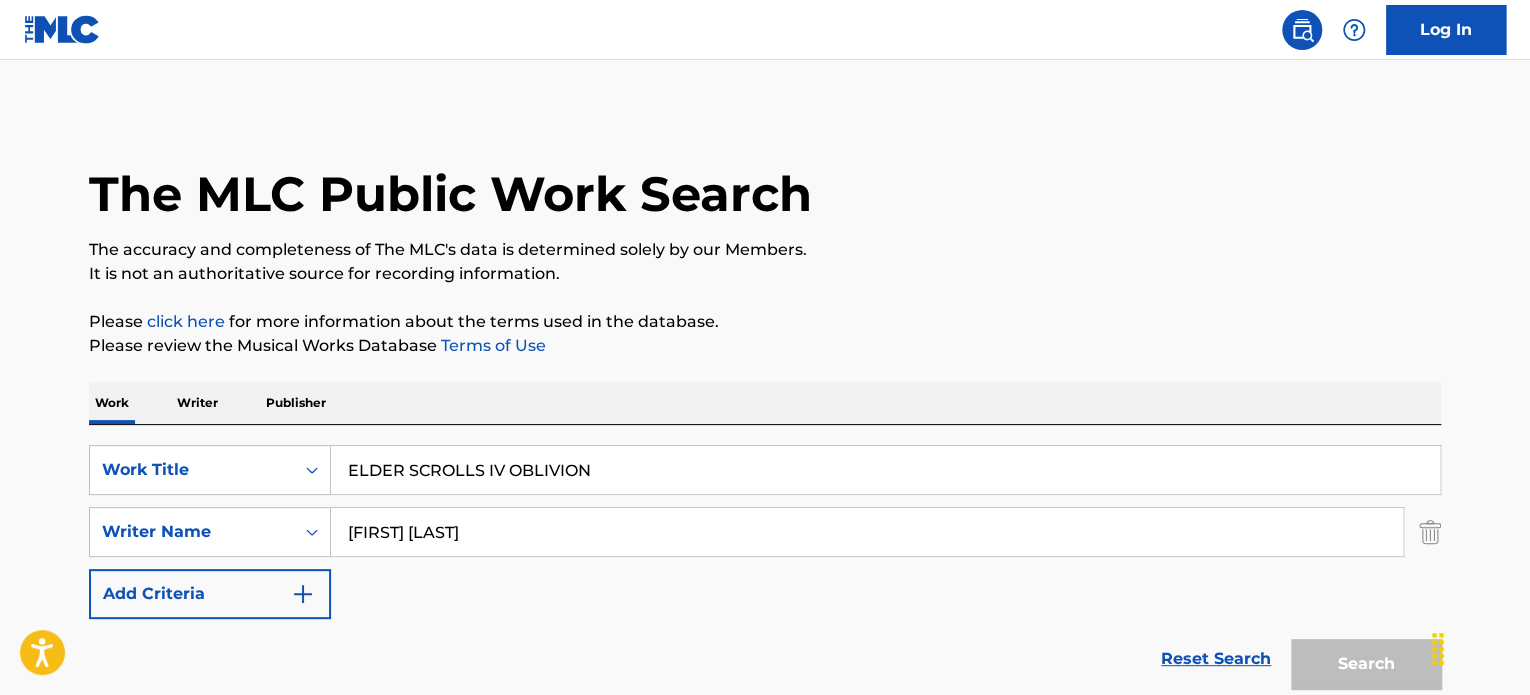 scroll, scrollTop: 339, scrollLeft: 0, axis: vertical 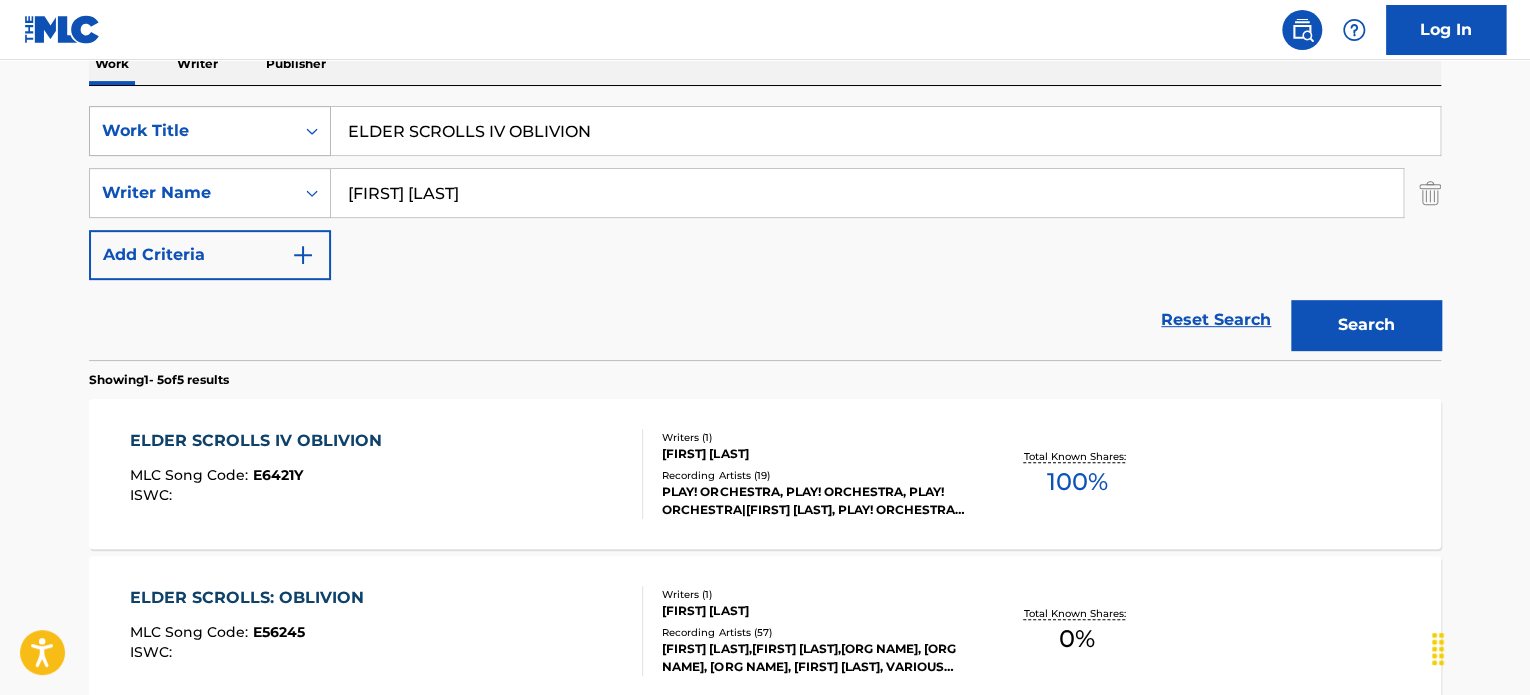 drag, startPoint x: 604, startPoint y: 143, endPoint x: 258, endPoint y: 115, distance: 347.1311 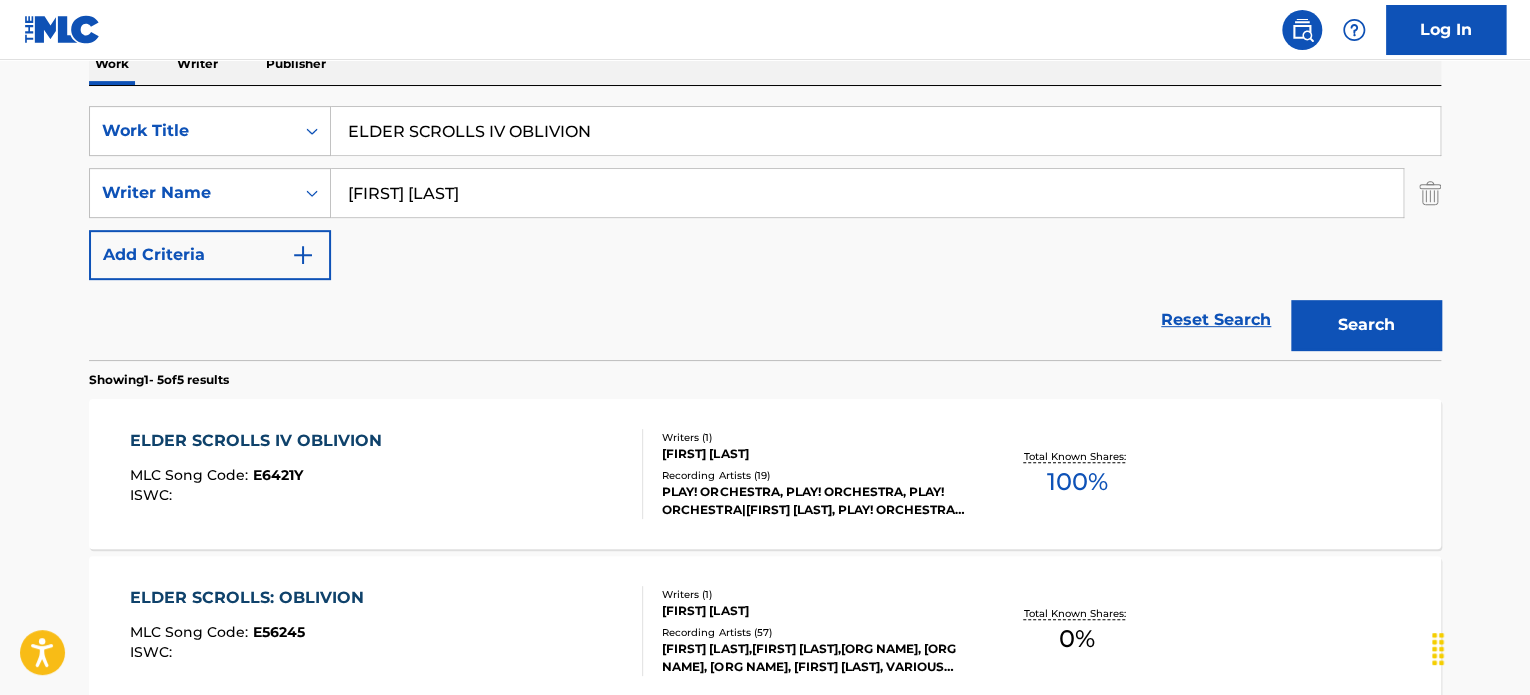 paste on "Chill" 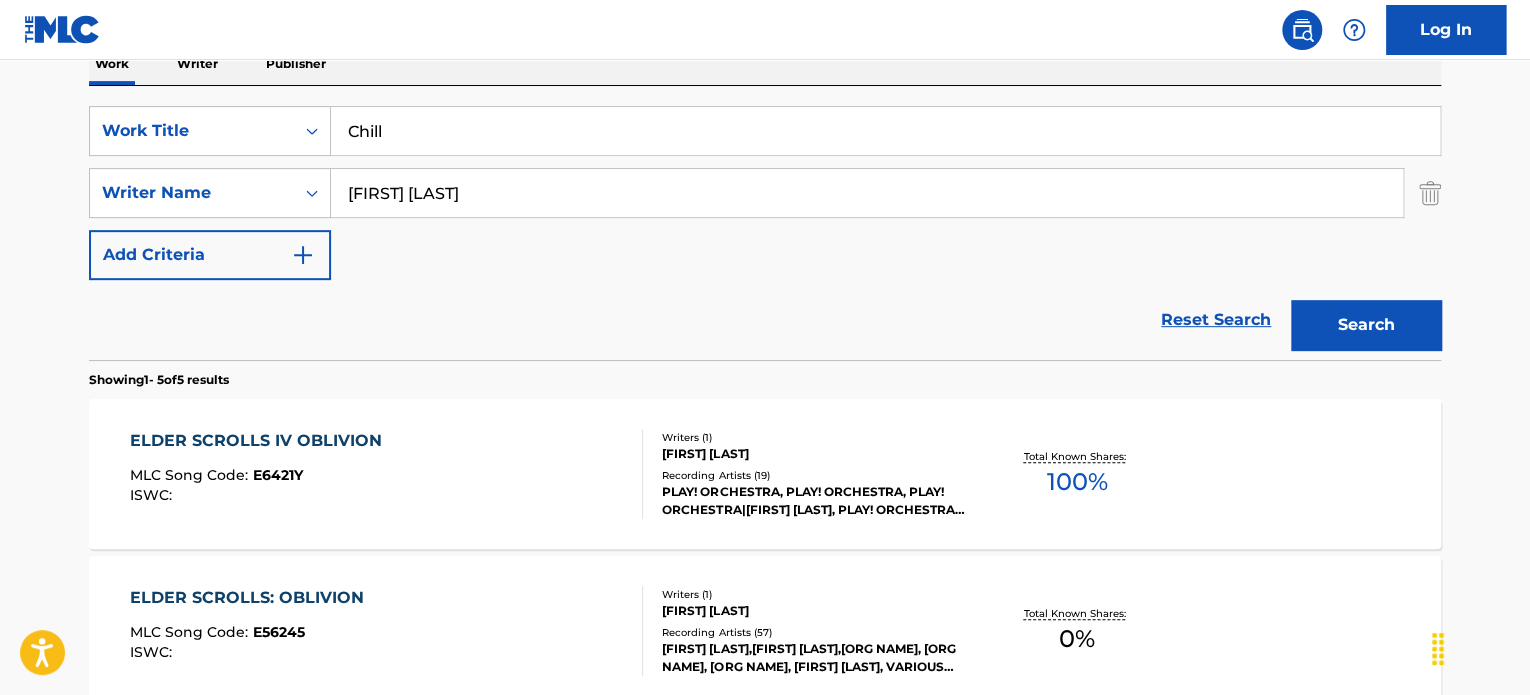 type on "Chill" 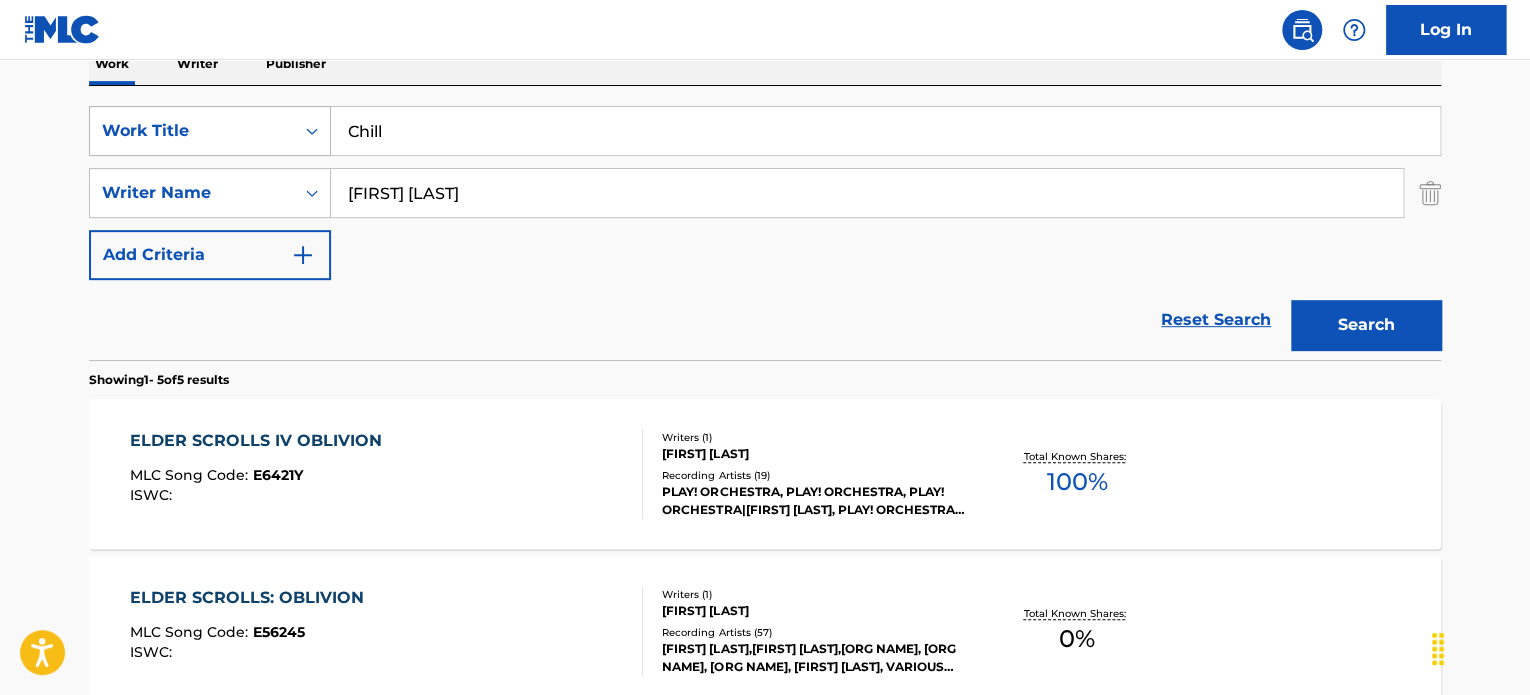 drag, startPoint x: 480, startPoint y: 186, endPoint x: 185, endPoint y: 147, distance: 297.5668 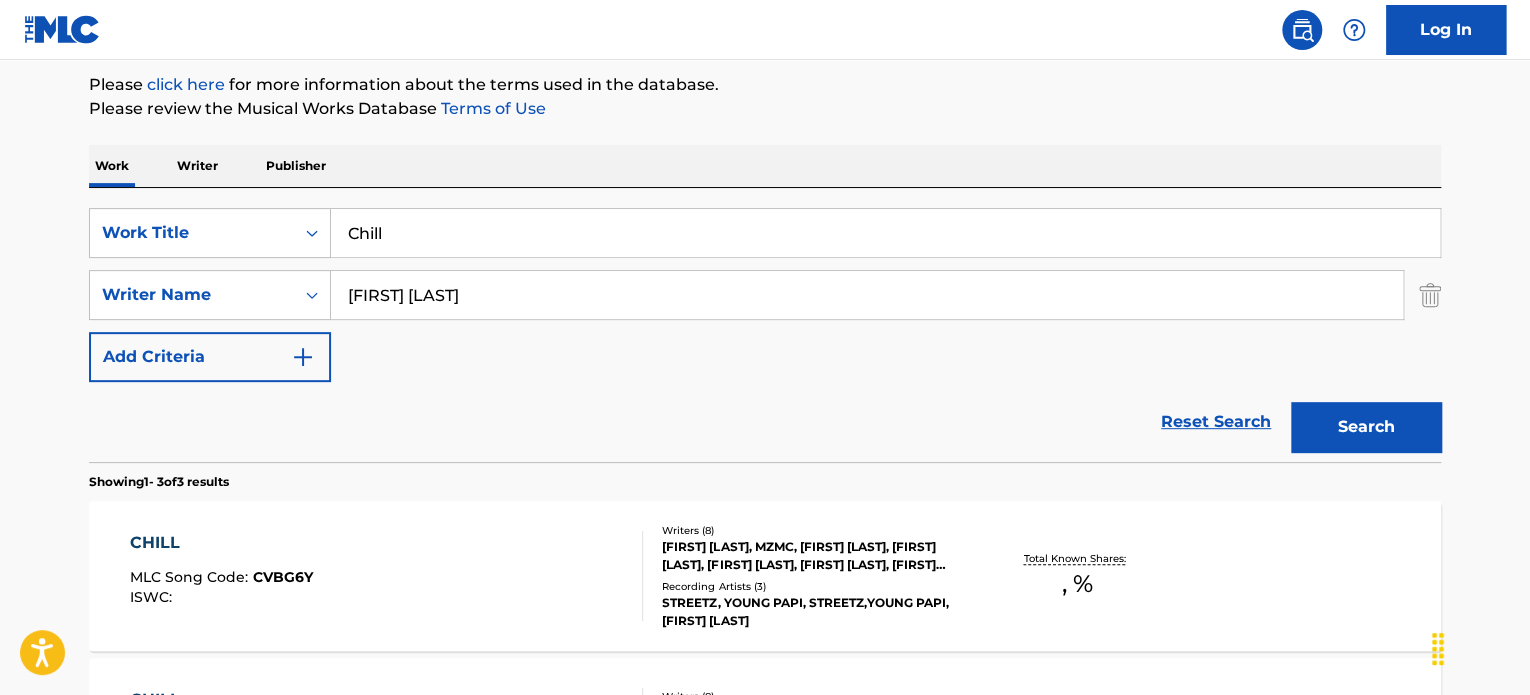 scroll, scrollTop: 339, scrollLeft: 0, axis: vertical 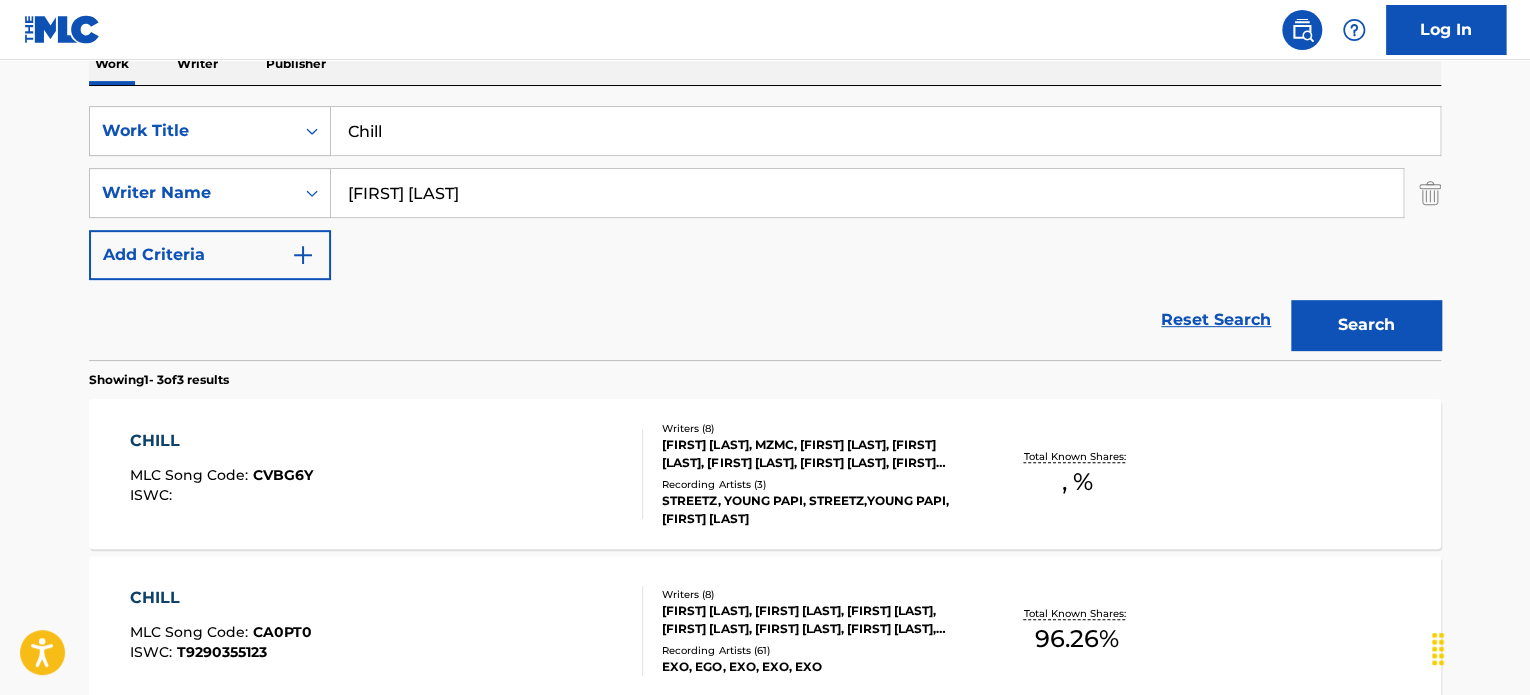 click on "Writers ( 8 ) CHAN YEOL PARK, MZMC, JEREMY D JASPER, JI HYUN KIM, DARIUS MICHAEL BRYANT, JI UM SEO, OTHA DAVIS, JULIEN MAURICE MOORE Recording Artists ( 3 ) STREETZ, YOUNG PAPI, STREETZ,YOUNG PAPI, DAVIE MOORE" at bounding box center (803, 474) 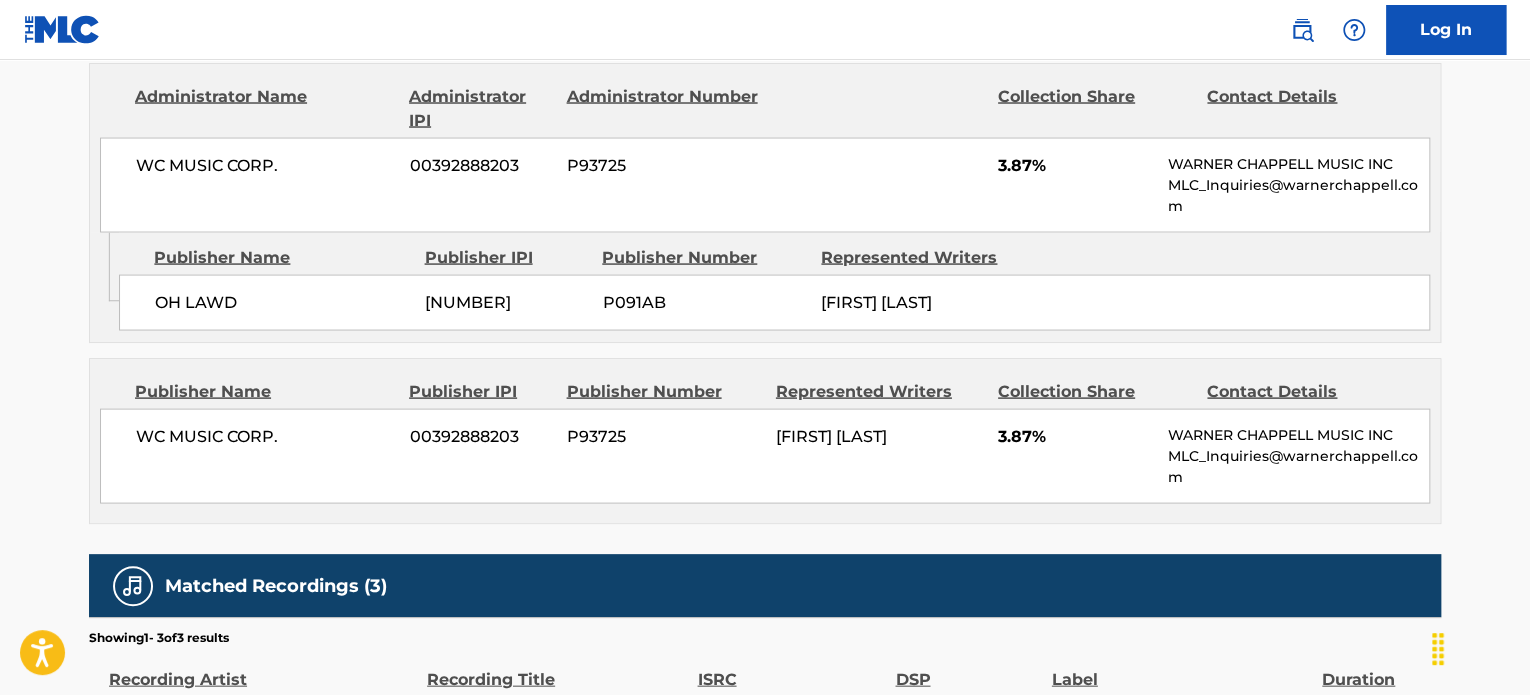 scroll, scrollTop: 2042, scrollLeft: 0, axis: vertical 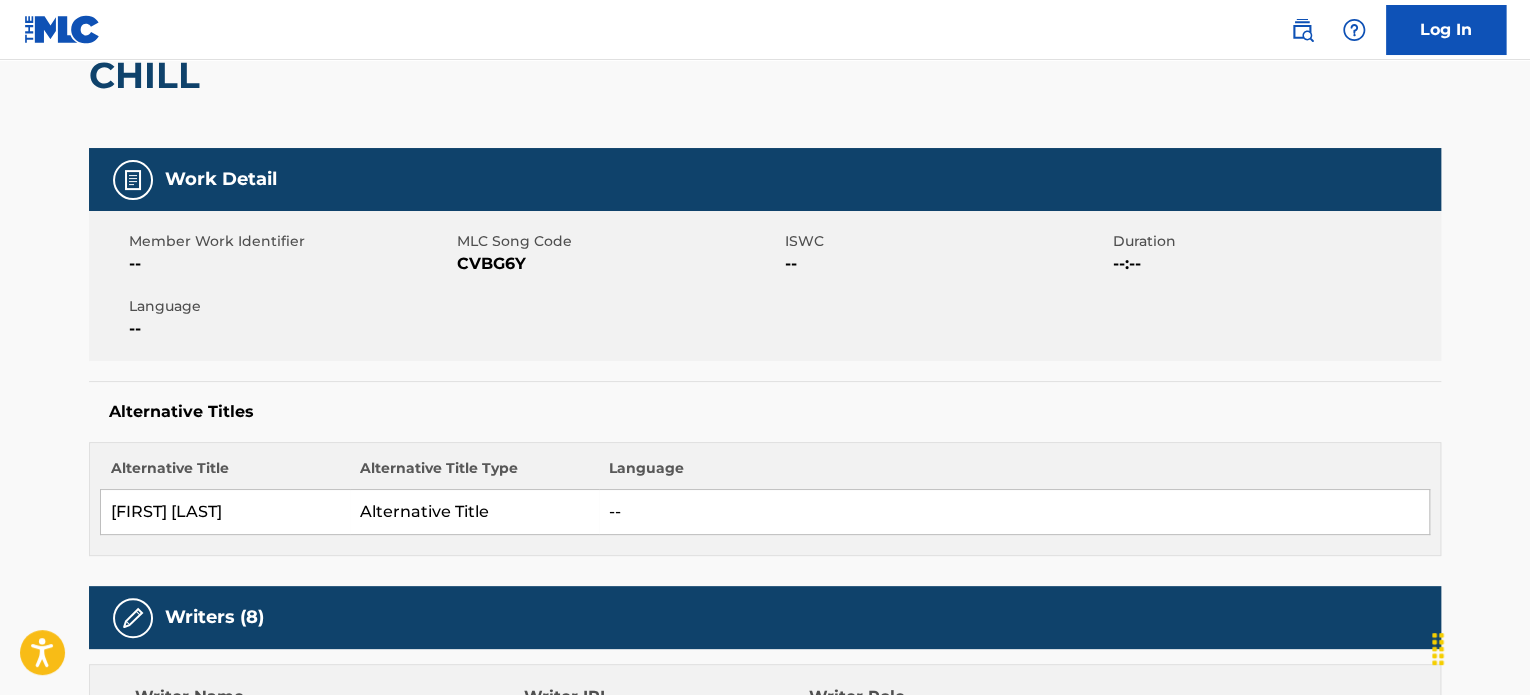 click on "CHILL" at bounding box center (765, 75) 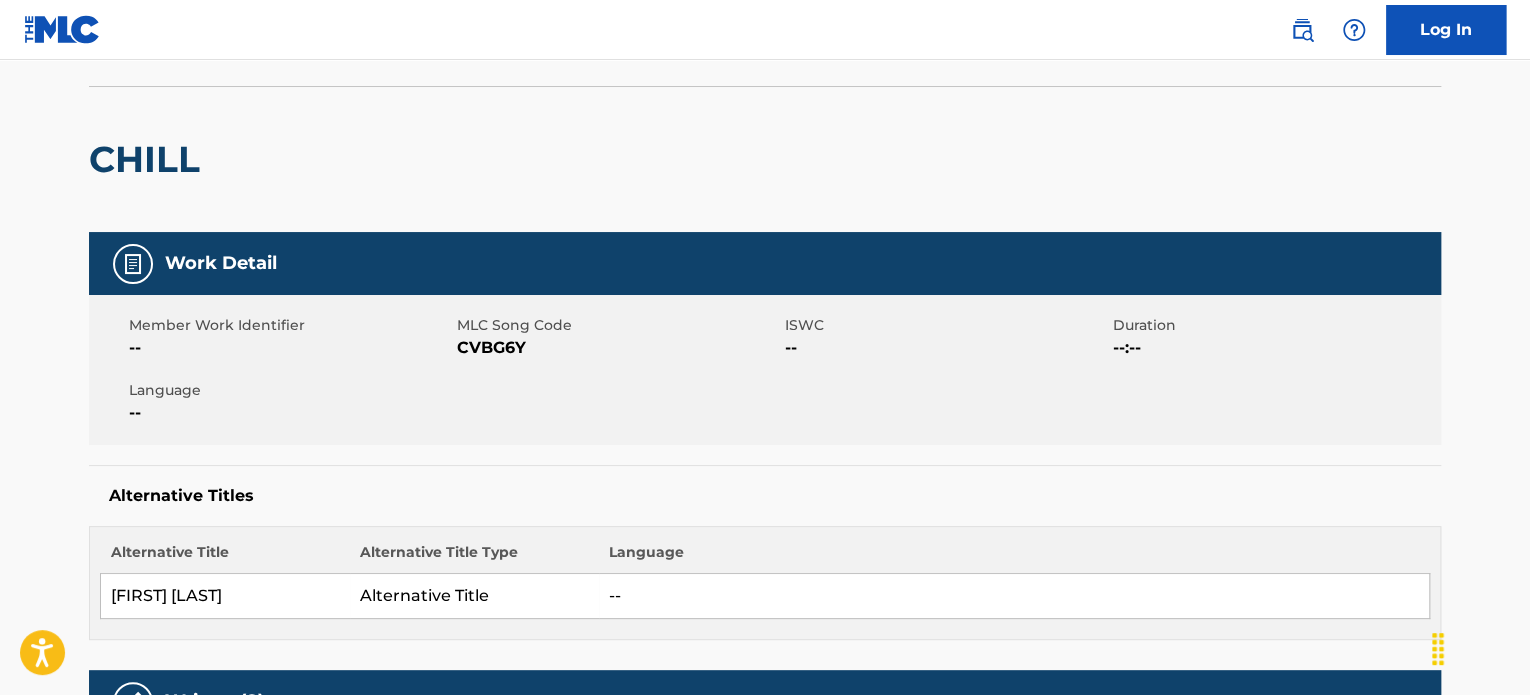 scroll, scrollTop: 0, scrollLeft: 0, axis: both 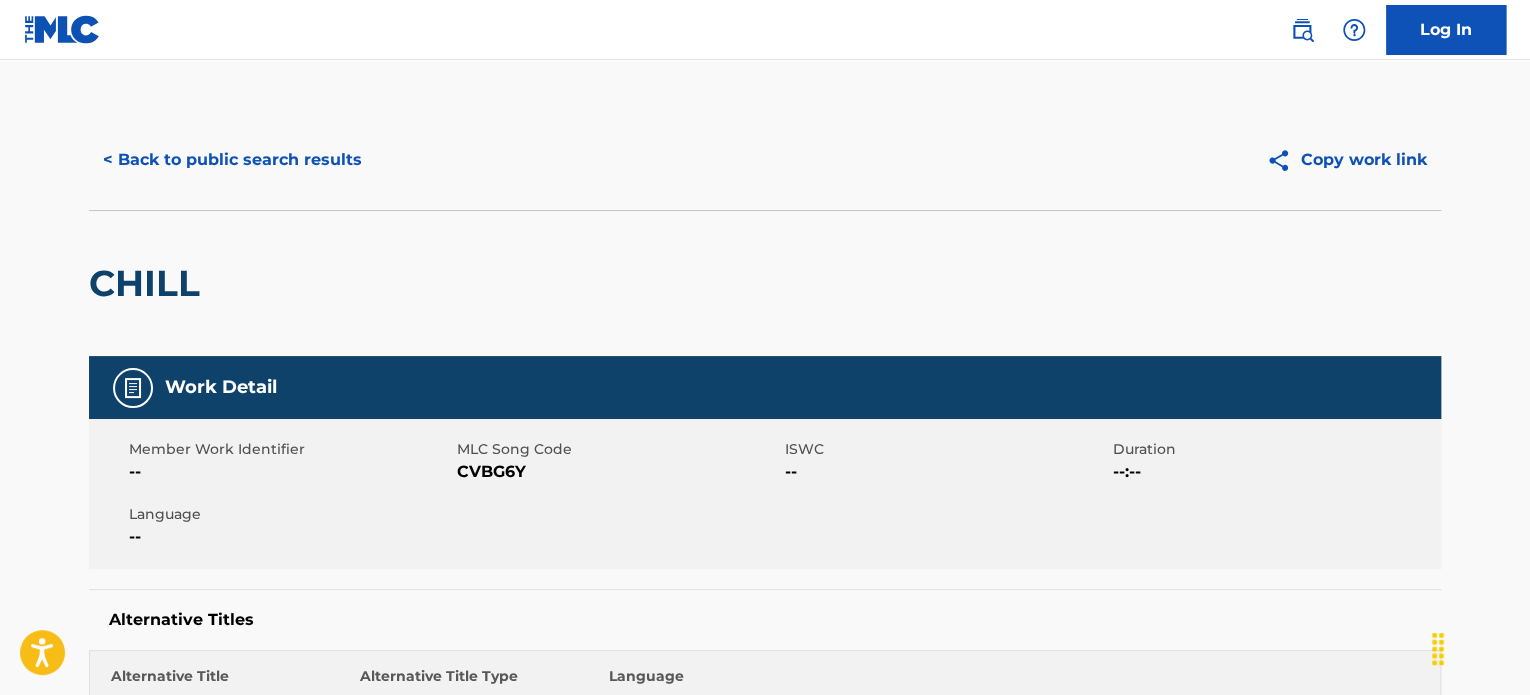 click on "< Back to public search results" at bounding box center (232, 160) 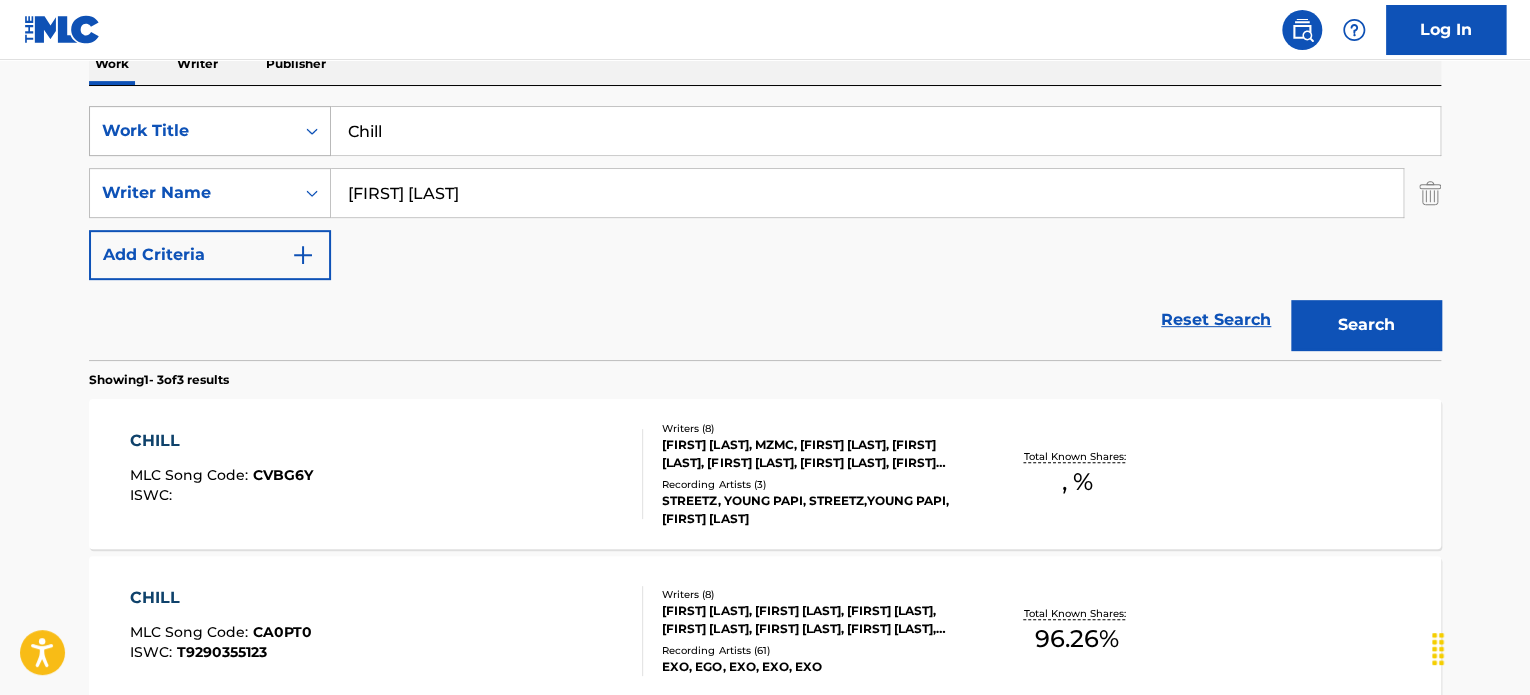 drag, startPoint x: 489, startPoint y: 113, endPoint x: 320, endPoint y: 119, distance: 169.10648 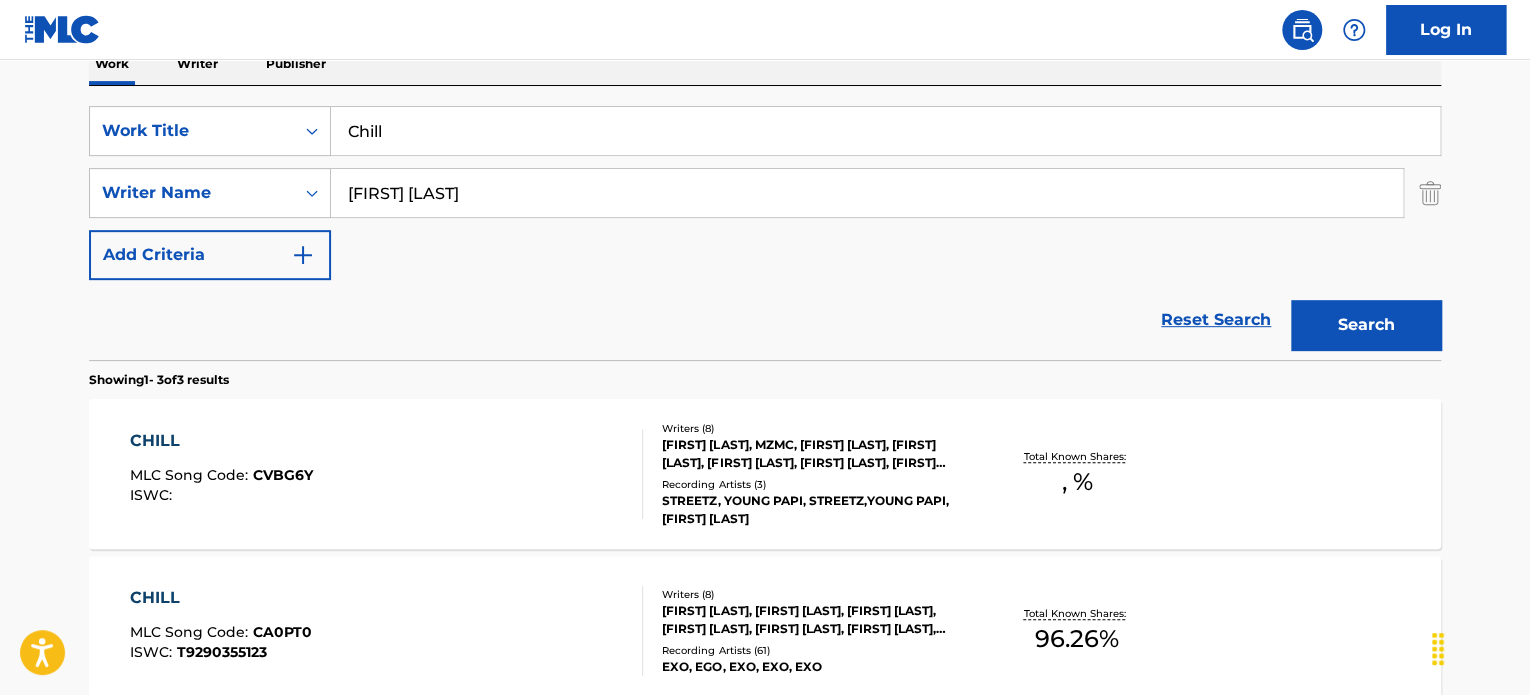 paste on "DILATACAO HIPNOTICA 7.0" 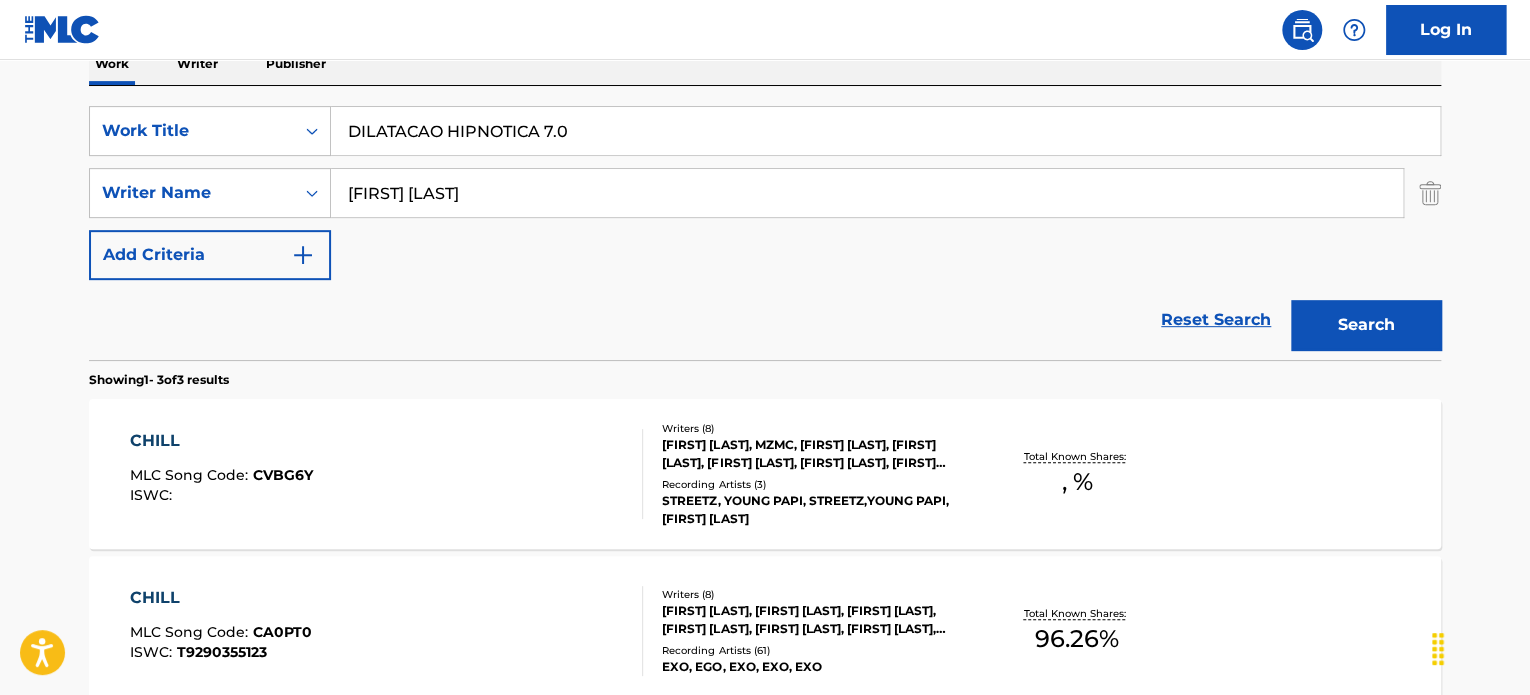 type on "DILATACAO HIPNOTICA 7.0" 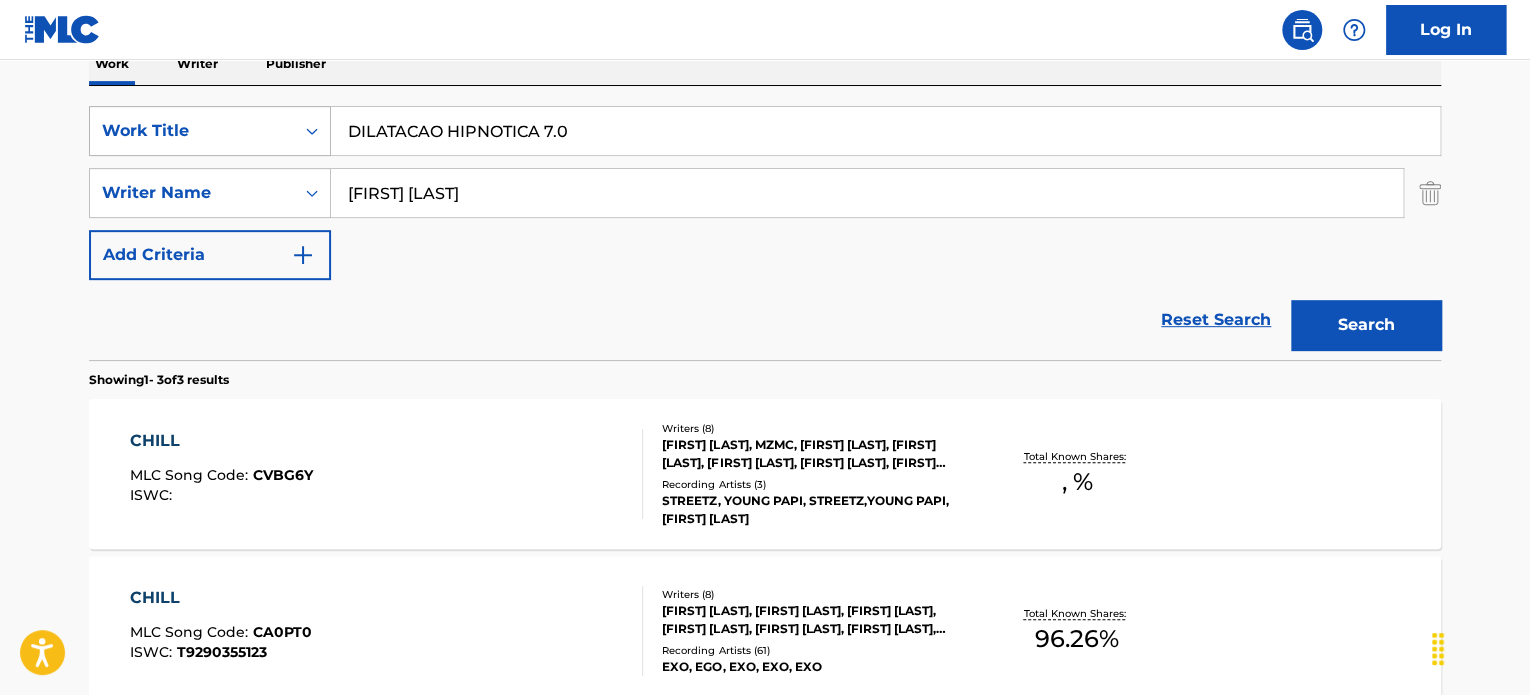 drag, startPoint x: 516, startPoint y: 195, endPoint x: 172, endPoint y: 140, distance: 348.36905 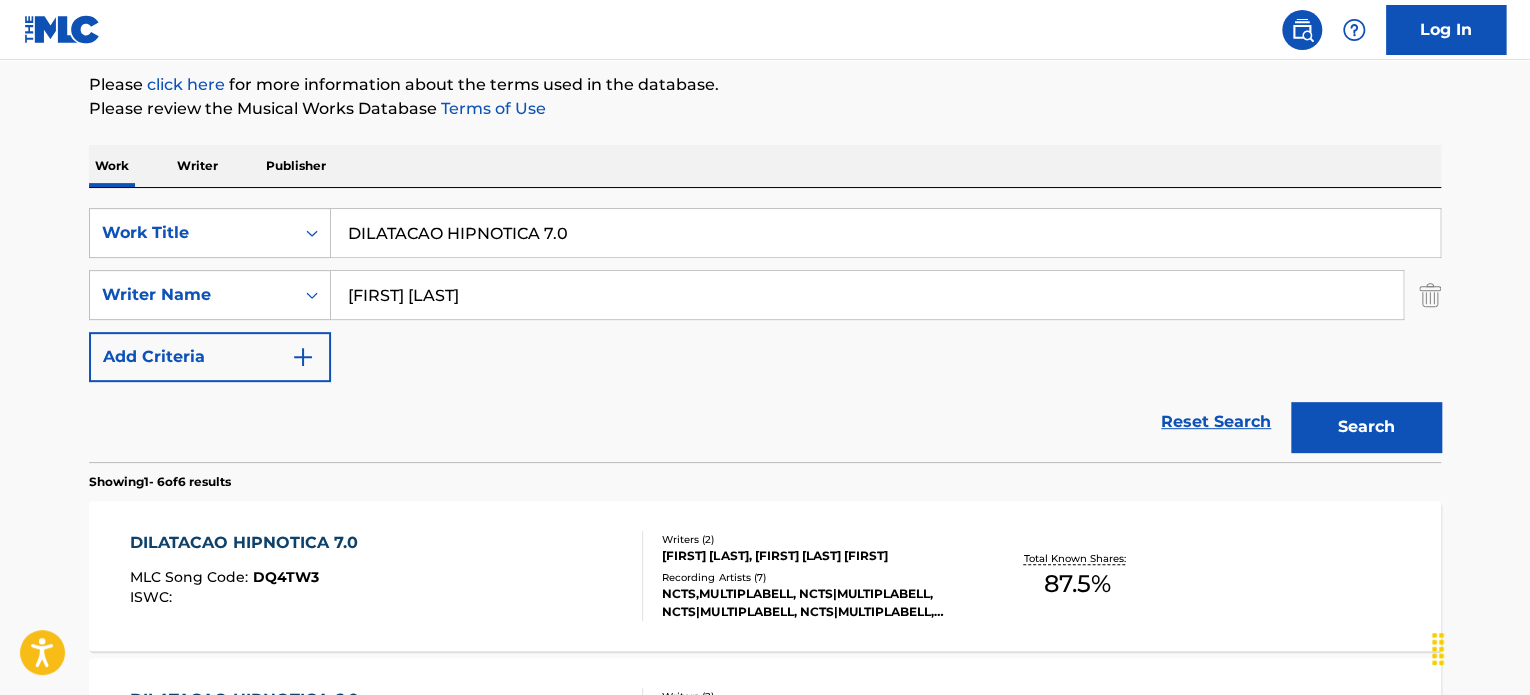 scroll, scrollTop: 339, scrollLeft: 0, axis: vertical 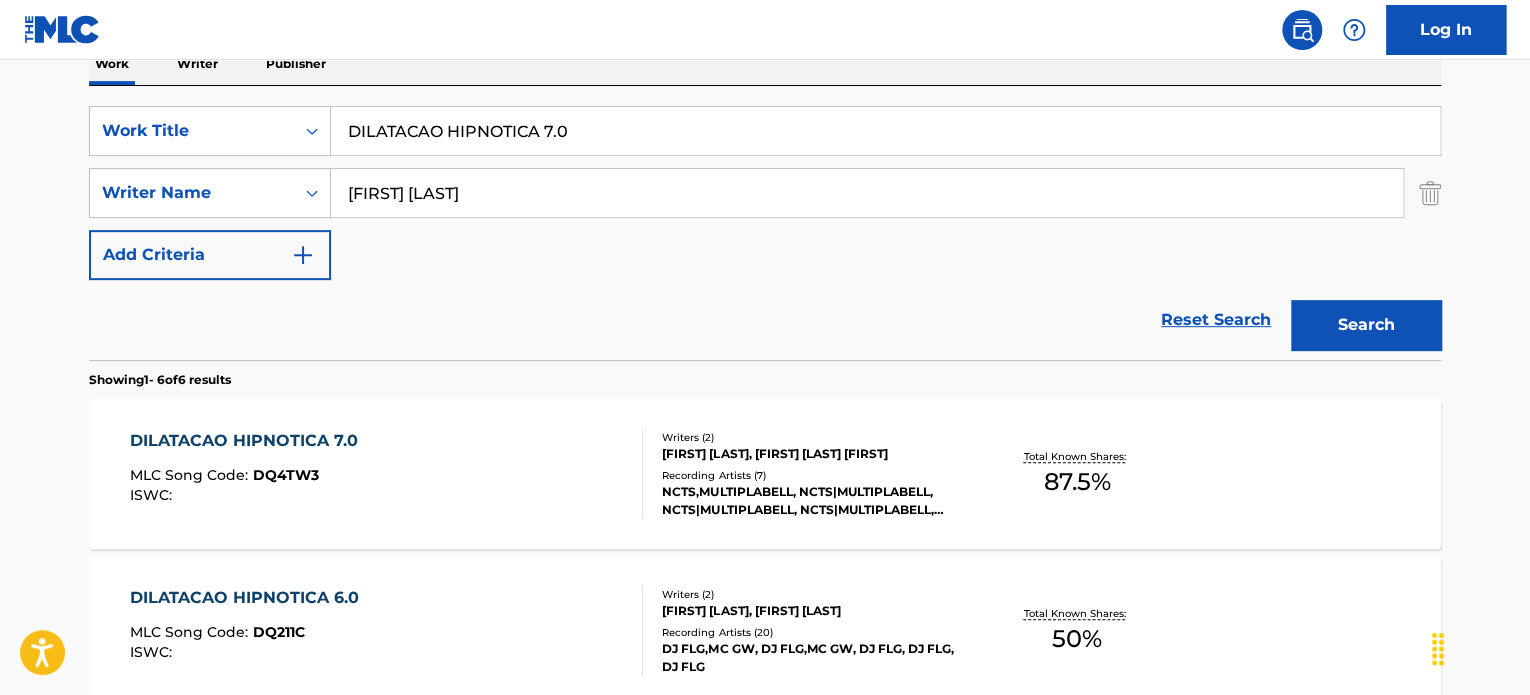 click on "MAX GORALCZYK, GLAUCIO WILLIAM DA SILVA JERONIMO" at bounding box center (813, 454) 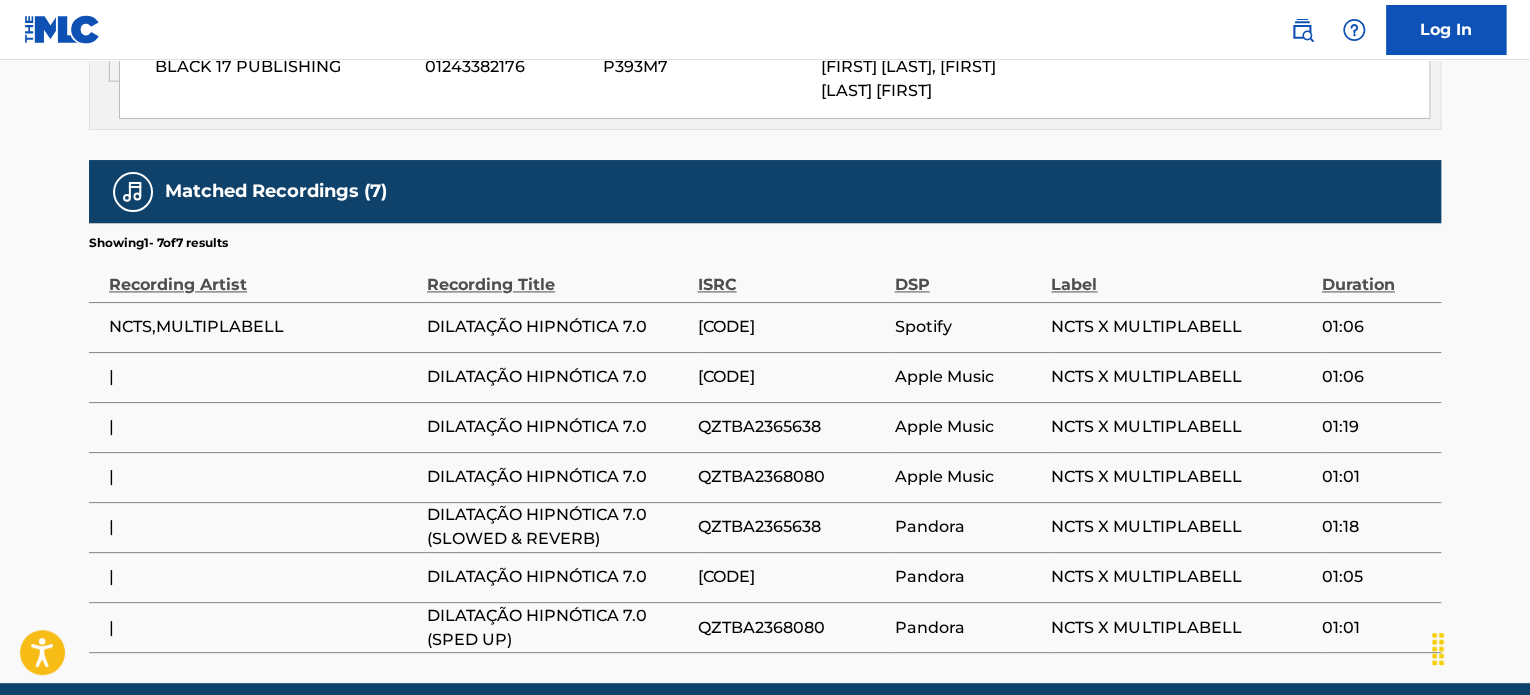 scroll, scrollTop: 1384, scrollLeft: 0, axis: vertical 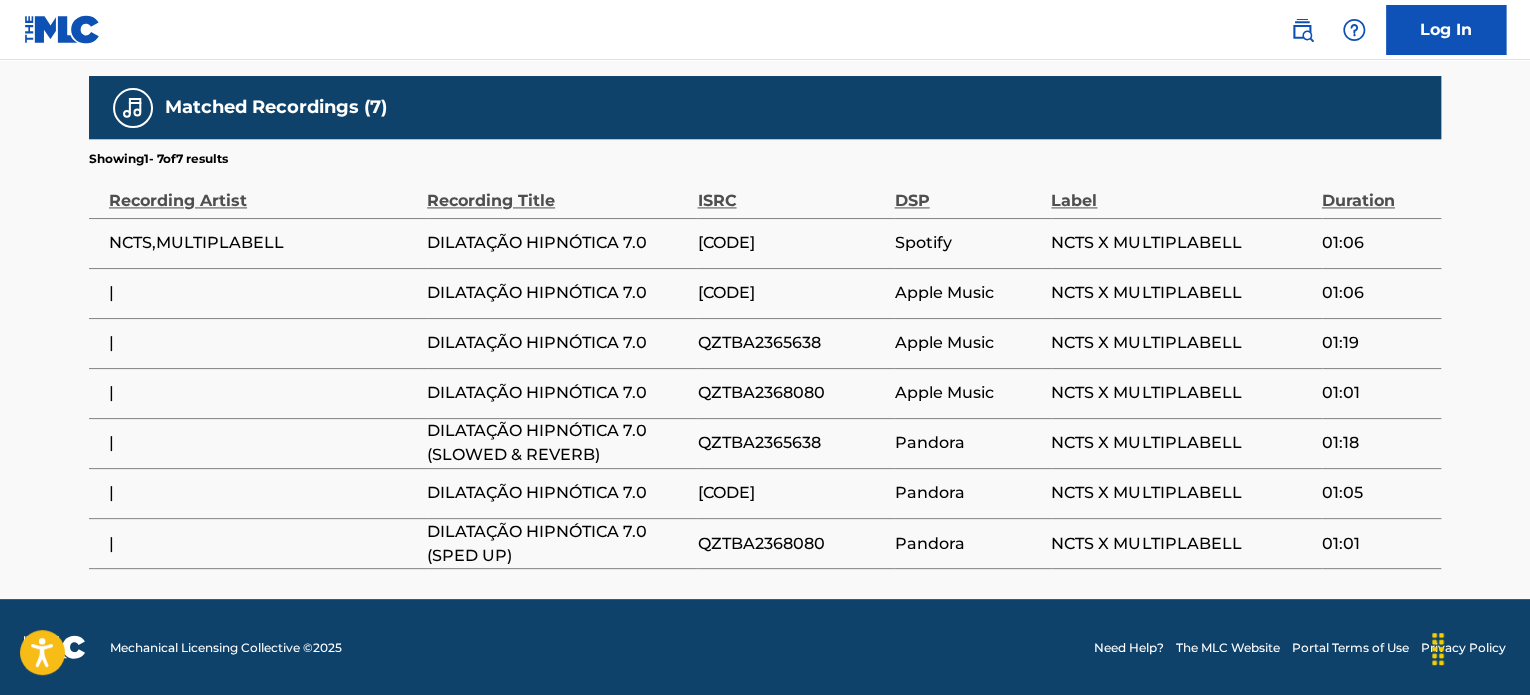 click on "QZTBA2368080" at bounding box center [795, 543] 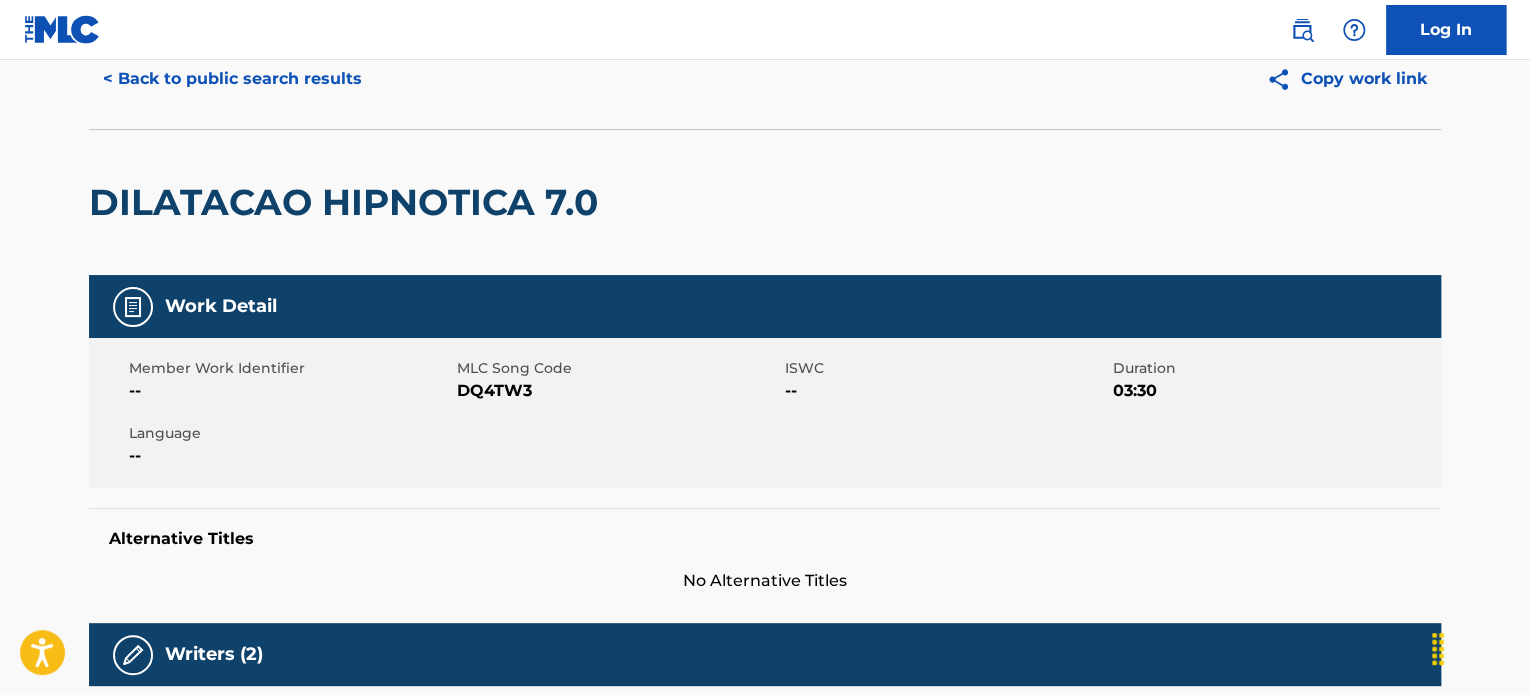 scroll, scrollTop: 0, scrollLeft: 0, axis: both 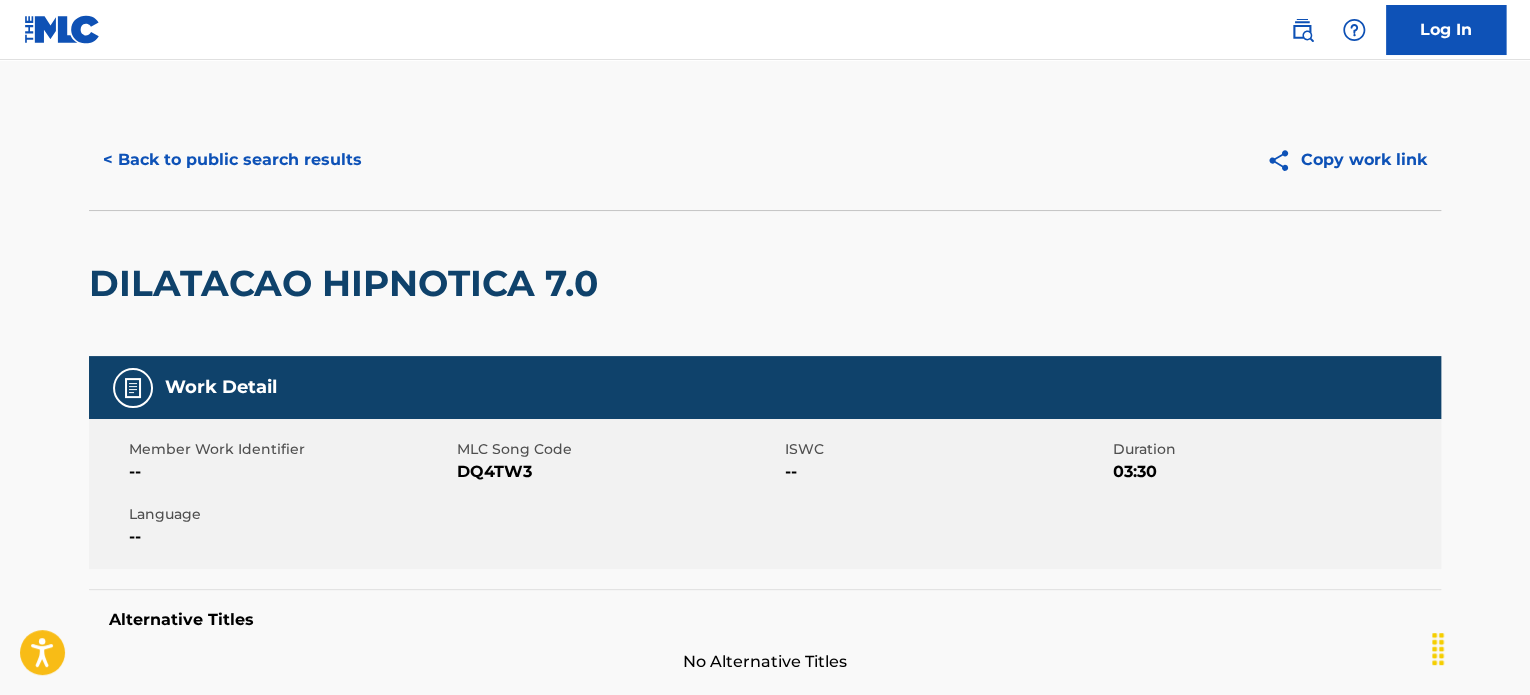 click on "< Back to public search results" at bounding box center [232, 160] 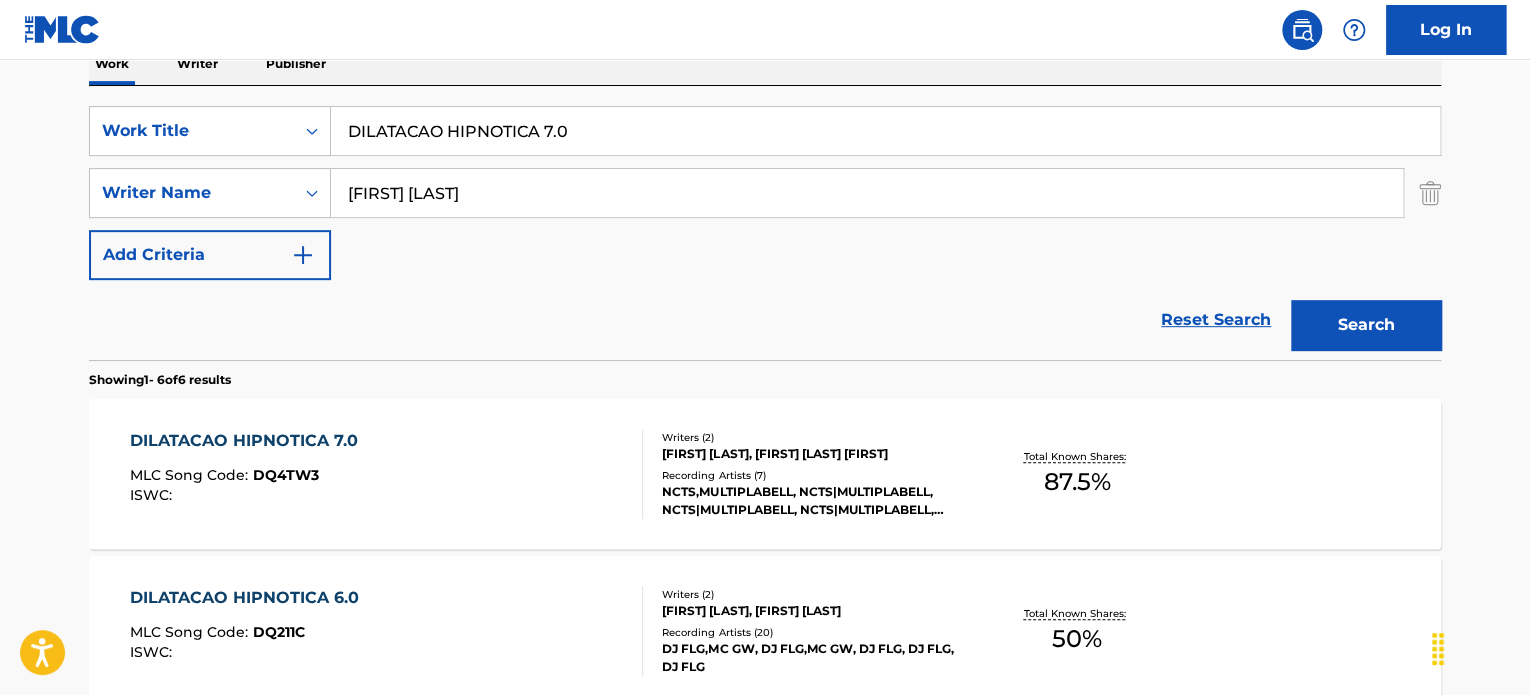 drag, startPoint x: 291, startPoint y: 107, endPoint x: 80, endPoint y: 106, distance: 211.00237 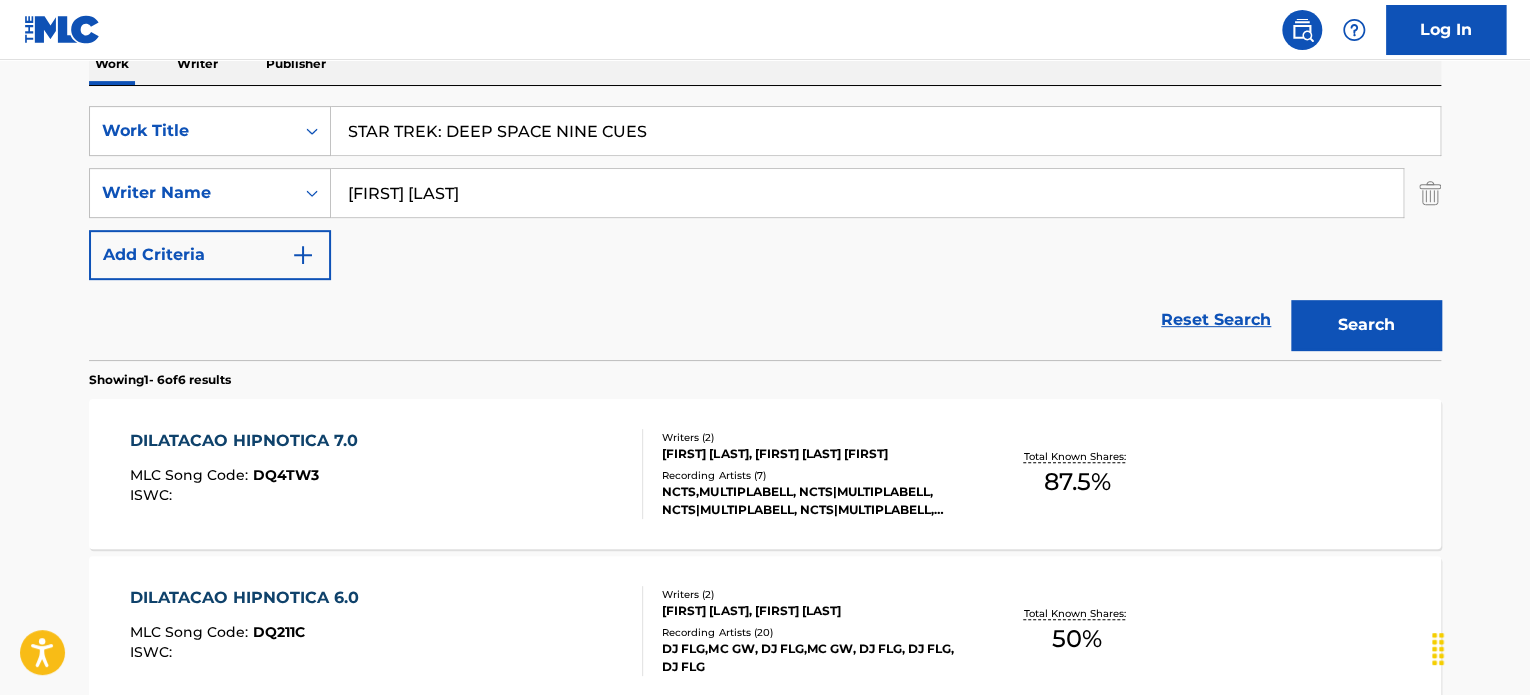 type on "STAR TREK: DEEP SPACE NINE CUES" 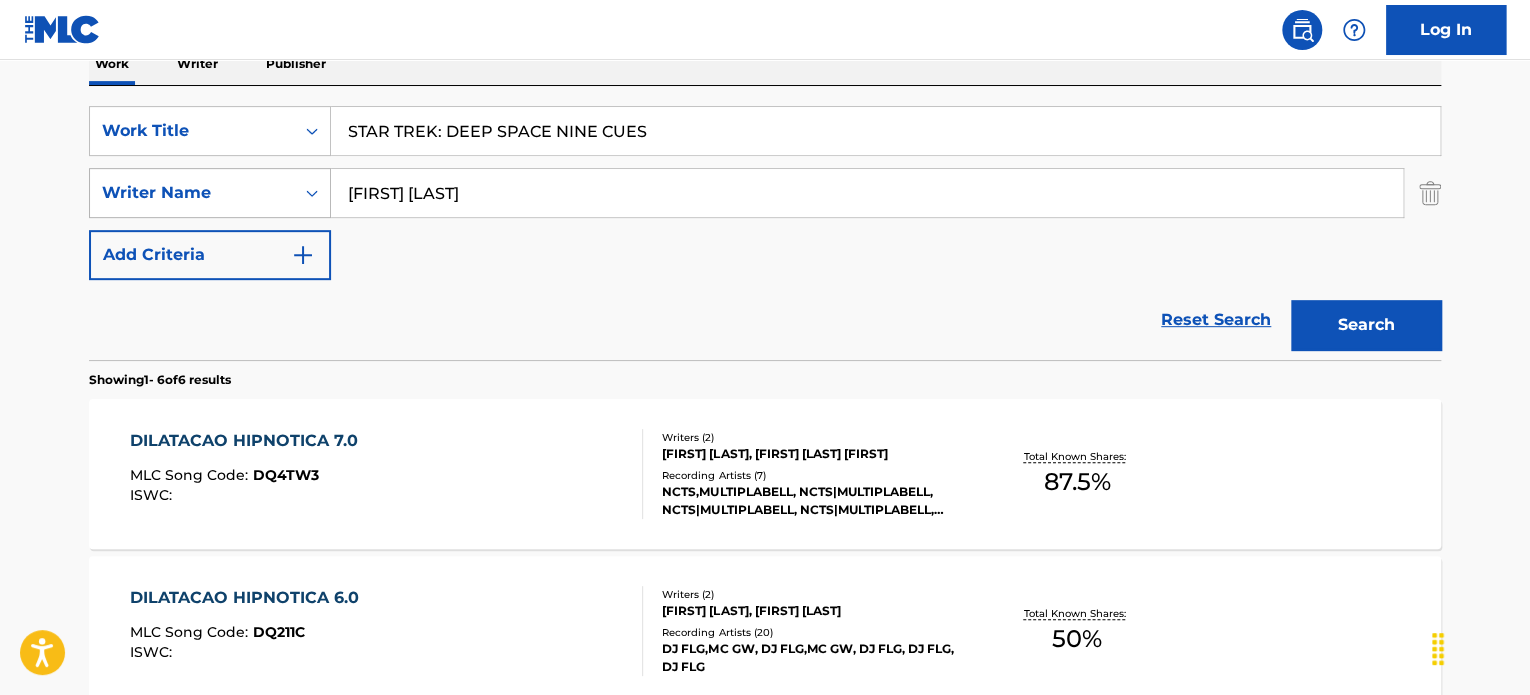 drag, startPoint x: 636, startPoint y: 198, endPoint x: 295, endPoint y: 199, distance: 341.00146 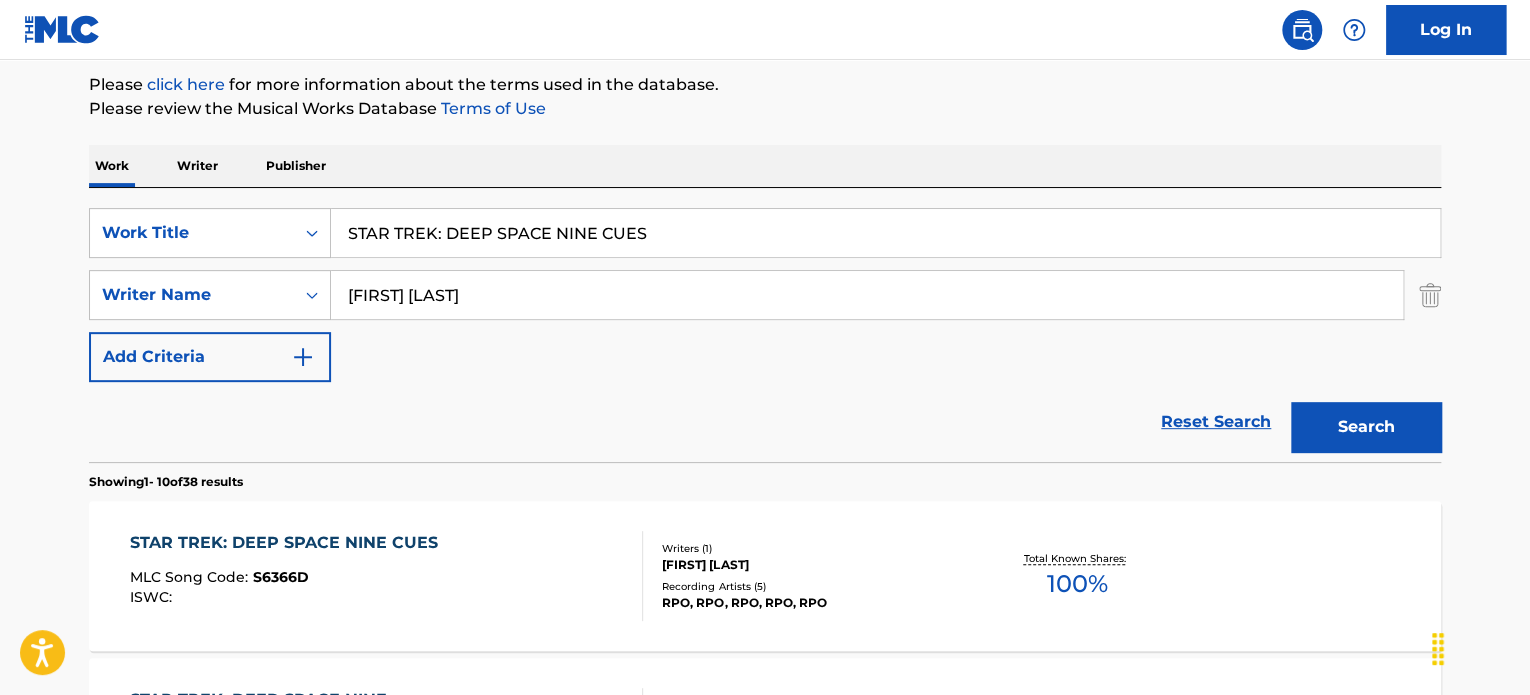scroll, scrollTop: 339, scrollLeft: 0, axis: vertical 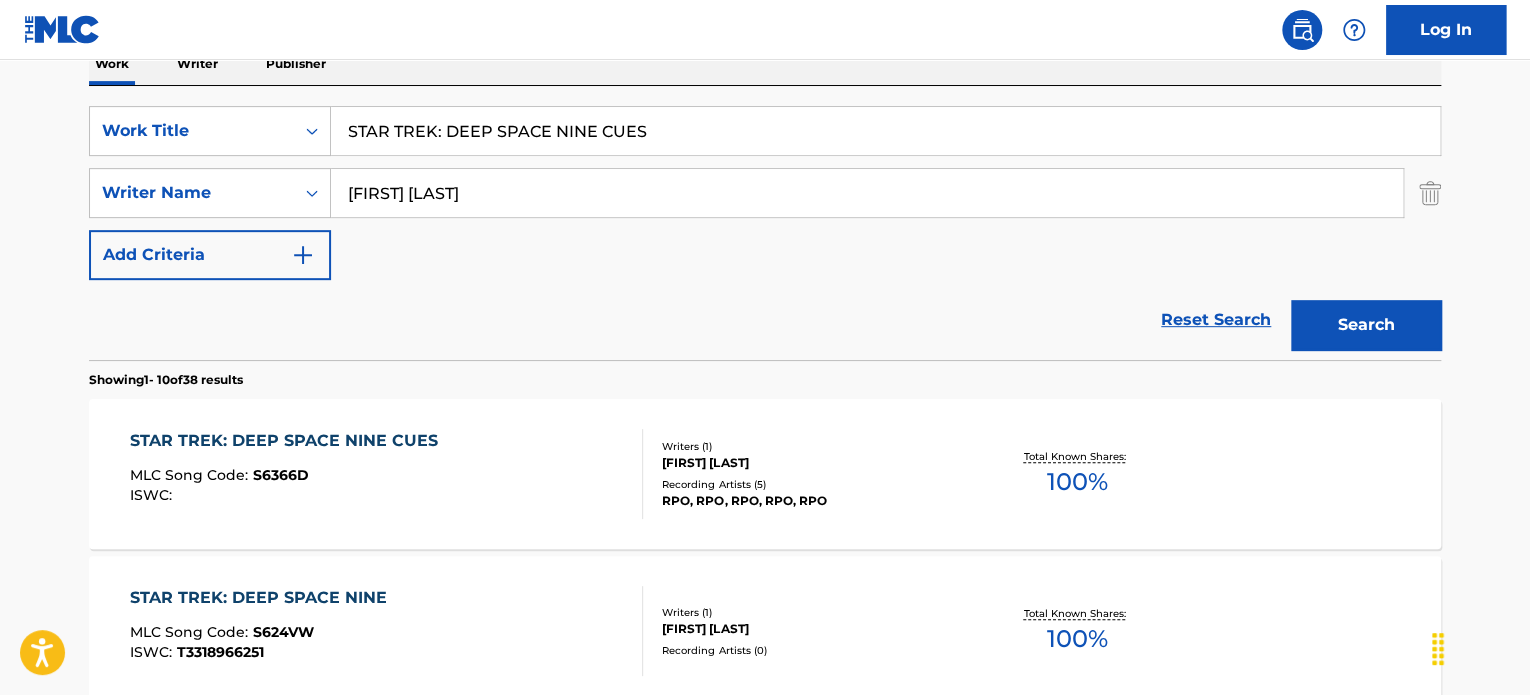 click on "Writers ( 1 ) DAVID A BELL Recording Artists ( 5 ) RPO, RPO, RPO, RPO, RPO" at bounding box center (803, 474) 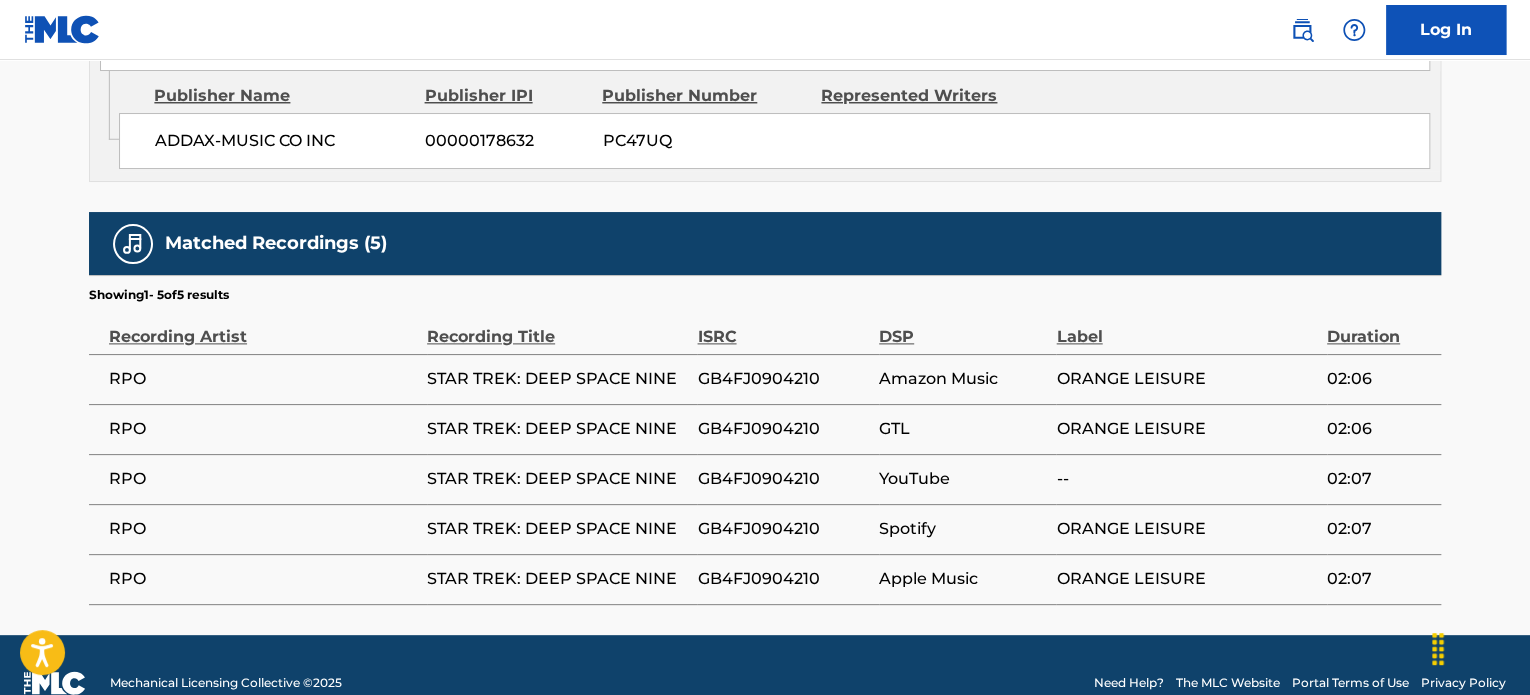 scroll, scrollTop: 1163, scrollLeft: 0, axis: vertical 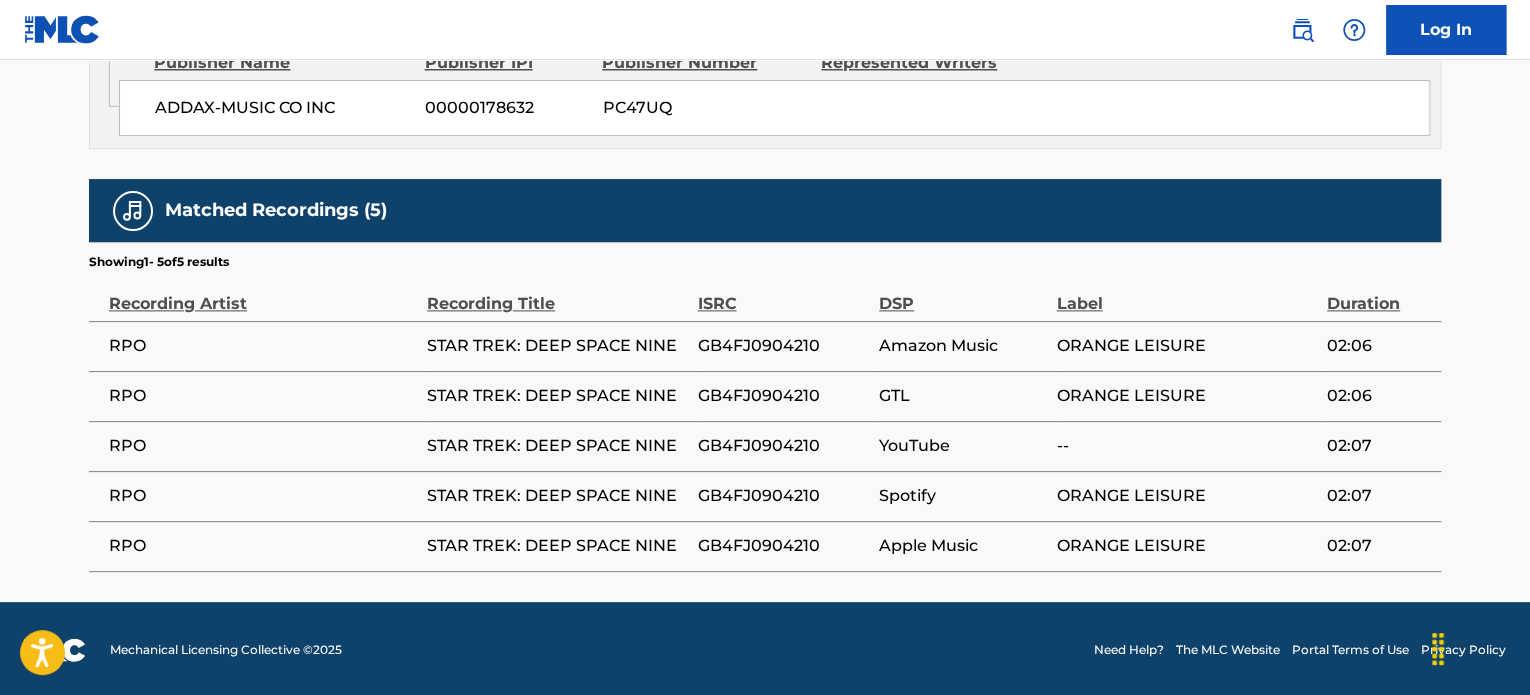 click on "STAR TREK: DEEP SPACE NINE" at bounding box center (557, 546) 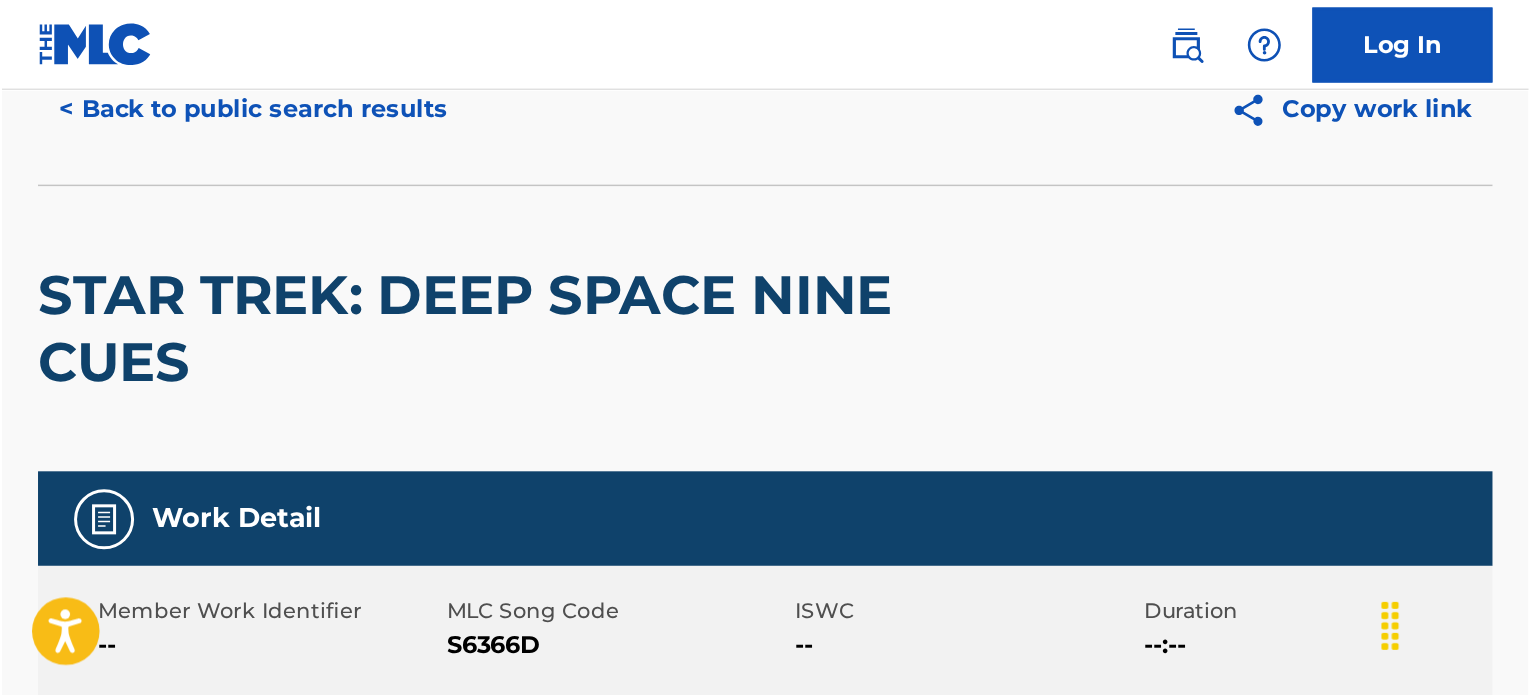 scroll, scrollTop: 0, scrollLeft: 0, axis: both 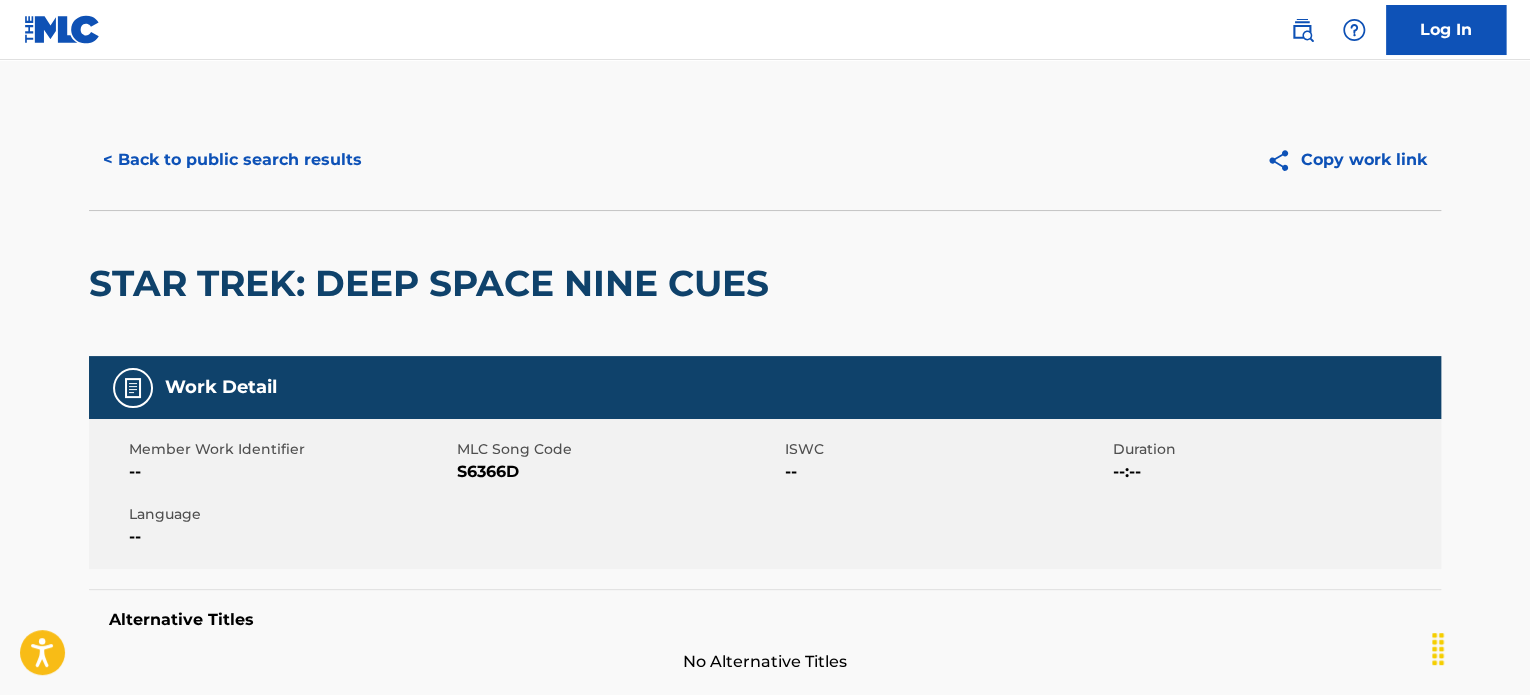 click on "< Back to public search results" at bounding box center (232, 160) 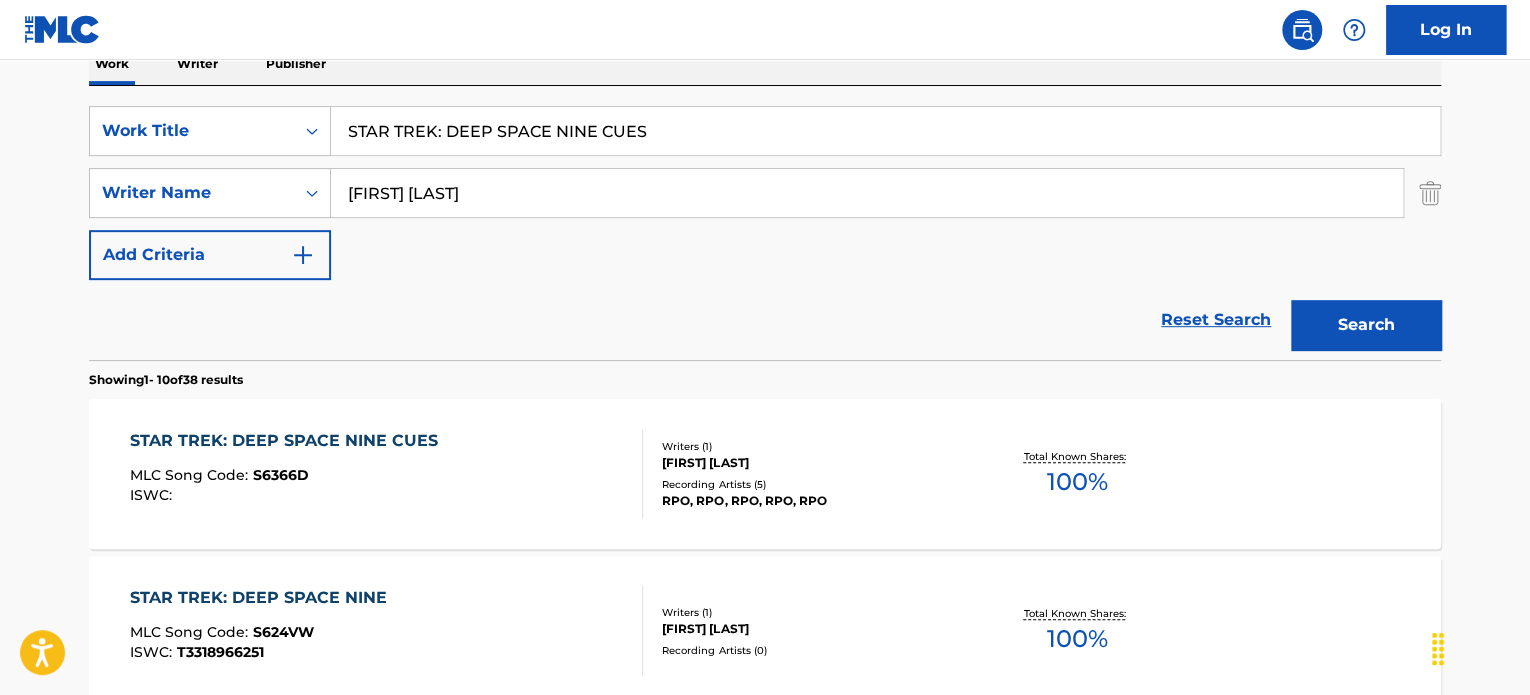 drag, startPoint x: 688, startPoint y: 138, endPoint x: 205, endPoint y: 103, distance: 484.26645 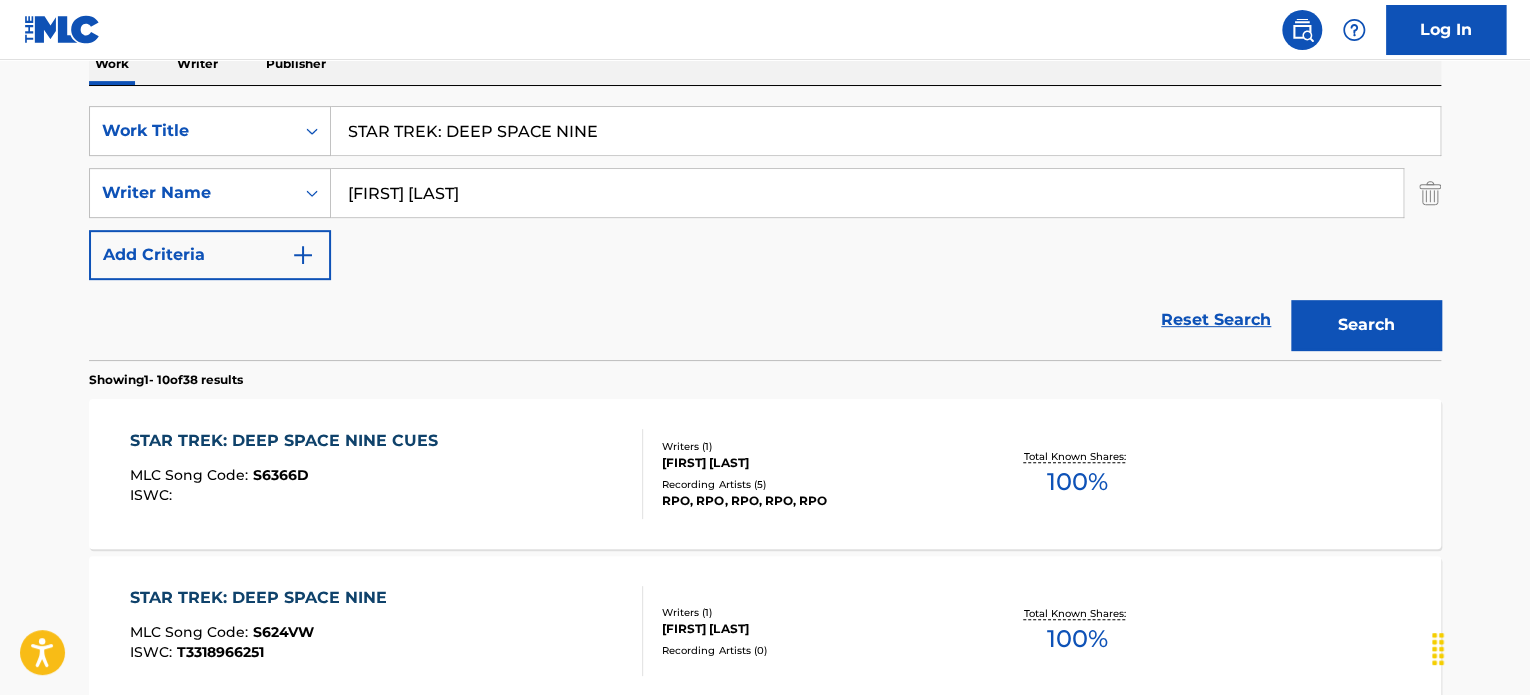 type on "STAR TREK: DEEP SPACE NINE" 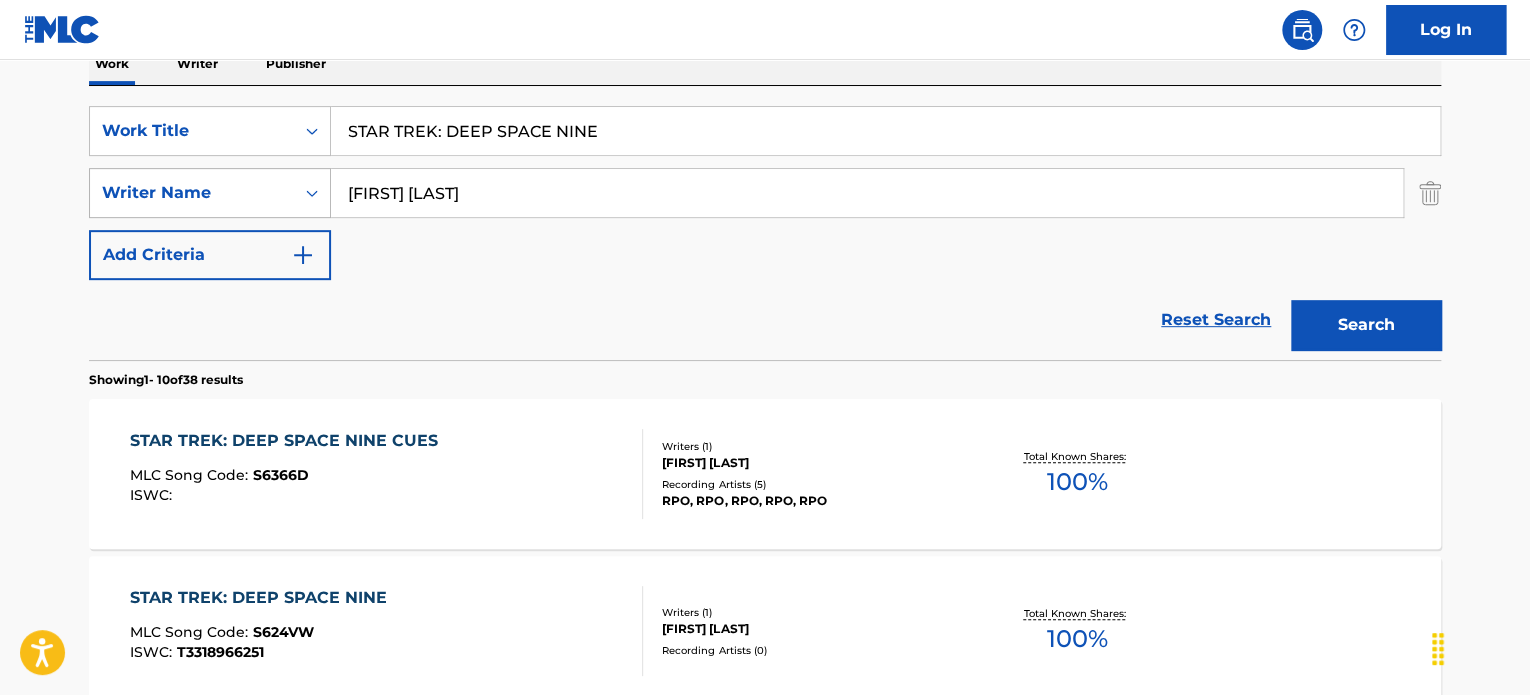 drag, startPoint x: 573, startPoint y: 175, endPoint x: 294, endPoint y: 179, distance: 279.0287 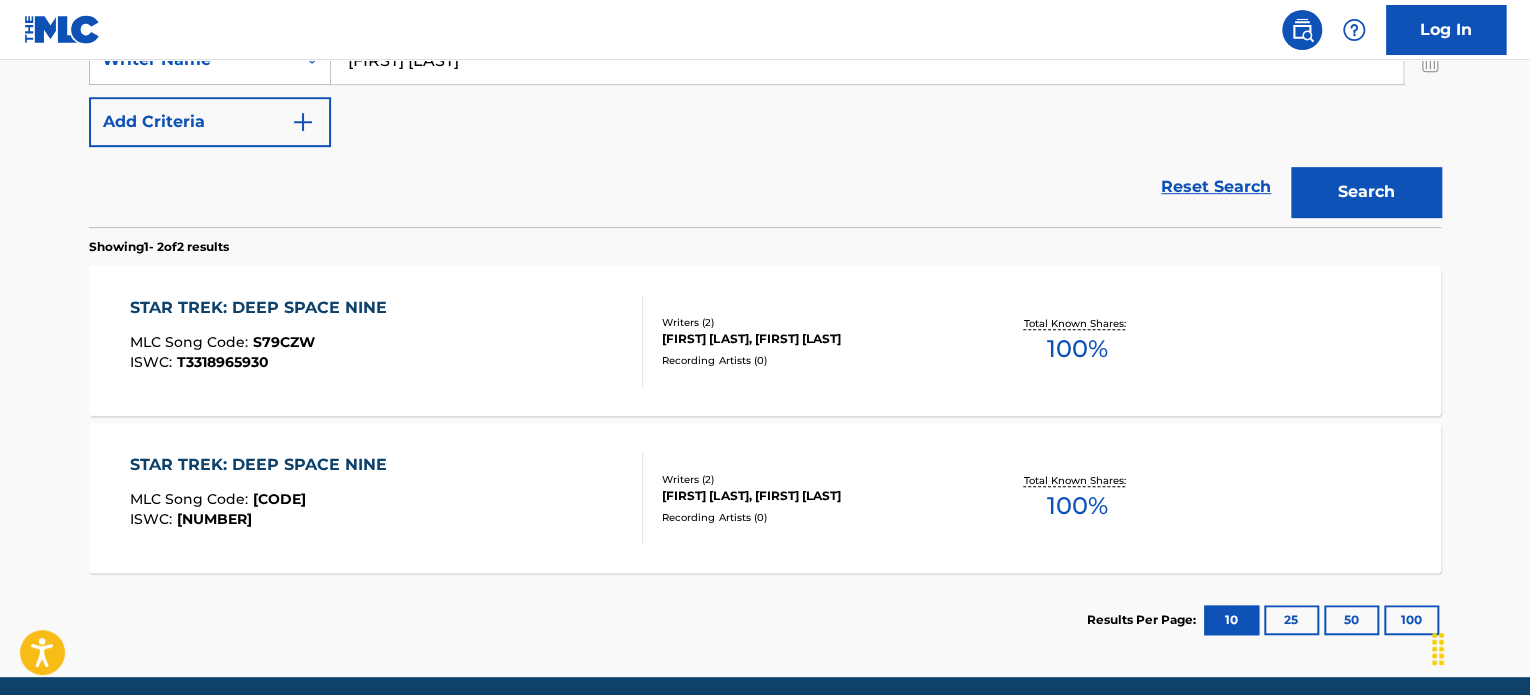 scroll, scrollTop: 505, scrollLeft: 0, axis: vertical 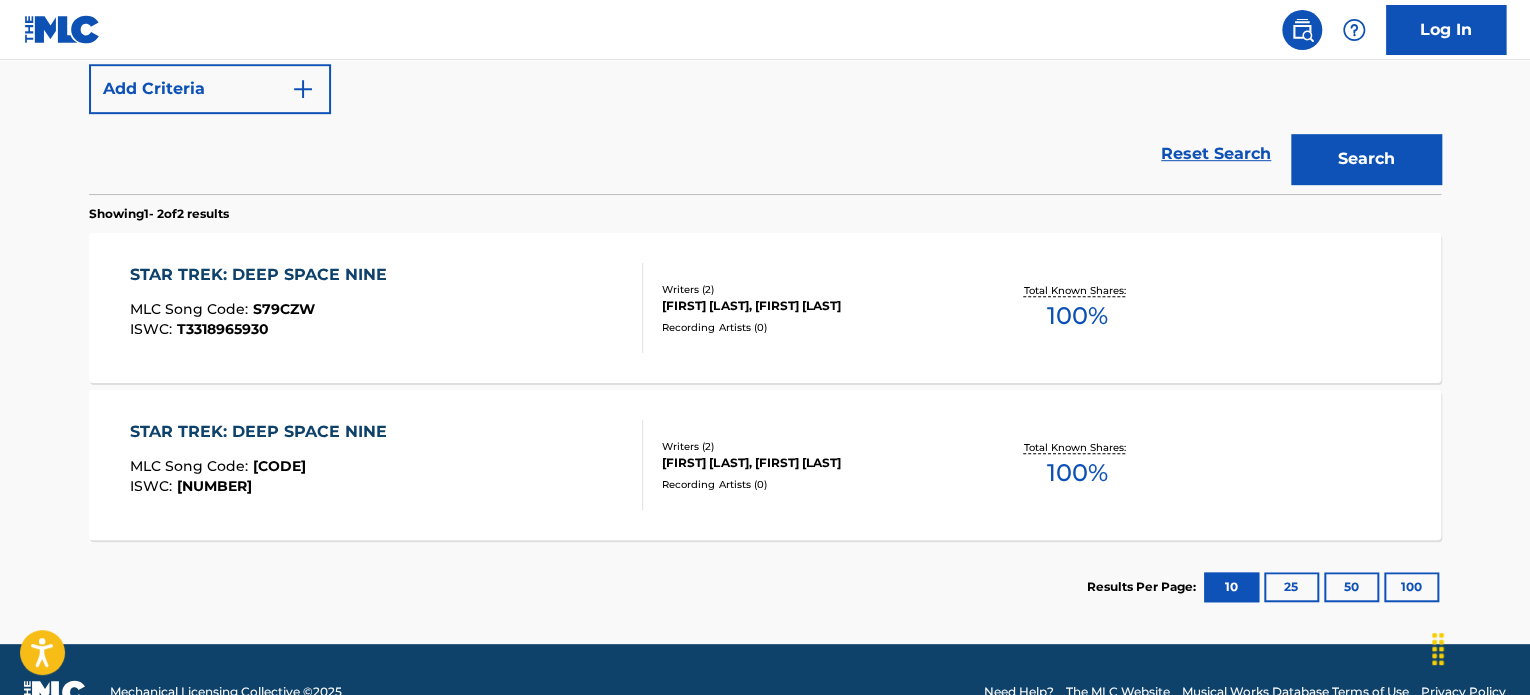 click on "Writers ( 2 ) RONALD D. MOORE, DENNIS MCCARTHY Recording Artists ( 0 )" at bounding box center [803, 308] 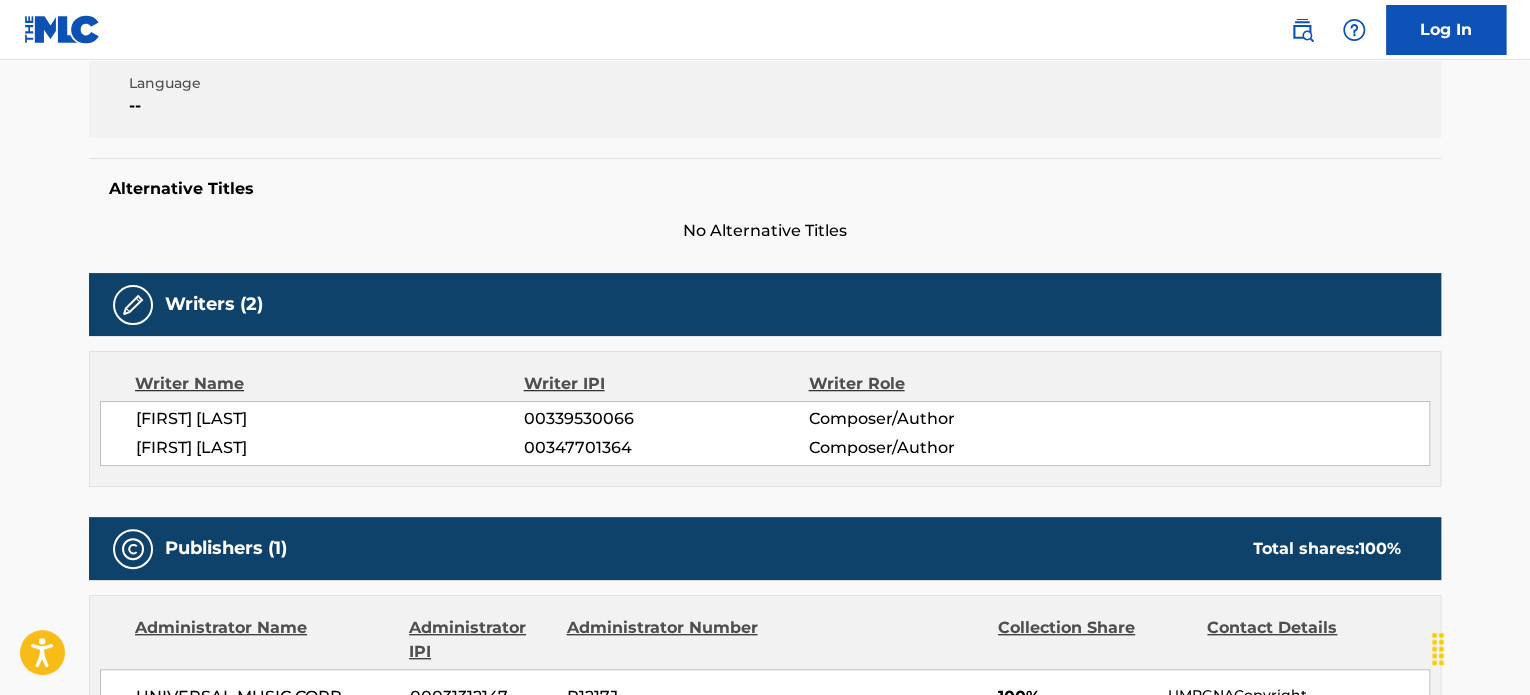 scroll, scrollTop: 0, scrollLeft: 0, axis: both 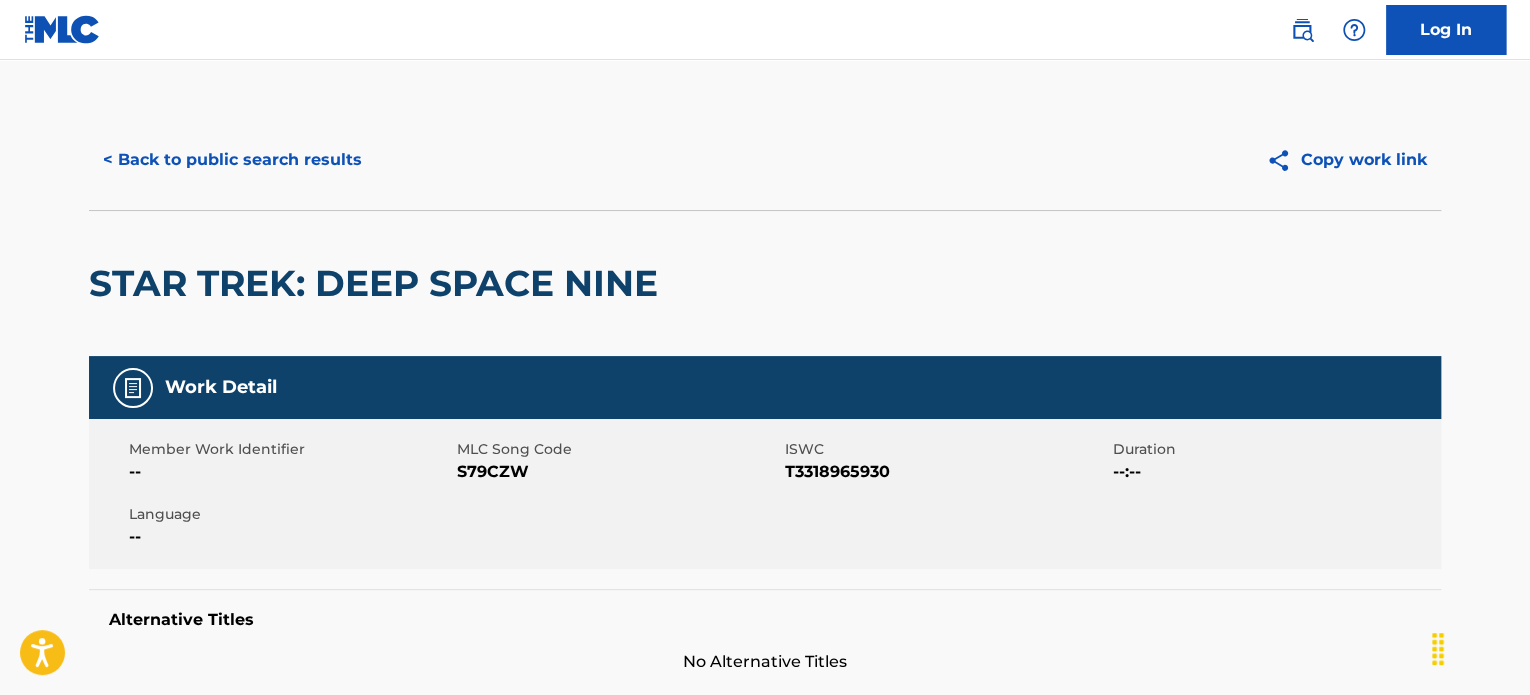 click on "< Back to public search results" at bounding box center [232, 160] 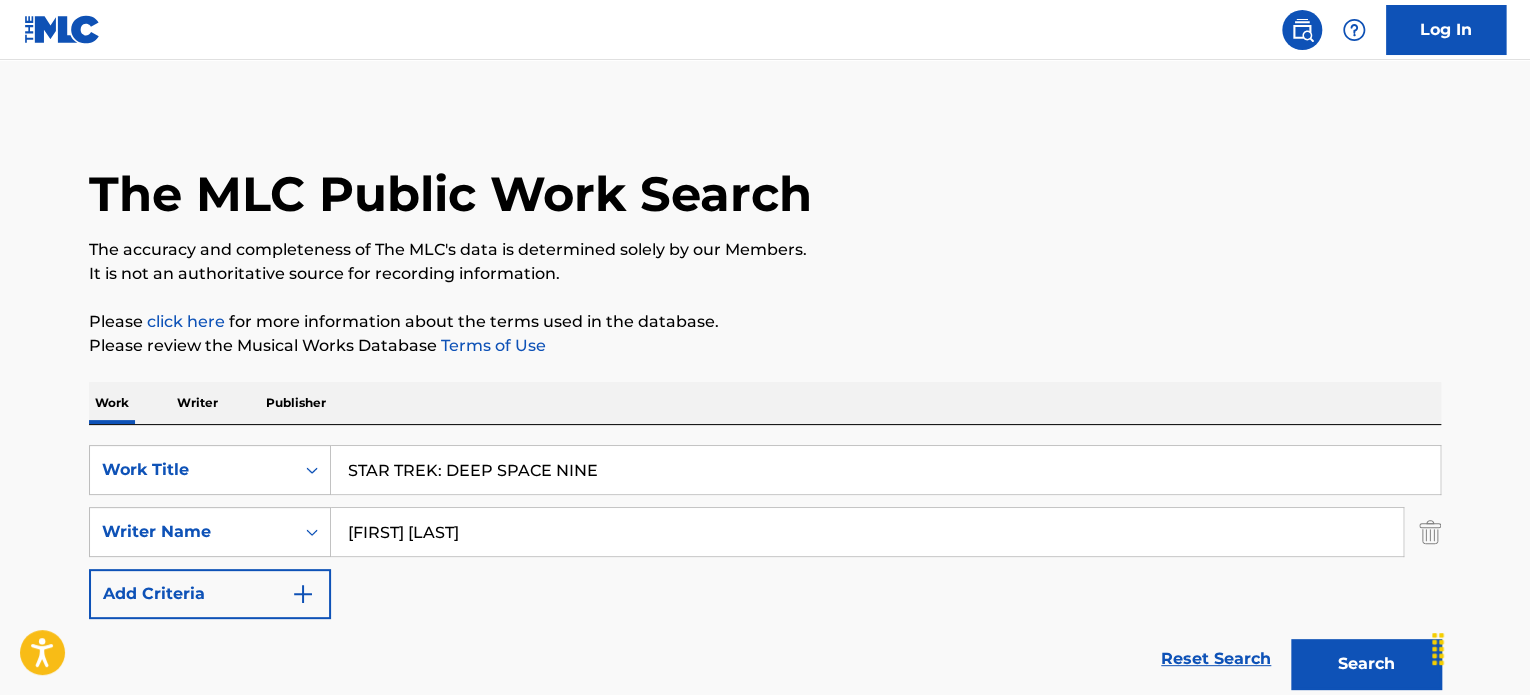scroll, scrollTop: 435, scrollLeft: 0, axis: vertical 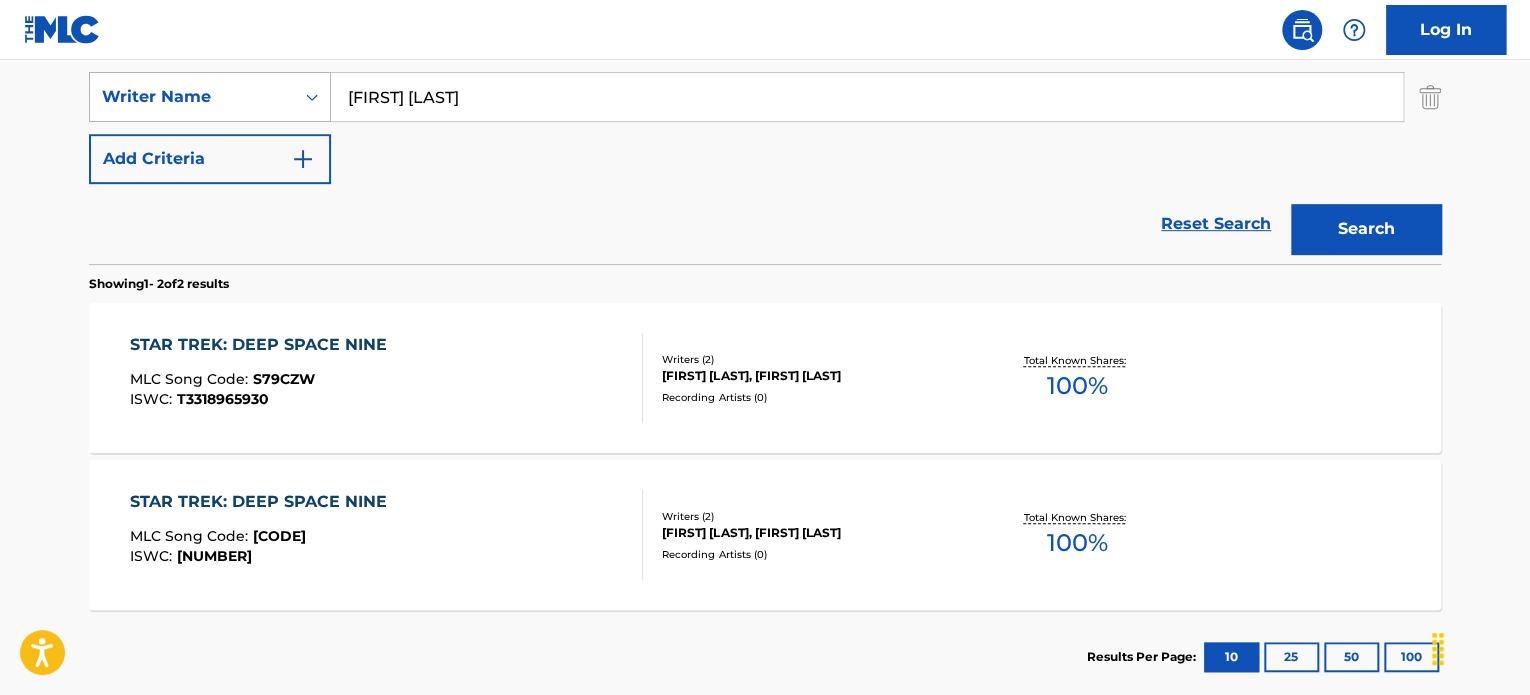 drag, startPoint x: 544, startPoint y: 90, endPoint x: 108, endPoint y: 79, distance: 436.13873 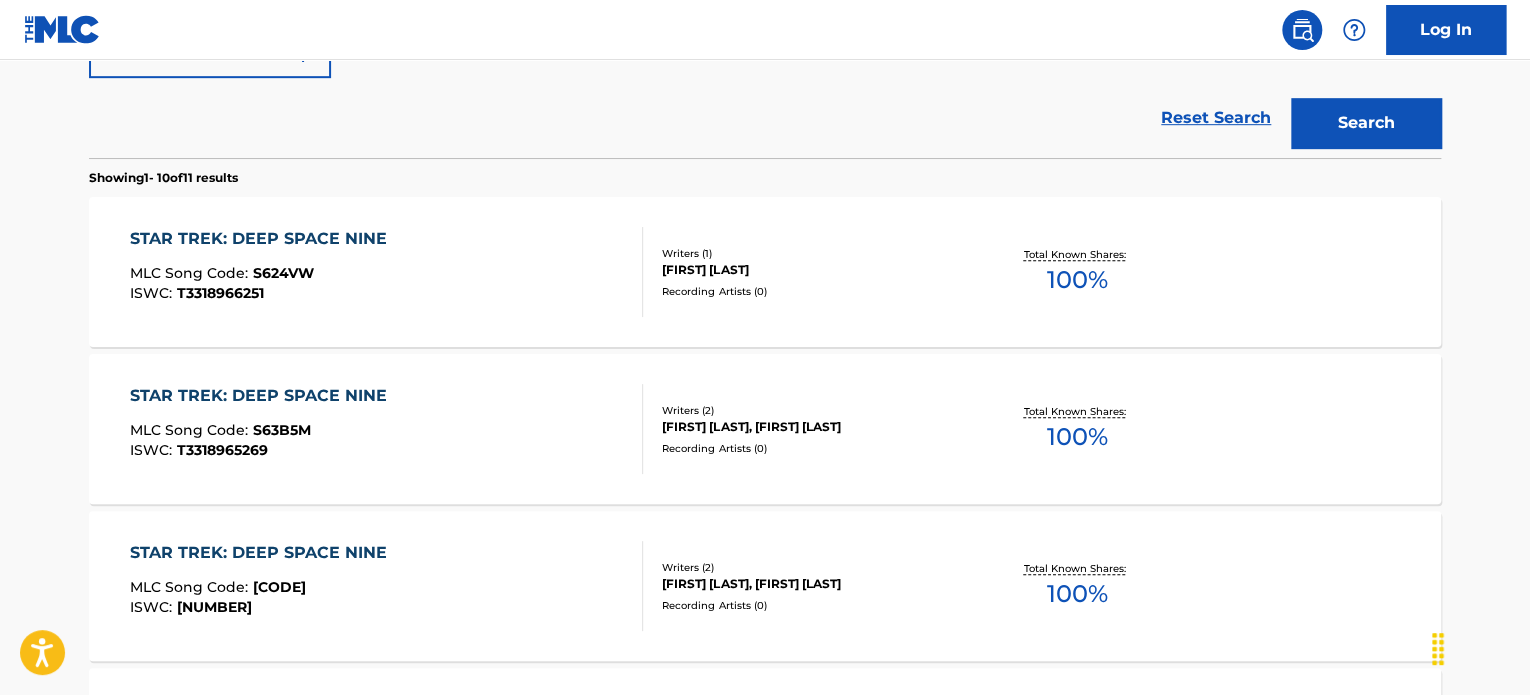 scroll, scrollTop: 601, scrollLeft: 0, axis: vertical 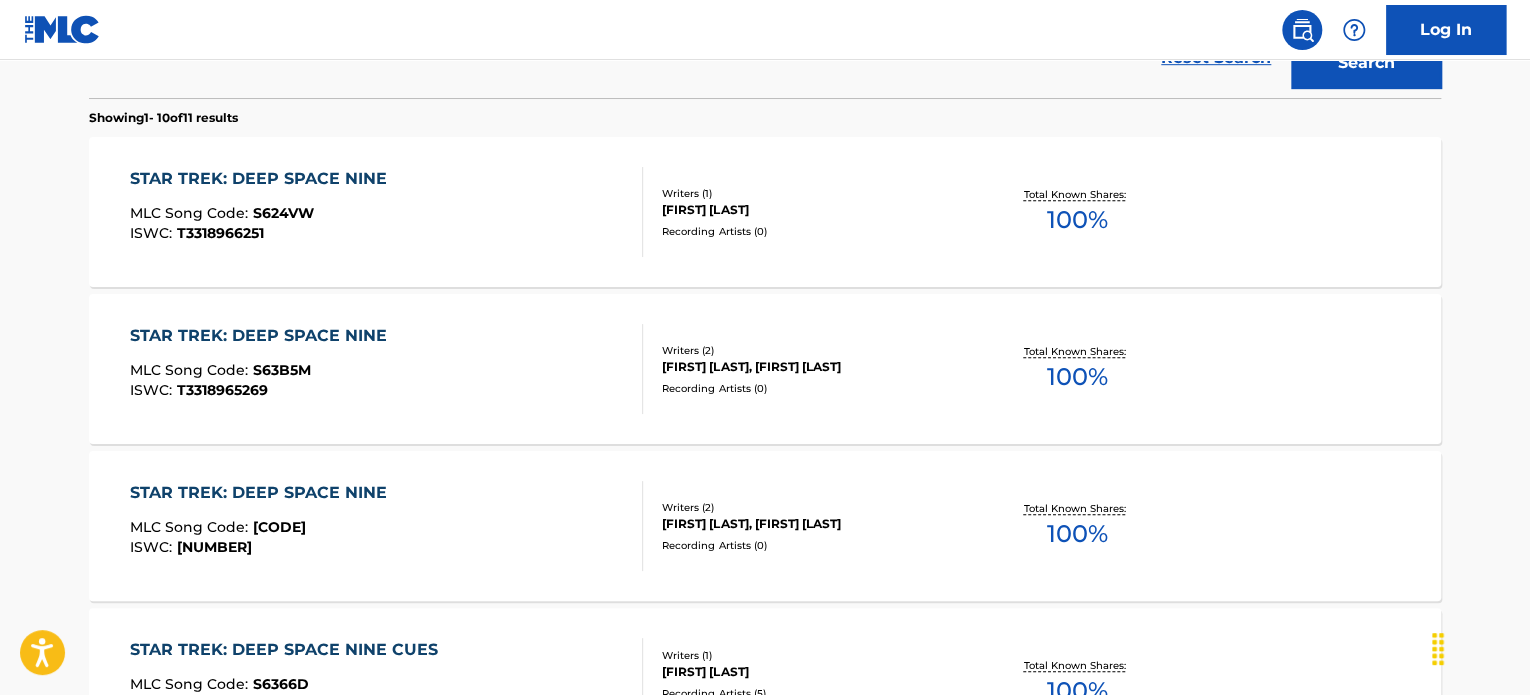 click on "DAVID A BELL, RONALD D. MOORE" at bounding box center (813, 524) 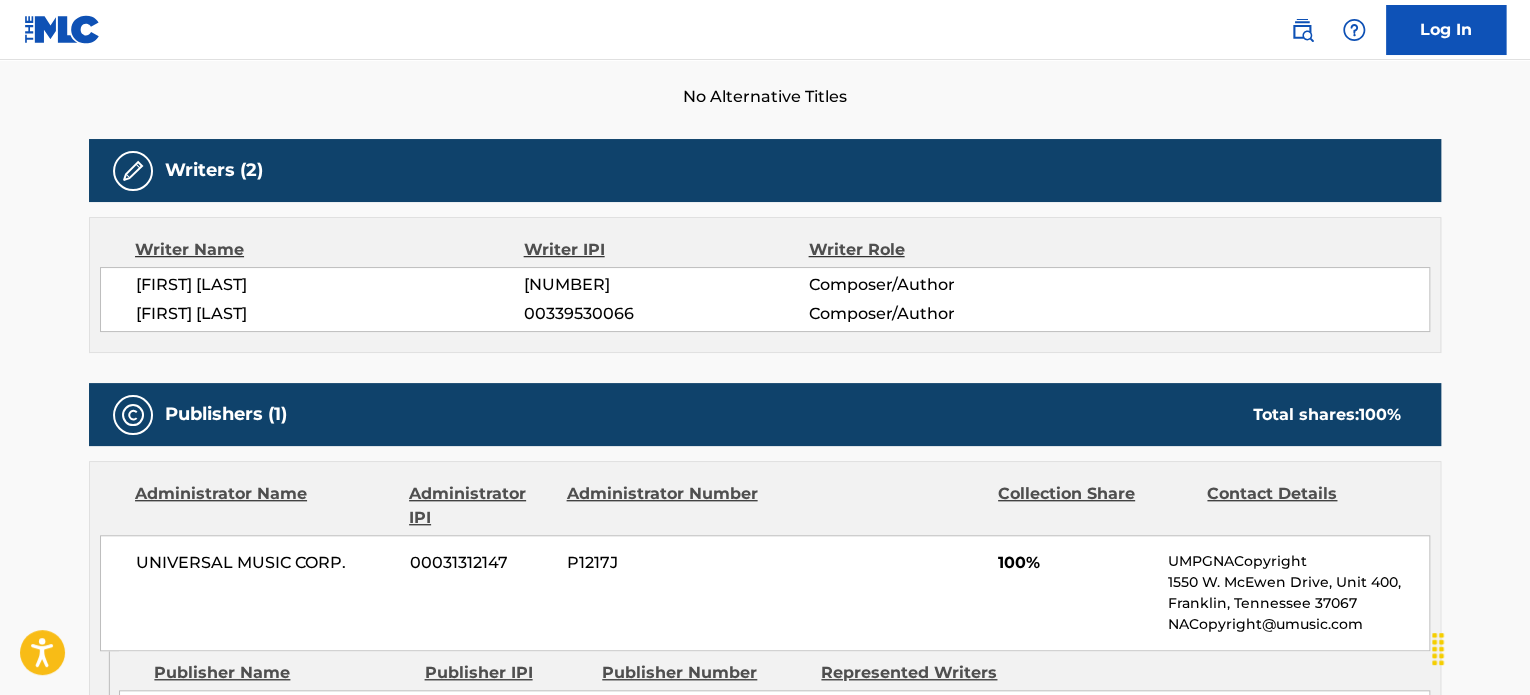 scroll, scrollTop: 264, scrollLeft: 0, axis: vertical 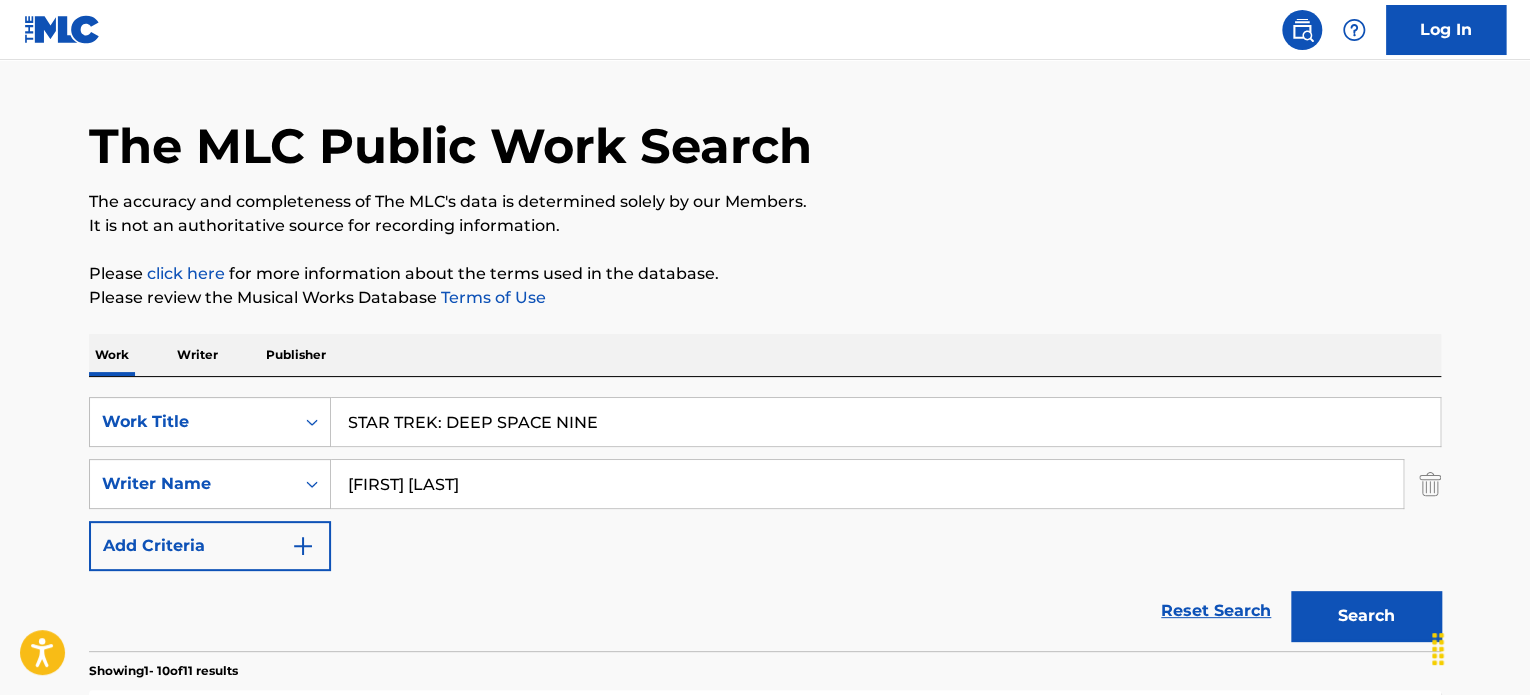 drag, startPoint x: 683, startPoint y: 430, endPoint x: 133, endPoint y: 395, distance: 551.1125 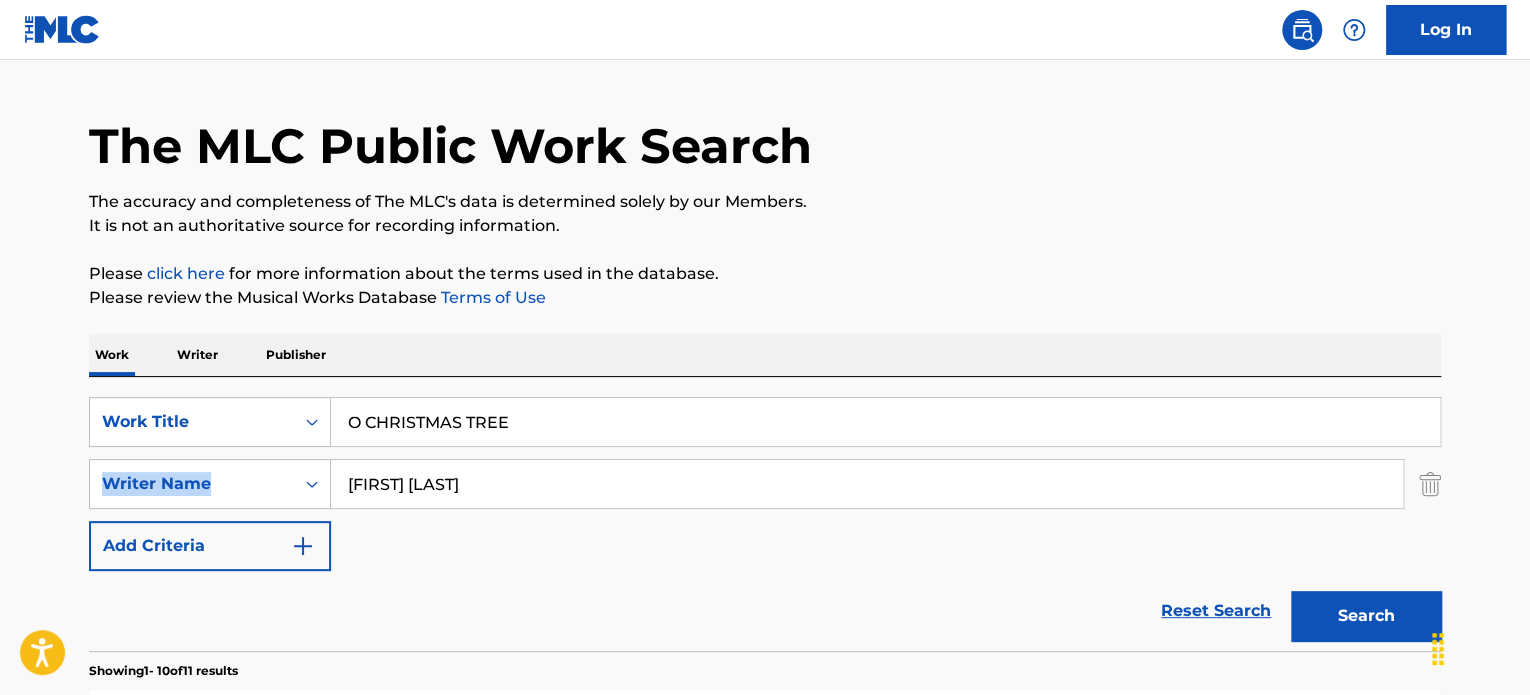 click on "SearchWithCriteria38f6b7be-de2e-423f-aaac-9bed8f1f9915 Work Title O CHRISTMAS TREE SearchWithCriteria55d6f230-bc2e-40cb-b9e9-bd667109f710 Writer Name David A. Bell Add Criteria" at bounding box center (765, 484) 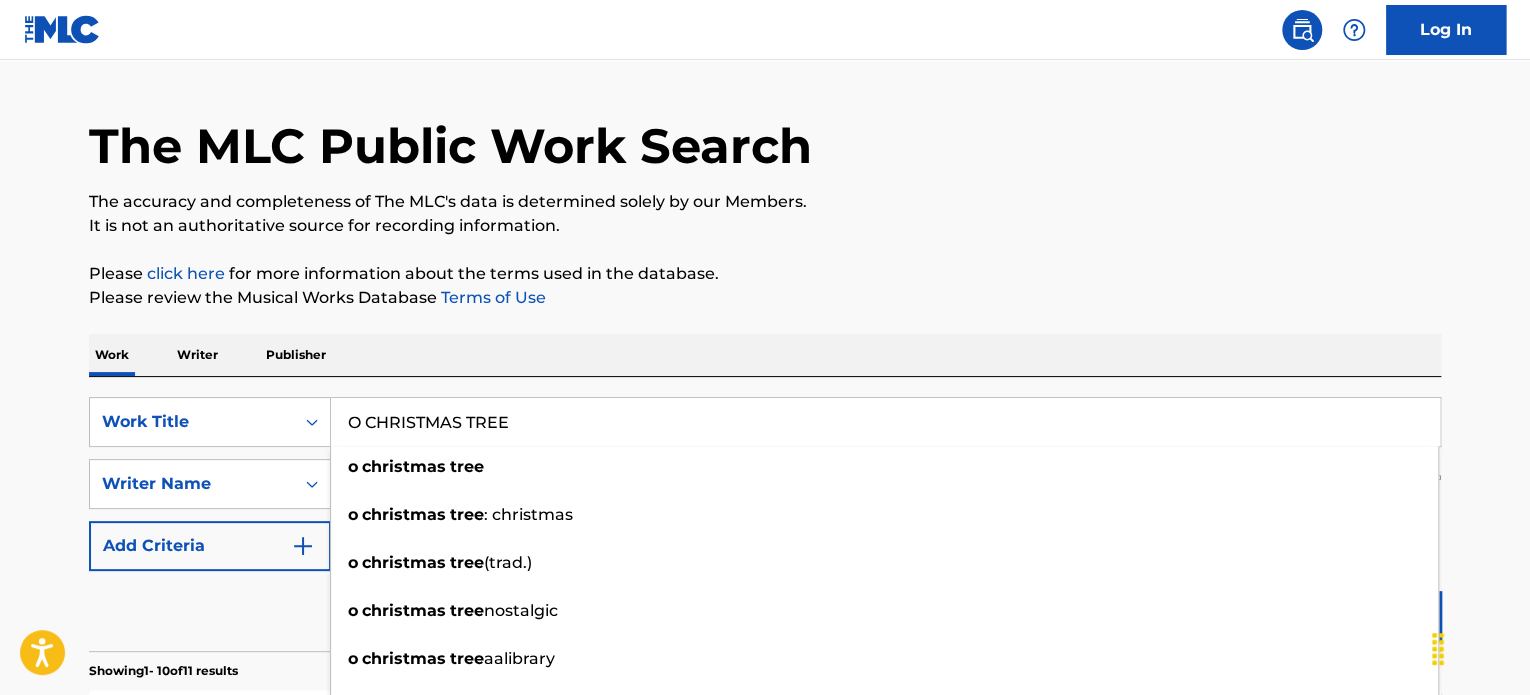 paste on "ERNST ANSCHUTZ" 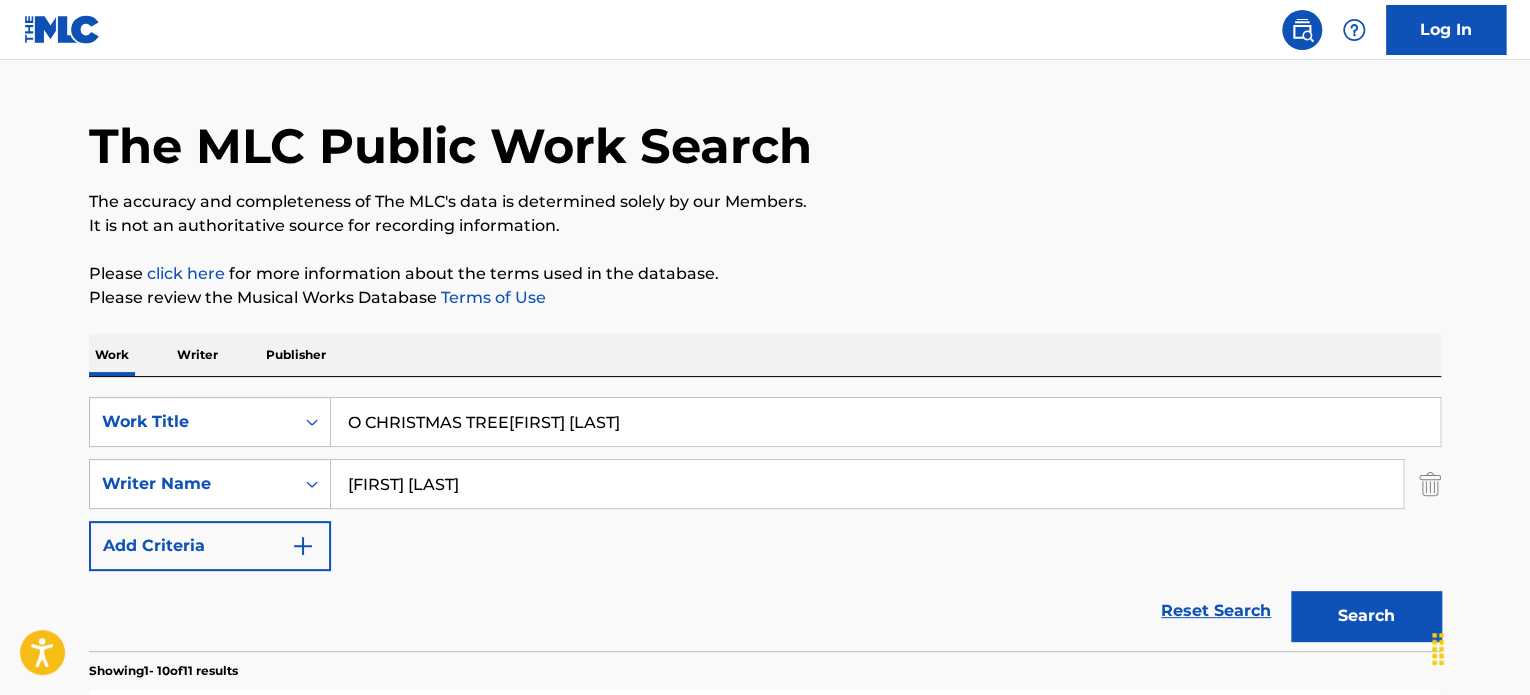 click on "The MLC Public Work Search The accuracy and completeness of The MLC's data is determined solely by our Members. It is not an authoritative source for recording information. Please   click here   for more information about the terms used in the database. Please review the Musical Works Database   Terms of Use Work Writer Publisher SearchWithCriteria38f6b7be-de2e-423f-aaac-9bed8f1f9915 Work Title O CHRISTMAS TREEERNST ANSCHUTZ SearchWithCriteria55d6f230-bc2e-40cb-b9e9-bd667109f710 Writer Name David A. Bell Add Criteria Reset Search Search Showing  1  -   10  of  11   results   STAR TREK: DEEP SPACE NINE MLC Song Code : S624VW ISWC : T3318966251 Writers ( 1 ) DAVID A BELL Recording Artists ( 0 ) Total Known Shares: 100 % STAR TREK: DEEP SPACE NINE MLC Song Code : S63B5M ISWC : T3318965269 Writers ( 2 ) DAVID A BELL, RICHARD C. RUTTENBERG Recording Artists ( 0 ) Total Known Shares: 100 % STAR TREK: DEEP SPACE NINE MLC Song Code : S63CAY ISWC : T3318965565 Writers ( 2 ) DAVID A BELL, RONALD D. MOORE 0 ) 100 % : :" at bounding box center [765, 1209] 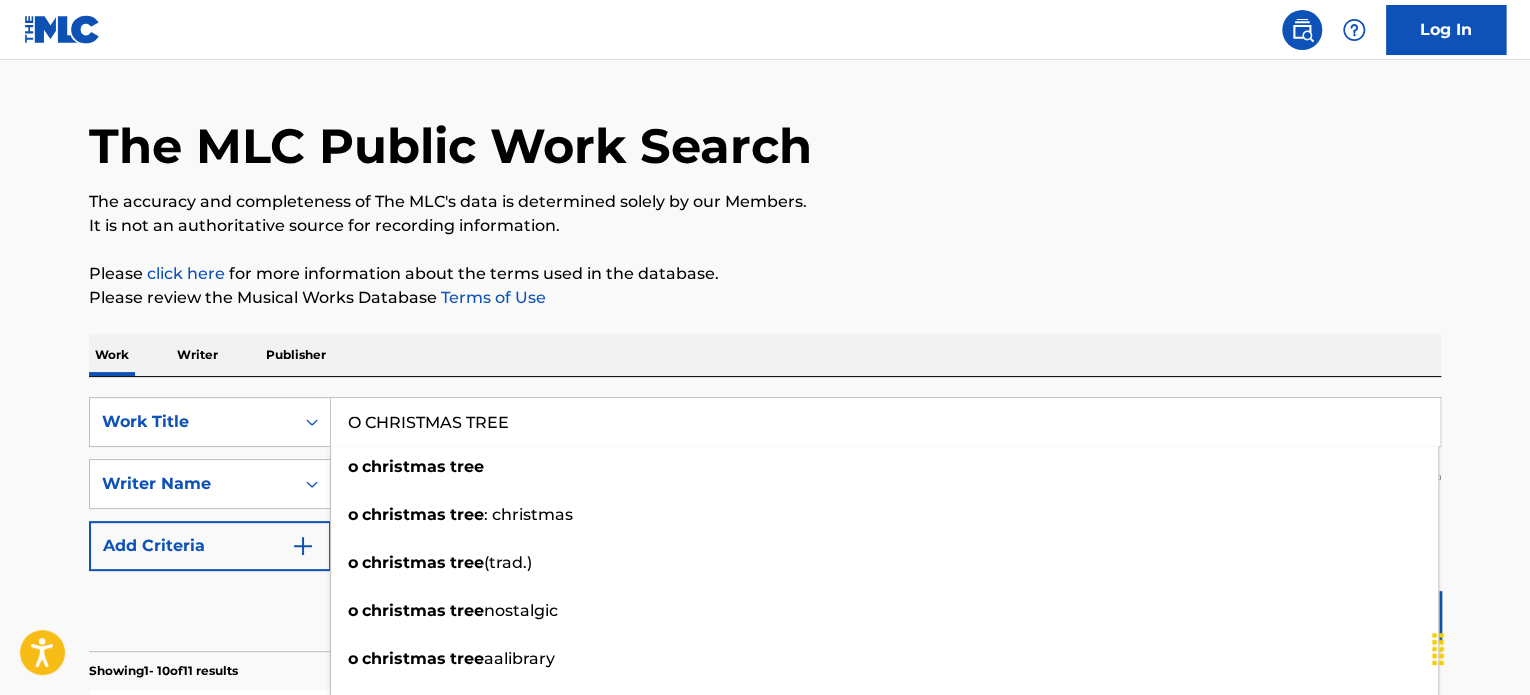 type on "O CHRISTMAS TREE" 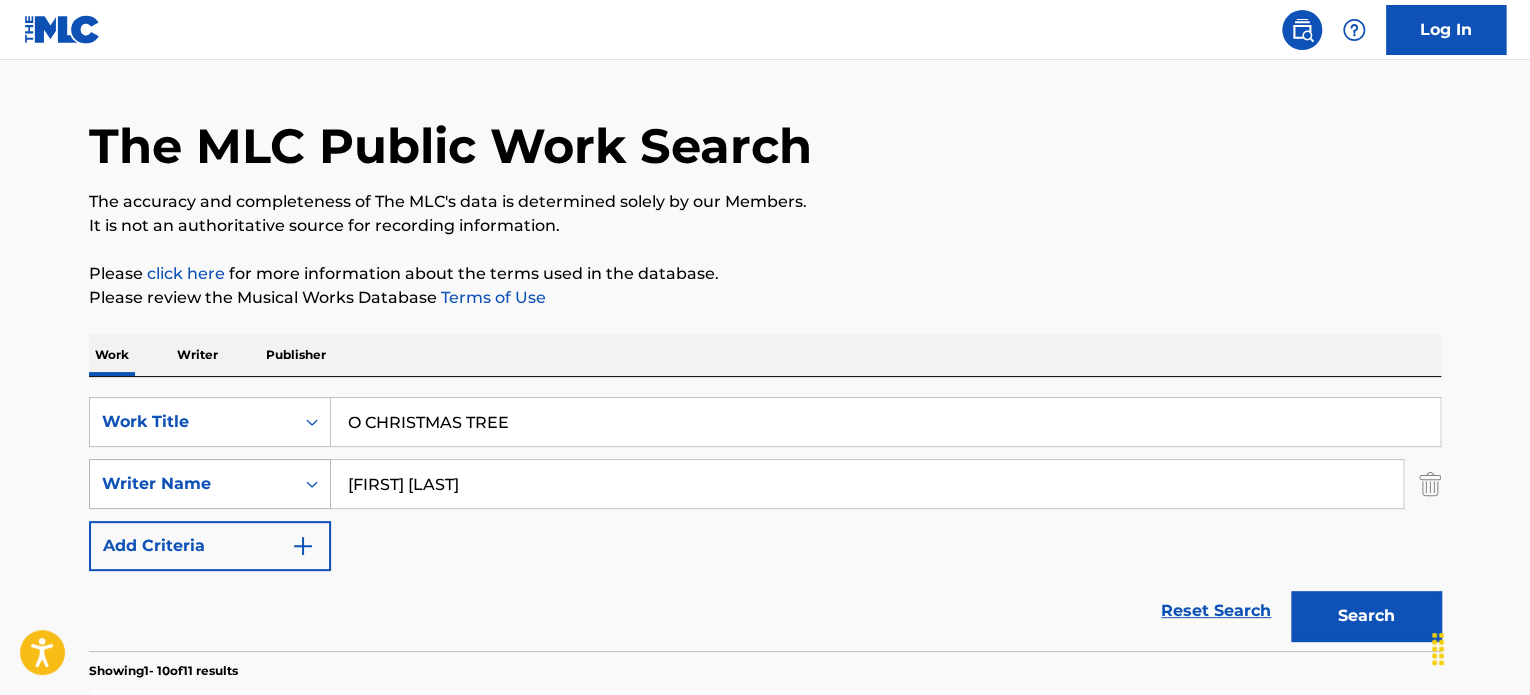 drag, startPoint x: 352, startPoint y: 478, endPoint x: 153, endPoint y: 487, distance: 199.20341 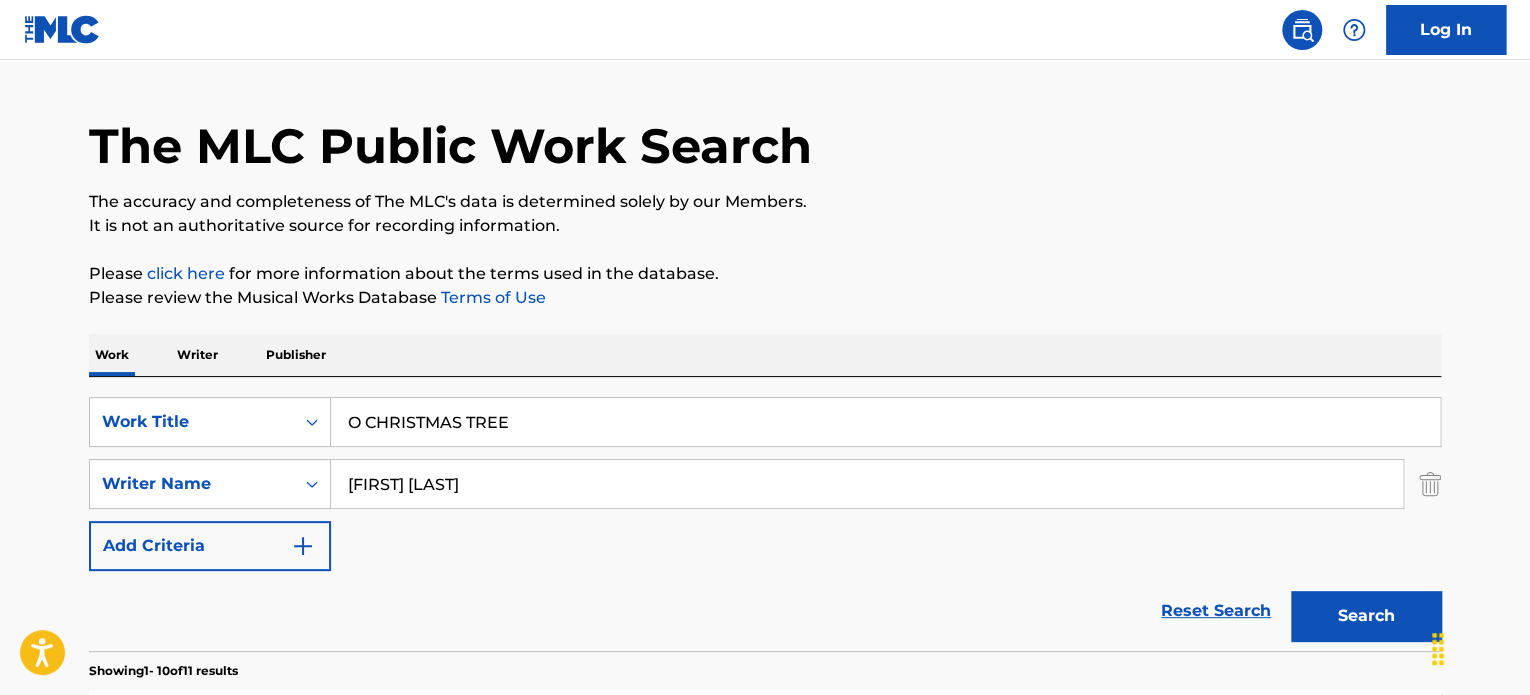 paste on "ERNST ANSCHUTZ" 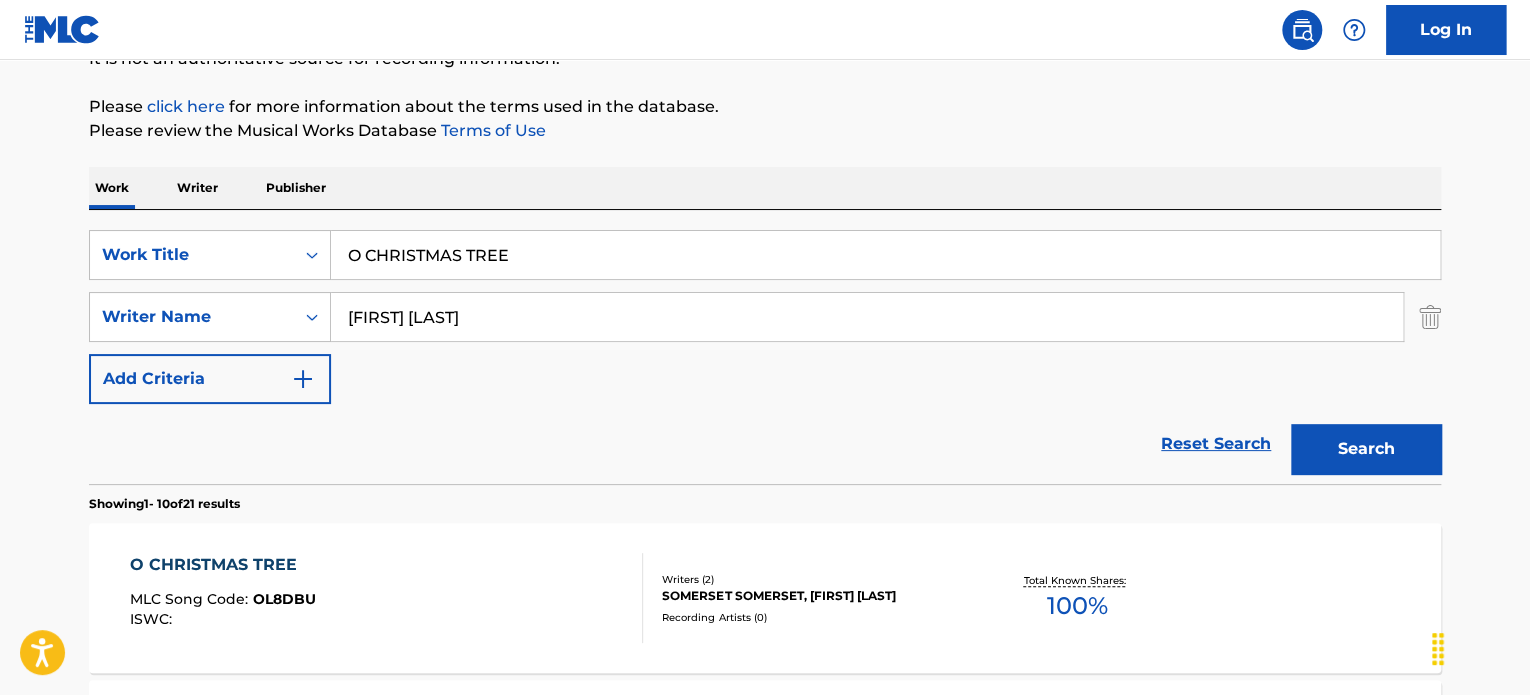 scroll, scrollTop: 381, scrollLeft: 0, axis: vertical 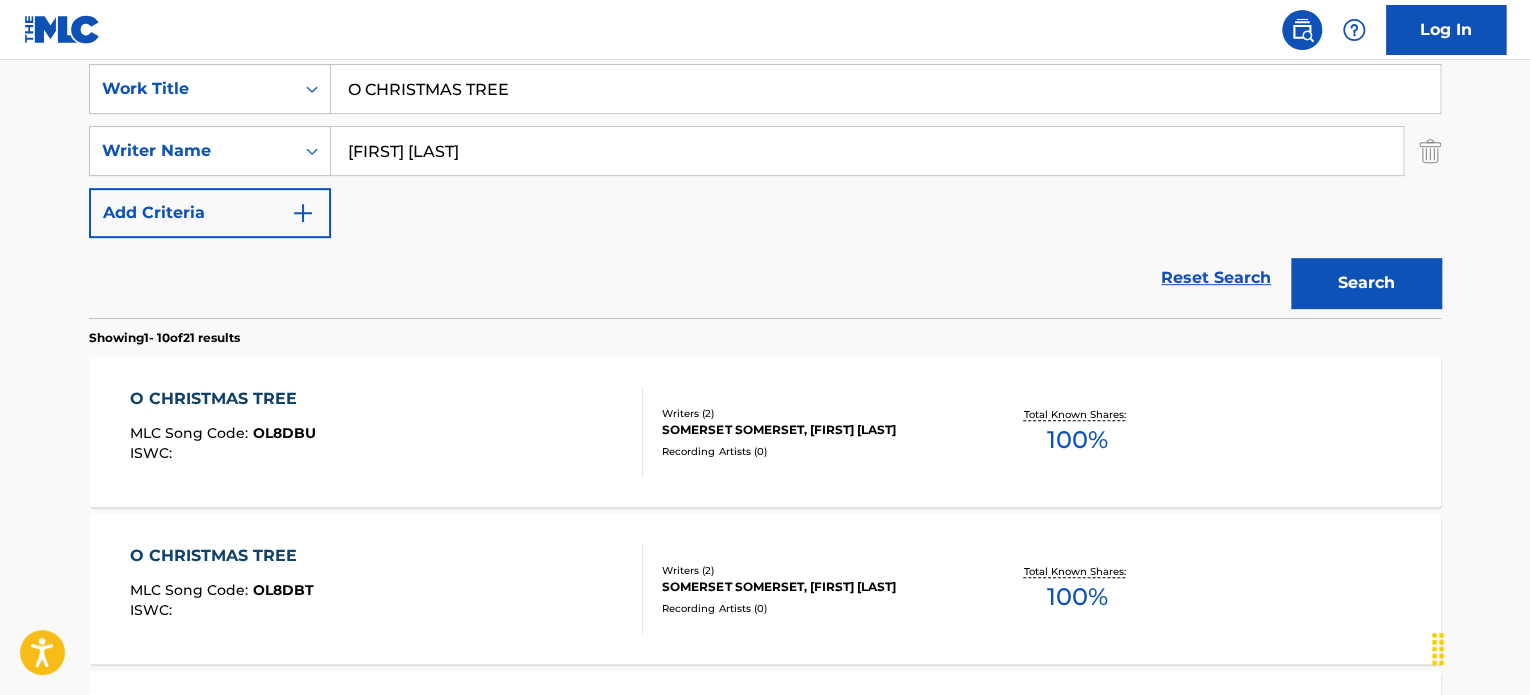 click on "Recording Artists ( 0 )" at bounding box center [813, 451] 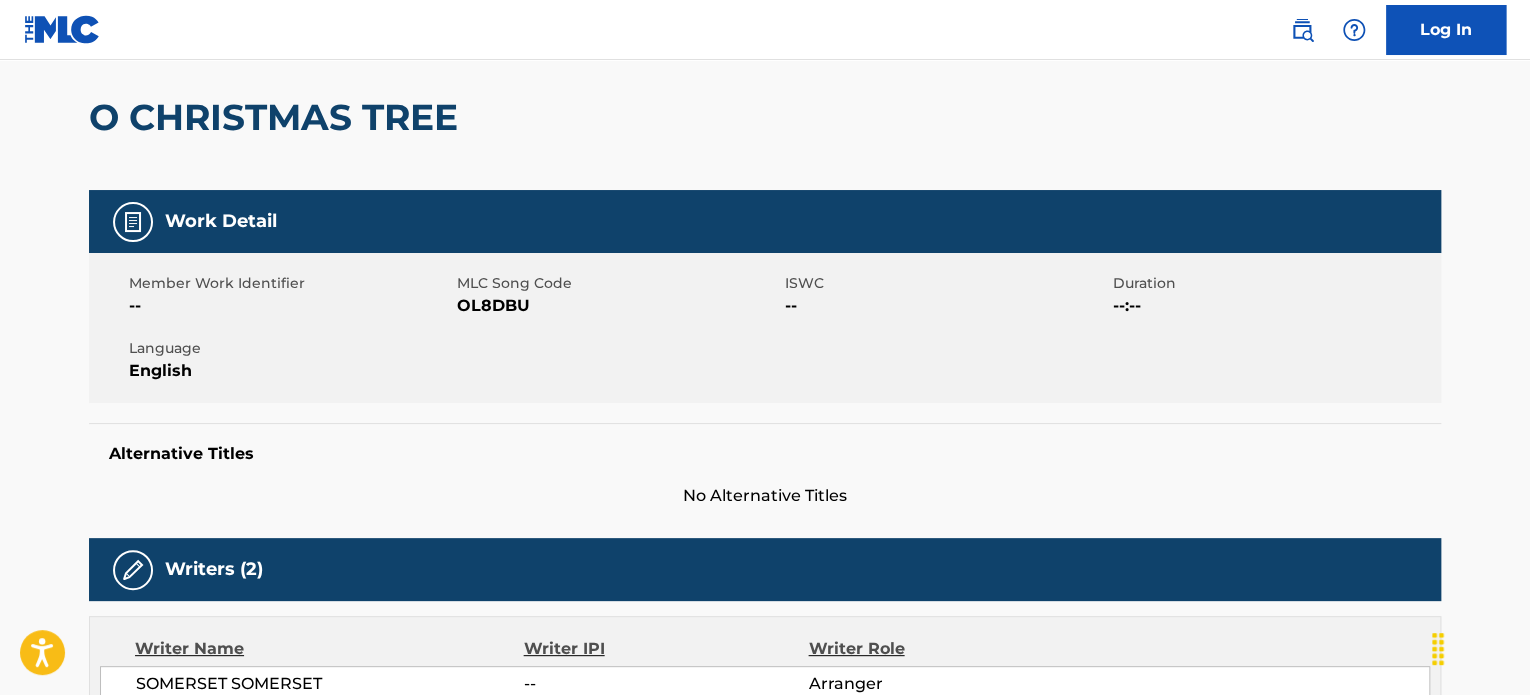 scroll, scrollTop: 333, scrollLeft: 0, axis: vertical 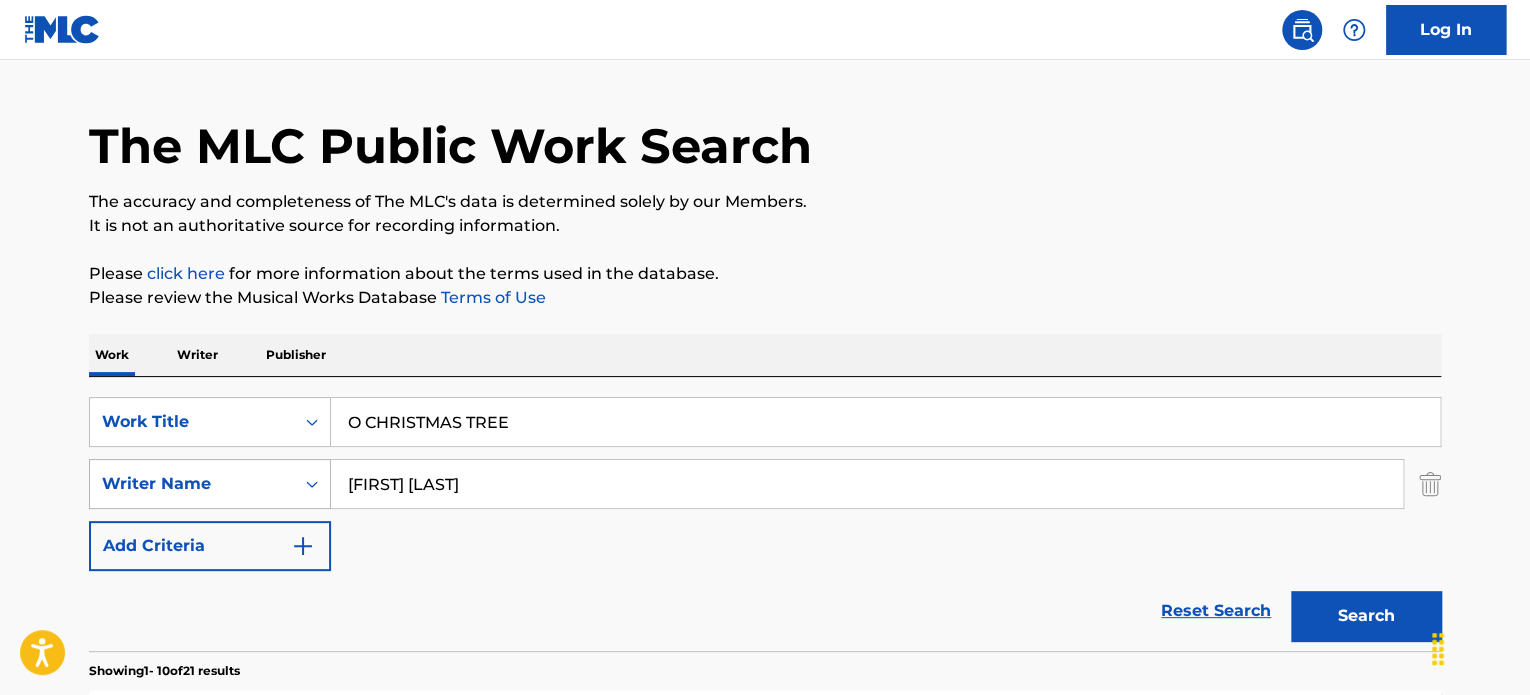 drag, startPoint x: 329, startPoint y: 475, endPoint x: 137, endPoint y: 475, distance: 192 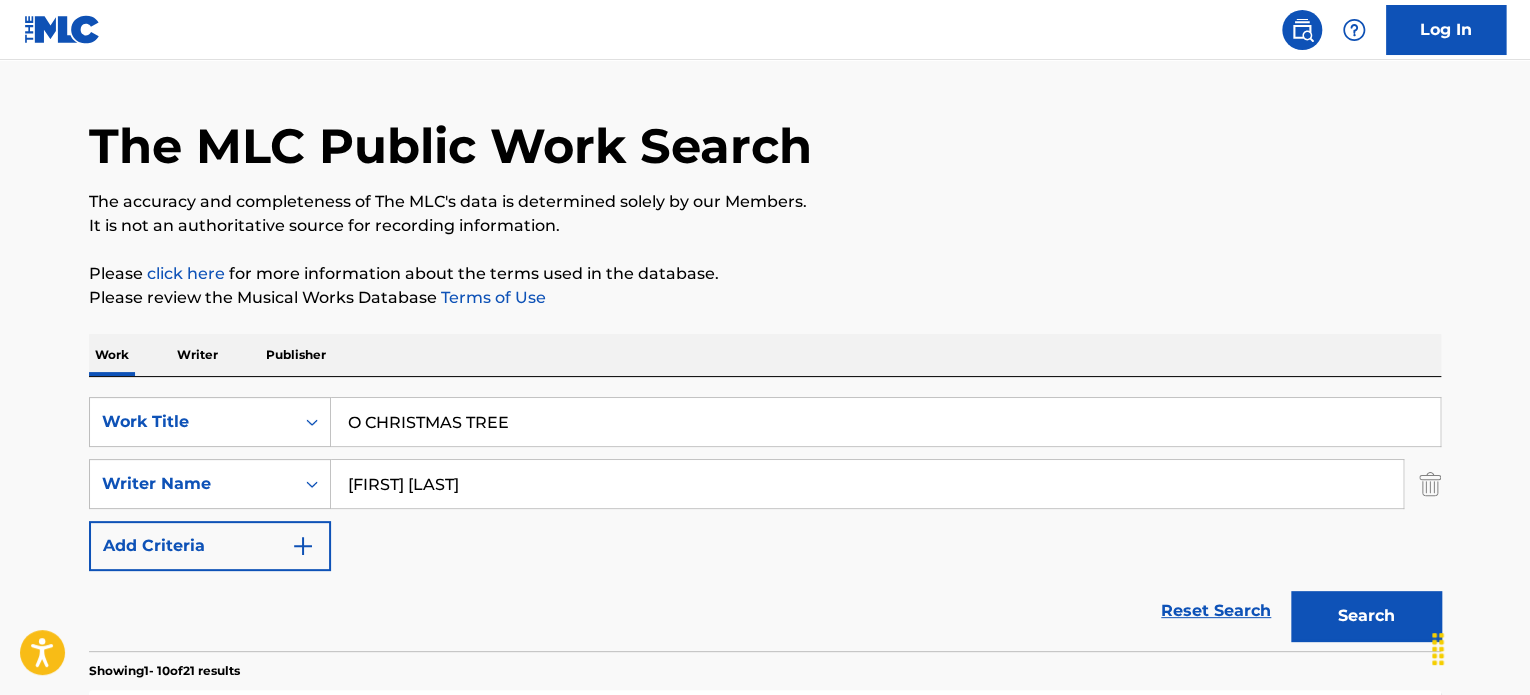 type on "MICHAEL S. UNGAR" 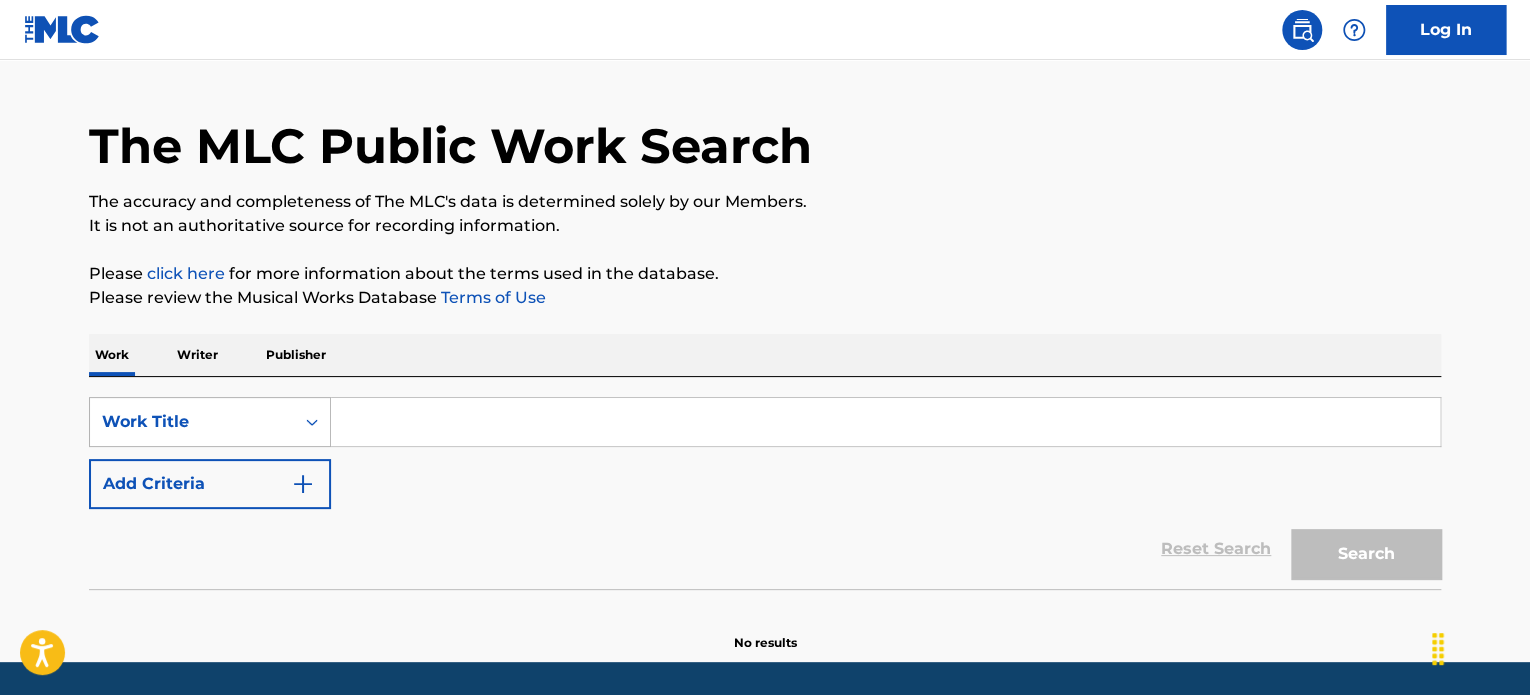 click on "Work Title" at bounding box center [210, 422] 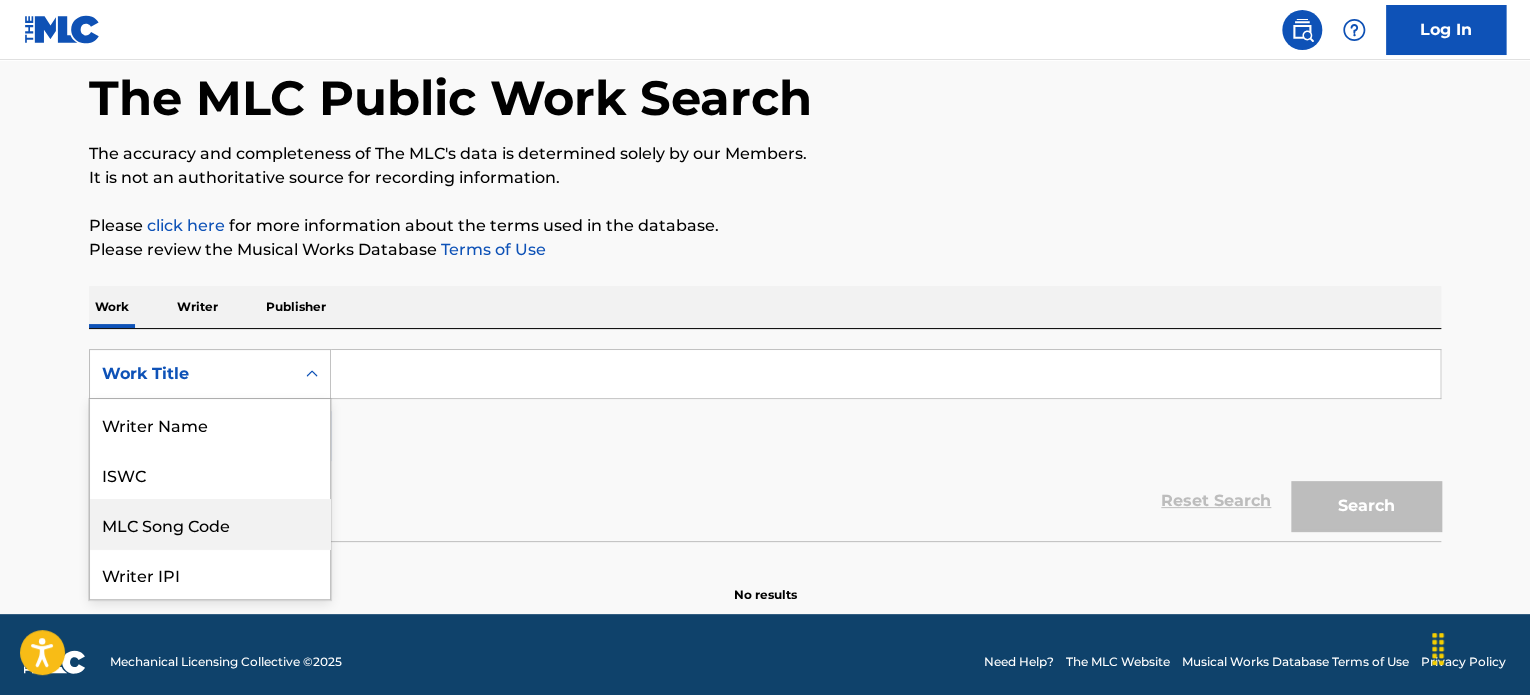 scroll, scrollTop: 100, scrollLeft: 0, axis: vertical 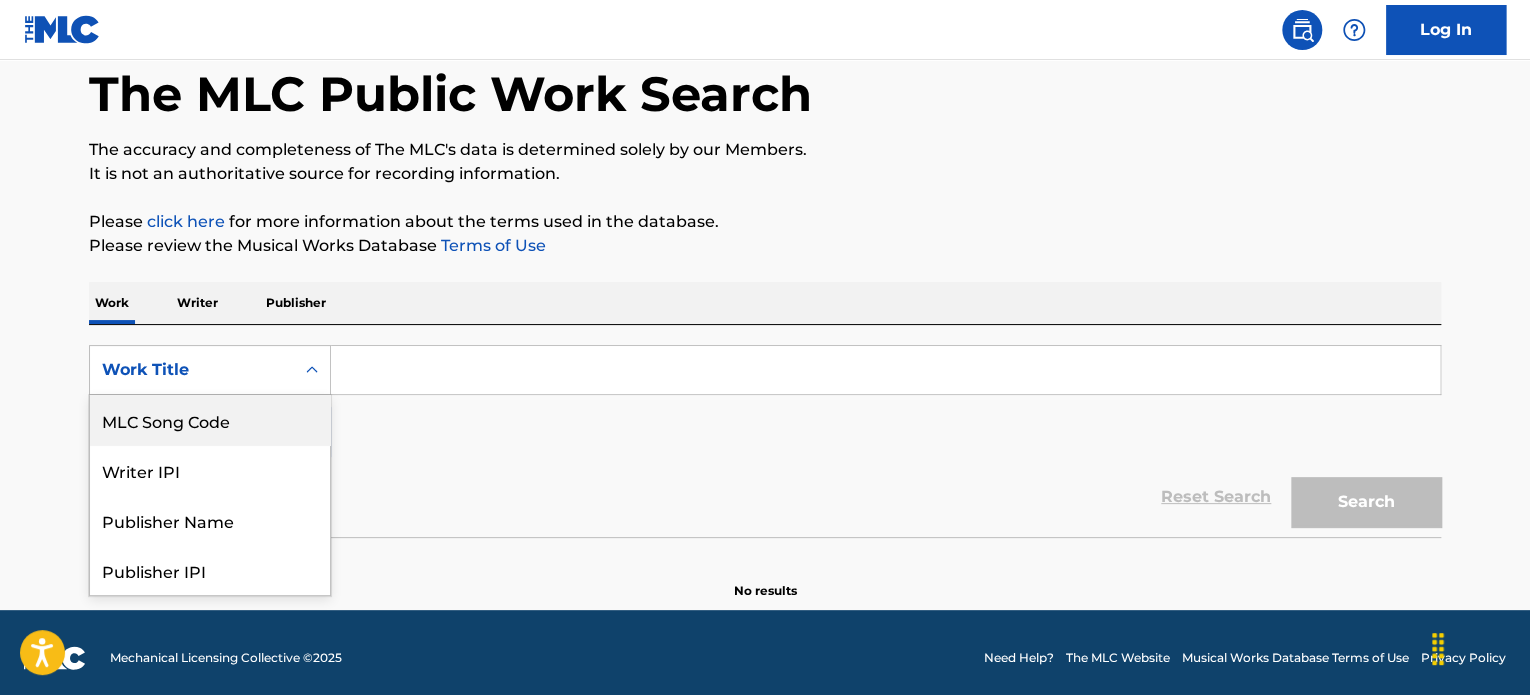 click on "Reset Search Search" at bounding box center (765, 497) 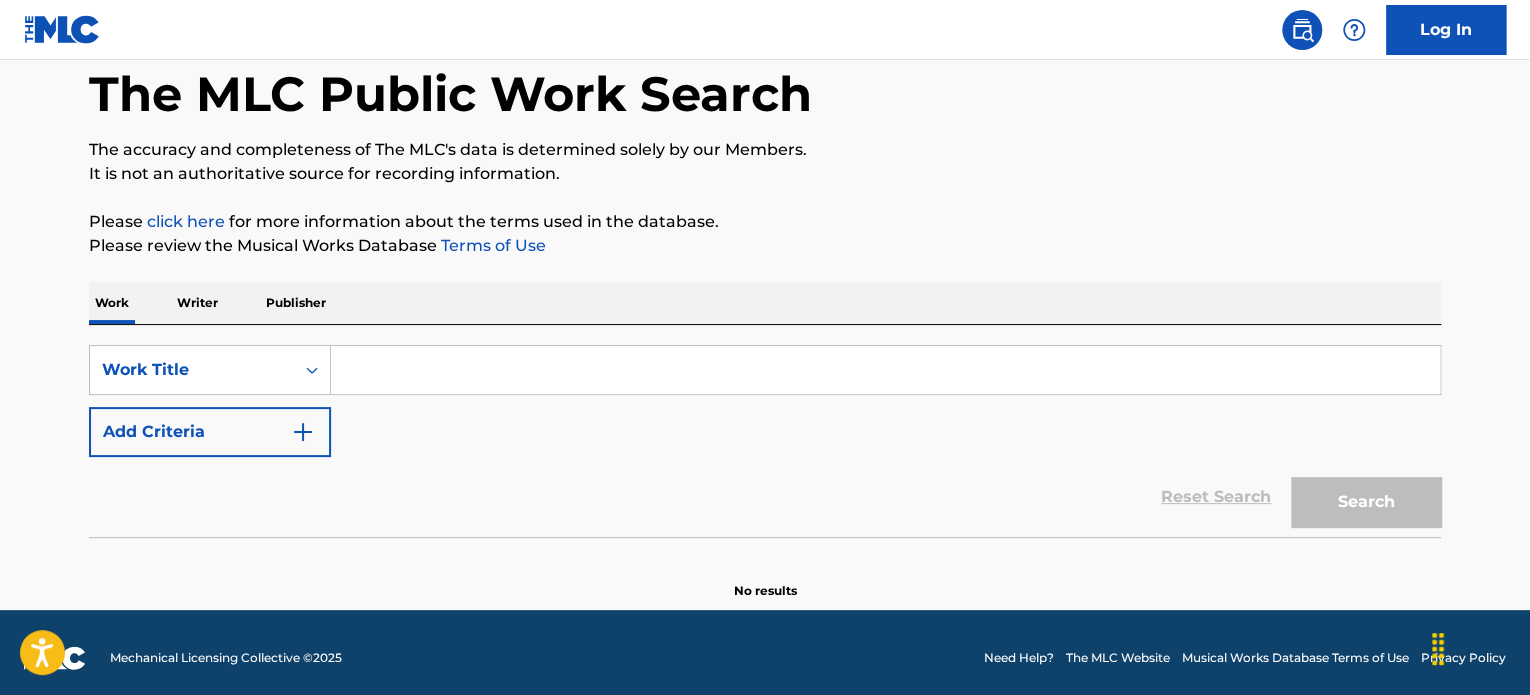 click on "Add Criteria" at bounding box center (210, 432) 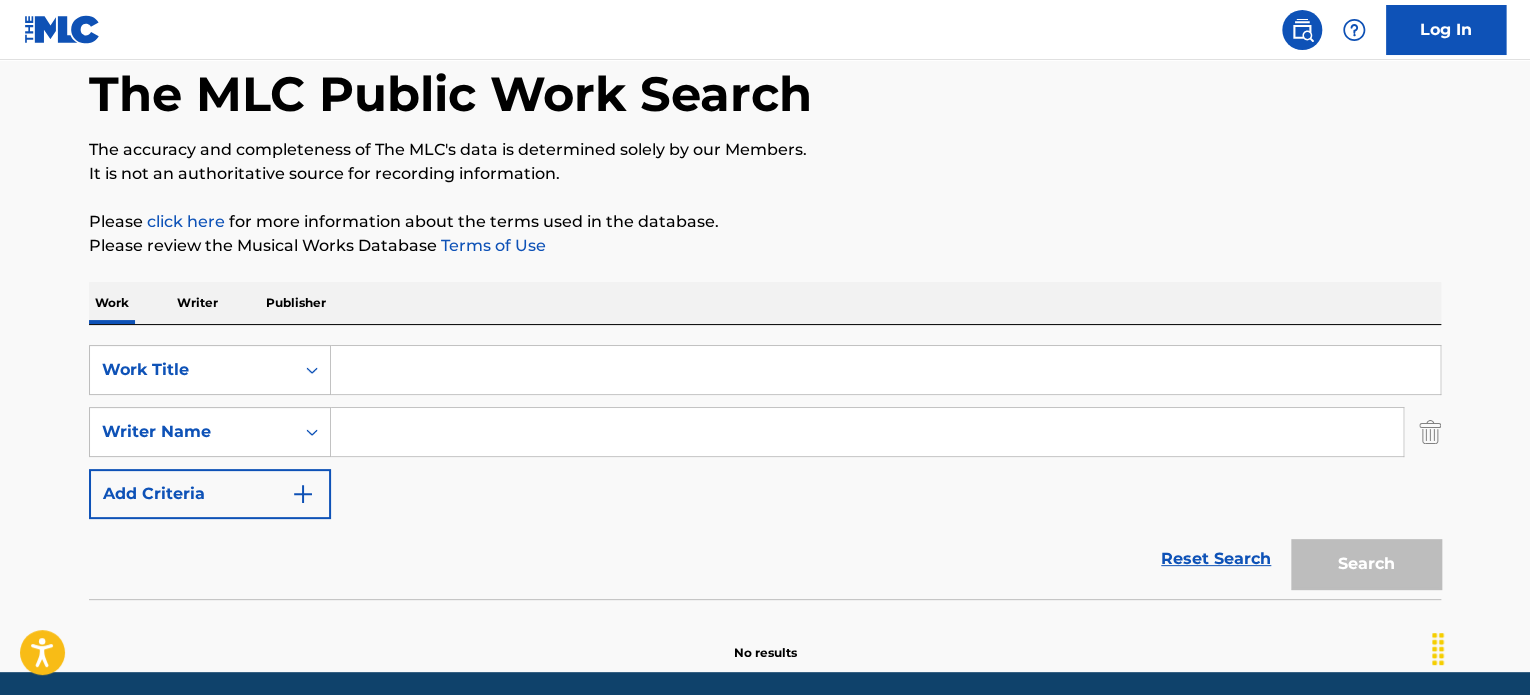 click at bounding box center [867, 432] 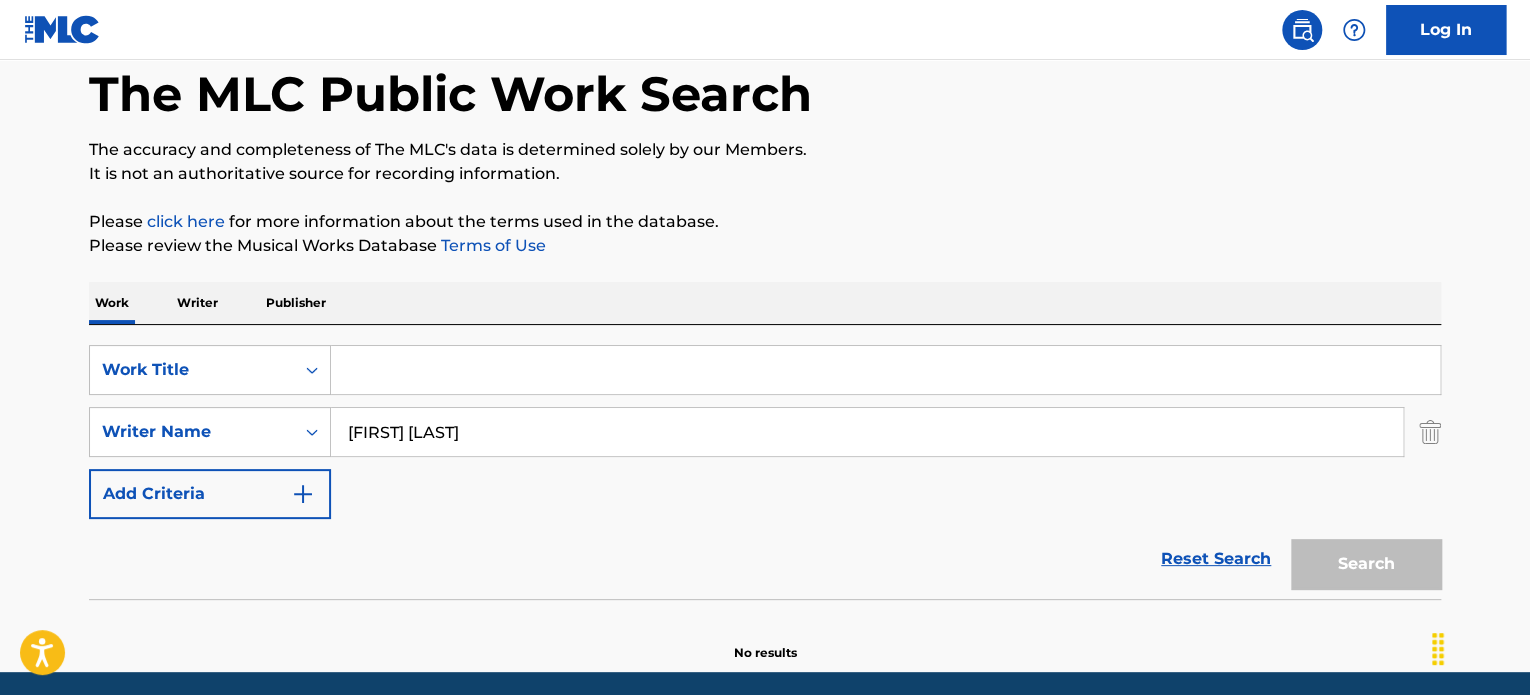 type on "MICHAEL S. UNGAR" 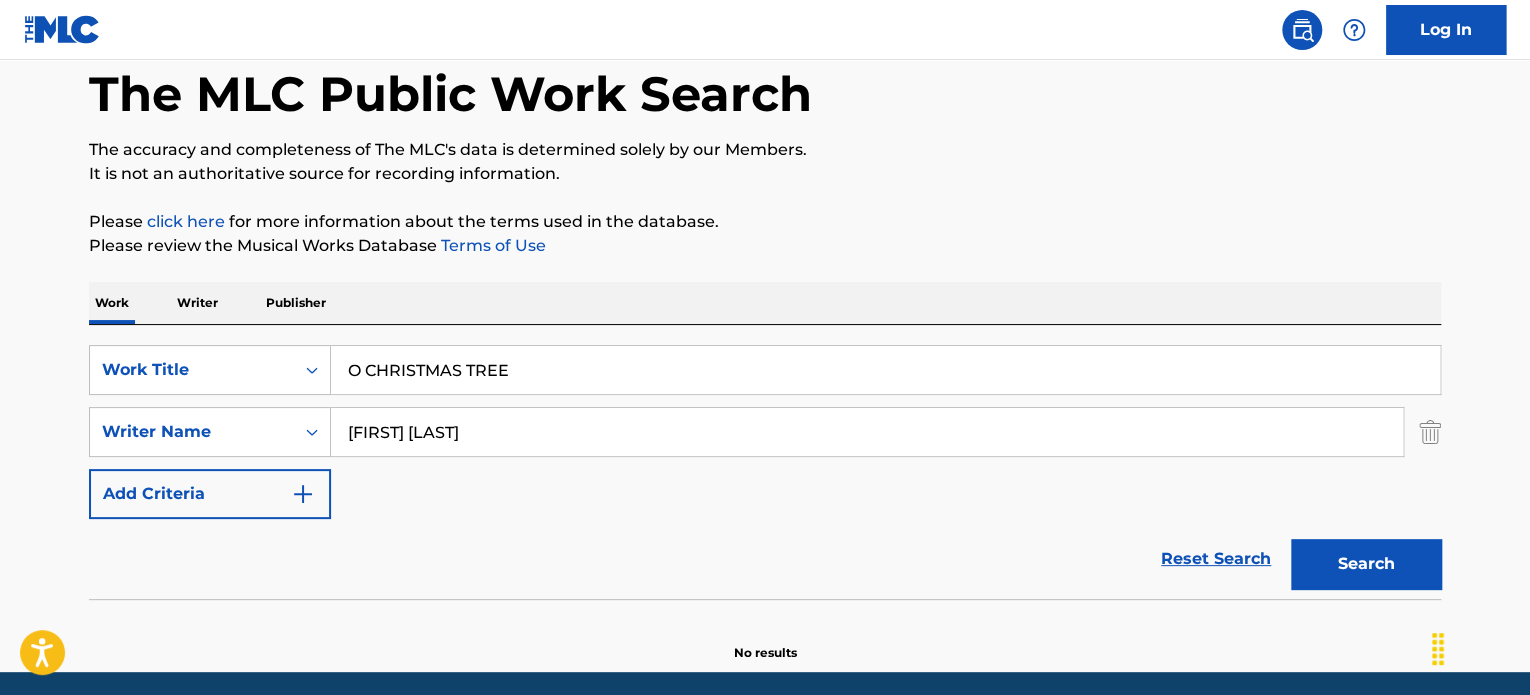 type on "O CHRISTMAS TREE" 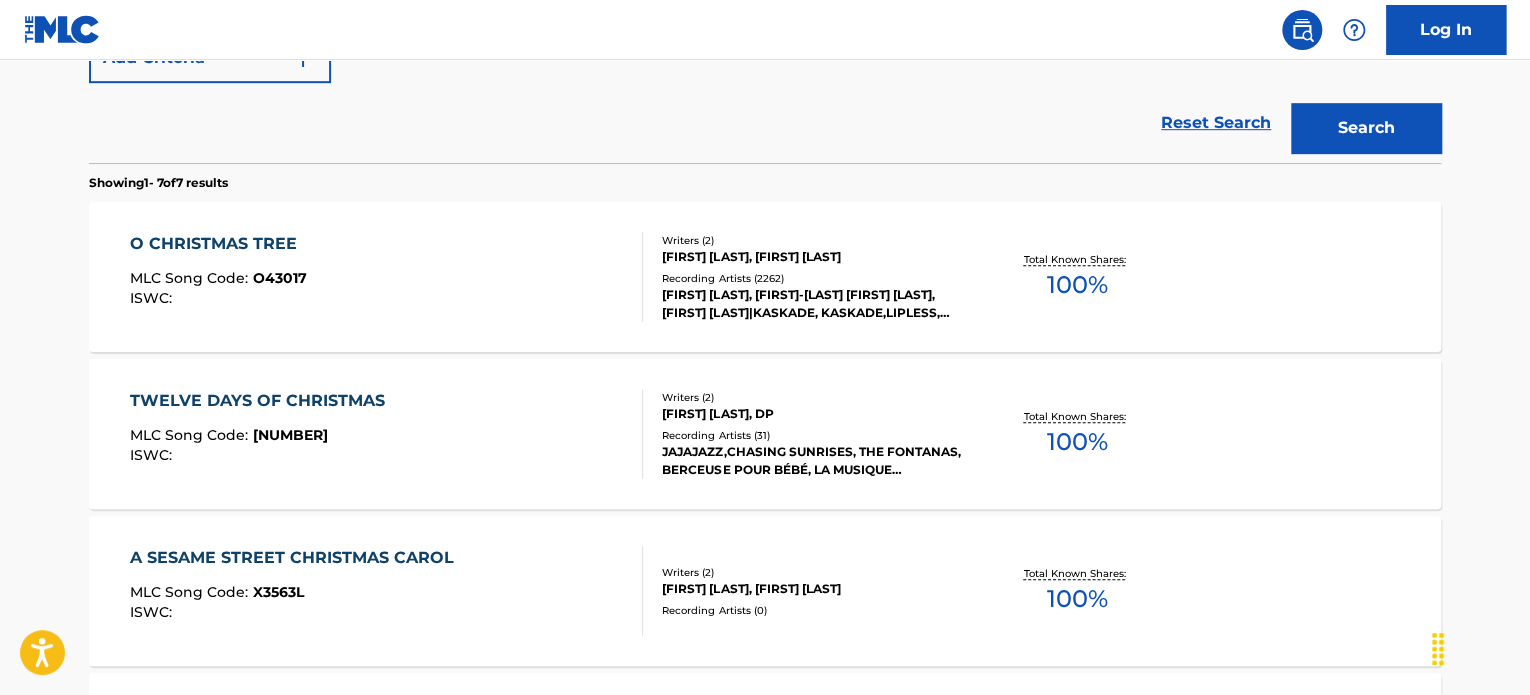 scroll, scrollTop: 434, scrollLeft: 0, axis: vertical 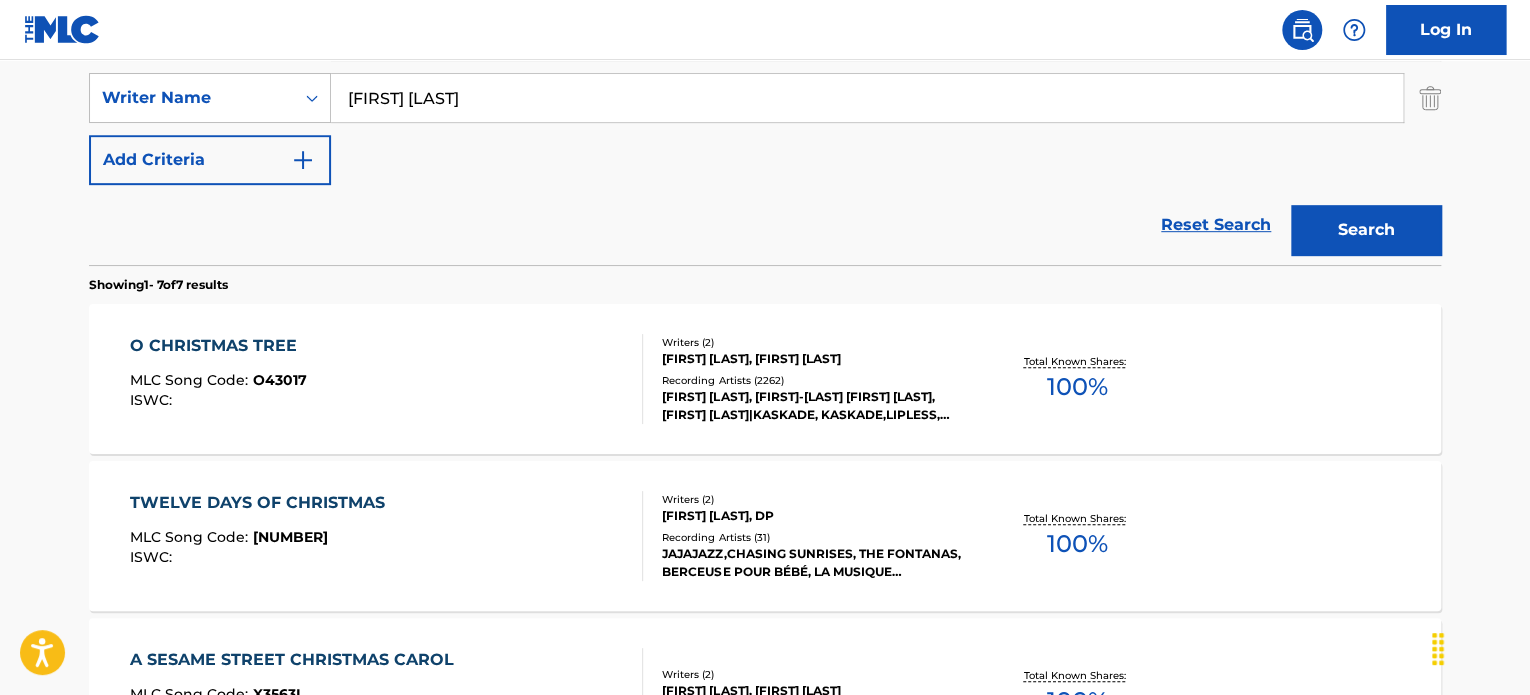click on "SearchWithCriteria38f6b7be-de2e-423f-aaac-9bed8f1f9915 Work Title O CHRISTMAS TREE SearchWithCriteria55d6f230-bc2e-40cb-b9e9-bd667109f710 Writer Name MICHAEL S. UNGAR Add Criteria" at bounding box center [765, 98] 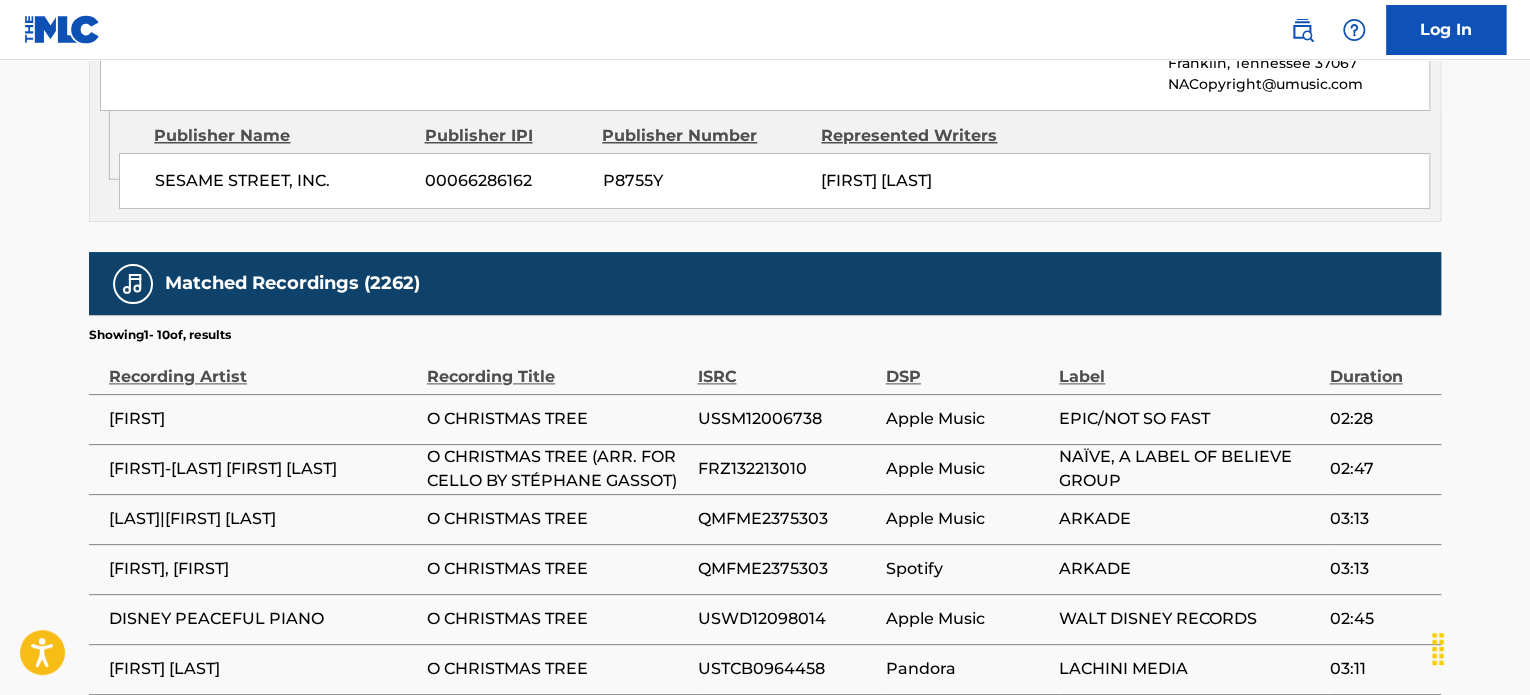 scroll, scrollTop: 1070, scrollLeft: 0, axis: vertical 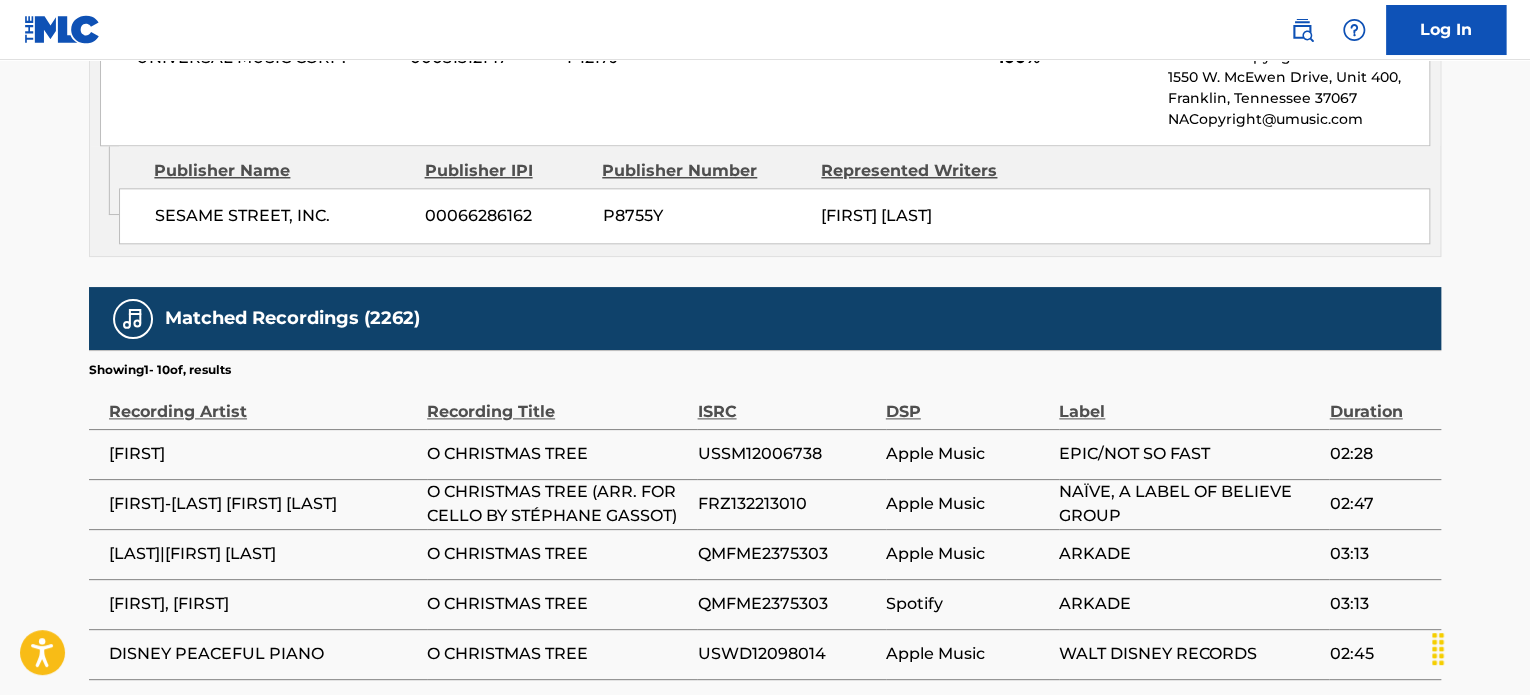 drag, startPoint x: 788, startPoint y: 224, endPoint x: 883, endPoint y: 241, distance: 96.50906 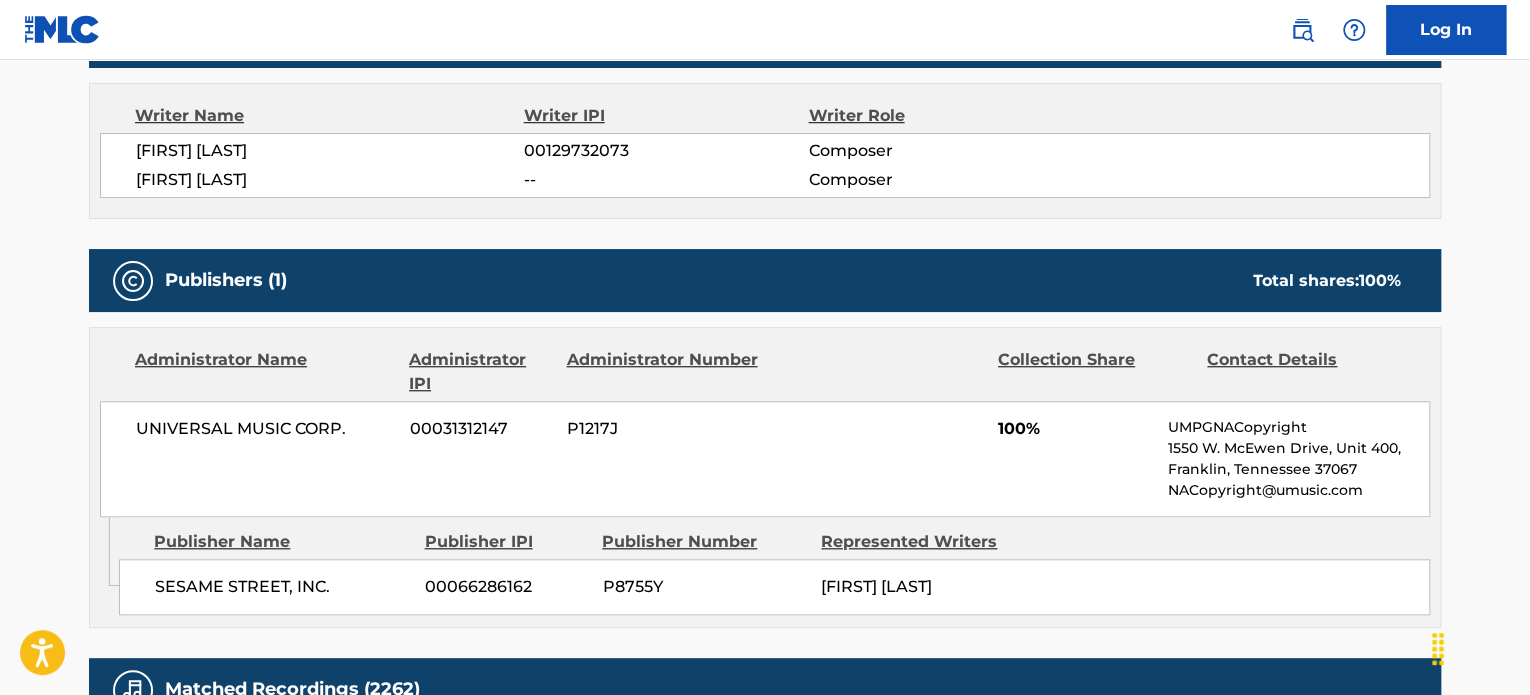scroll, scrollTop: 570, scrollLeft: 0, axis: vertical 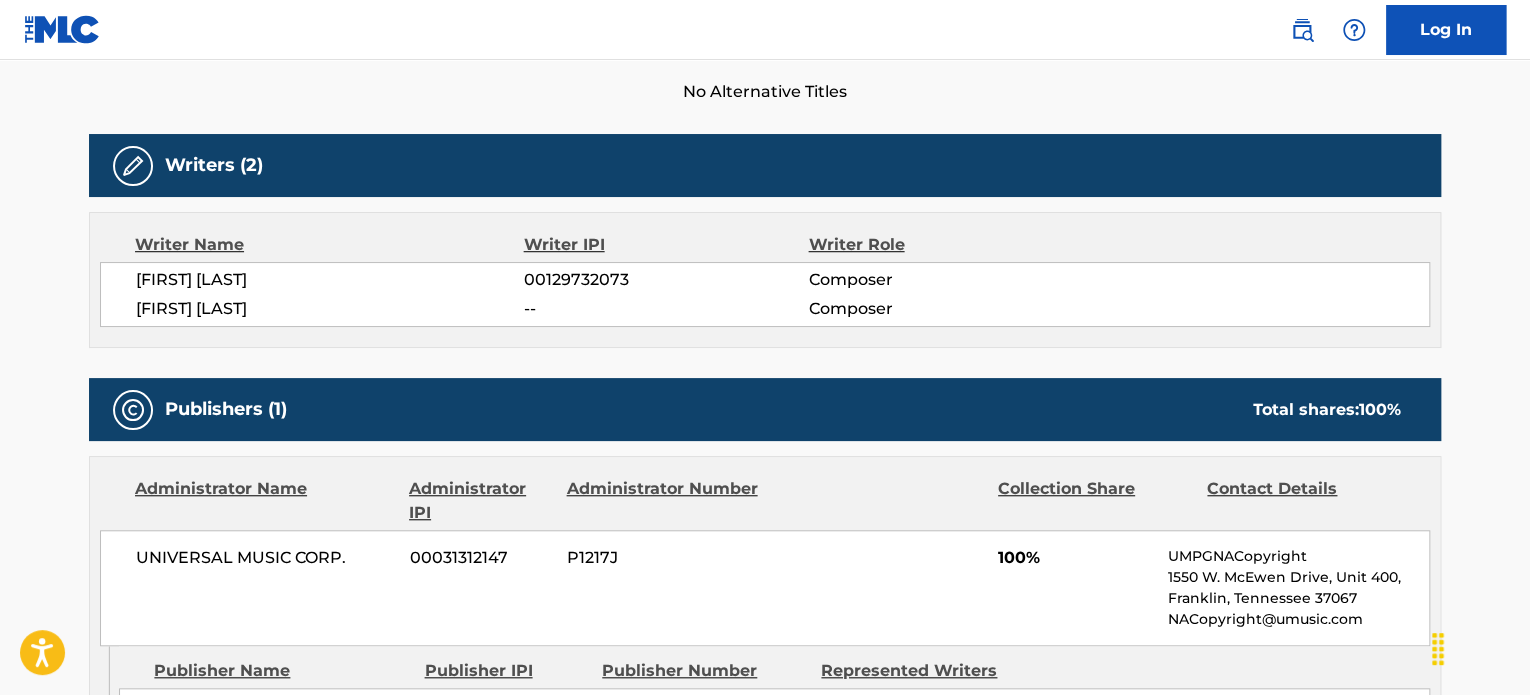 click on "MICHAEL S. UNGAR" at bounding box center [330, 280] 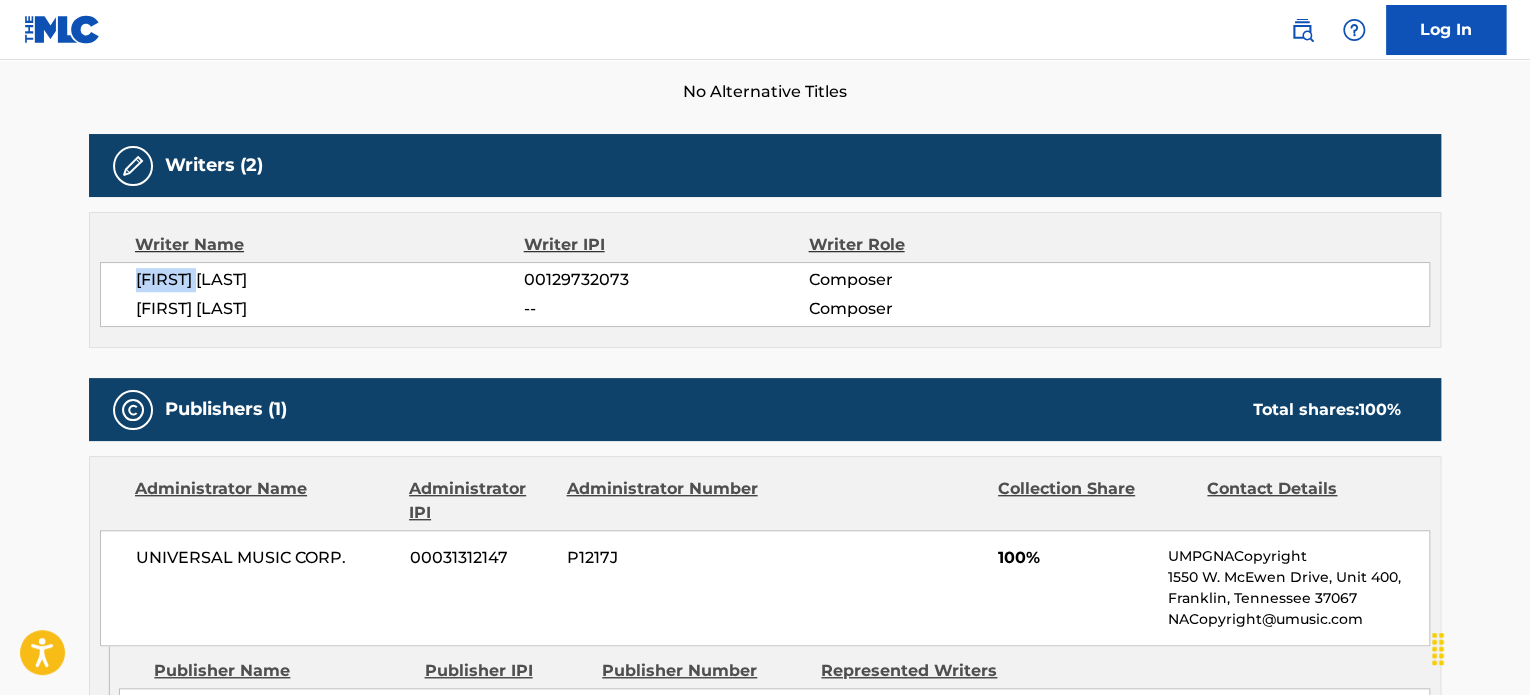 click on "MICHAEL S. UNGAR" at bounding box center [330, 280] 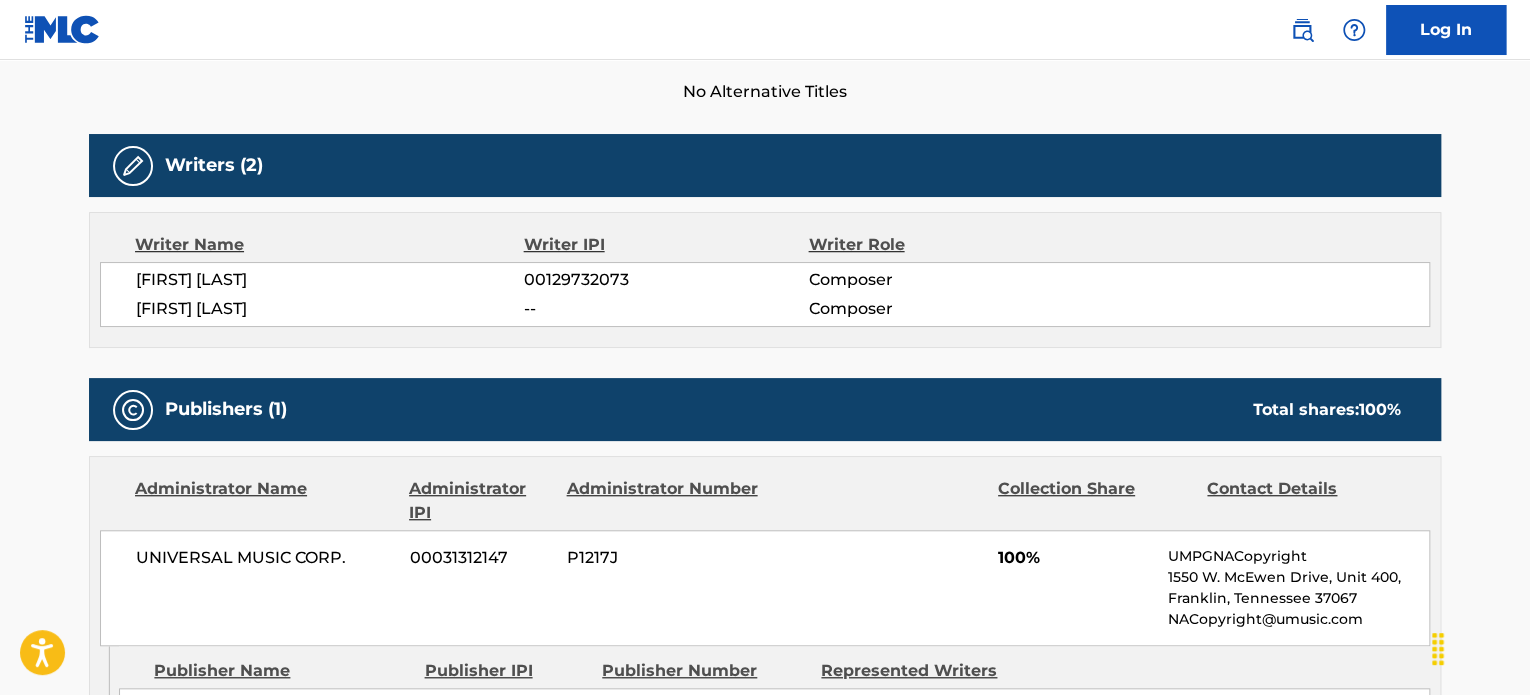 click on "ERNST ANSCHUTZ" at bounding box center (330, 309) 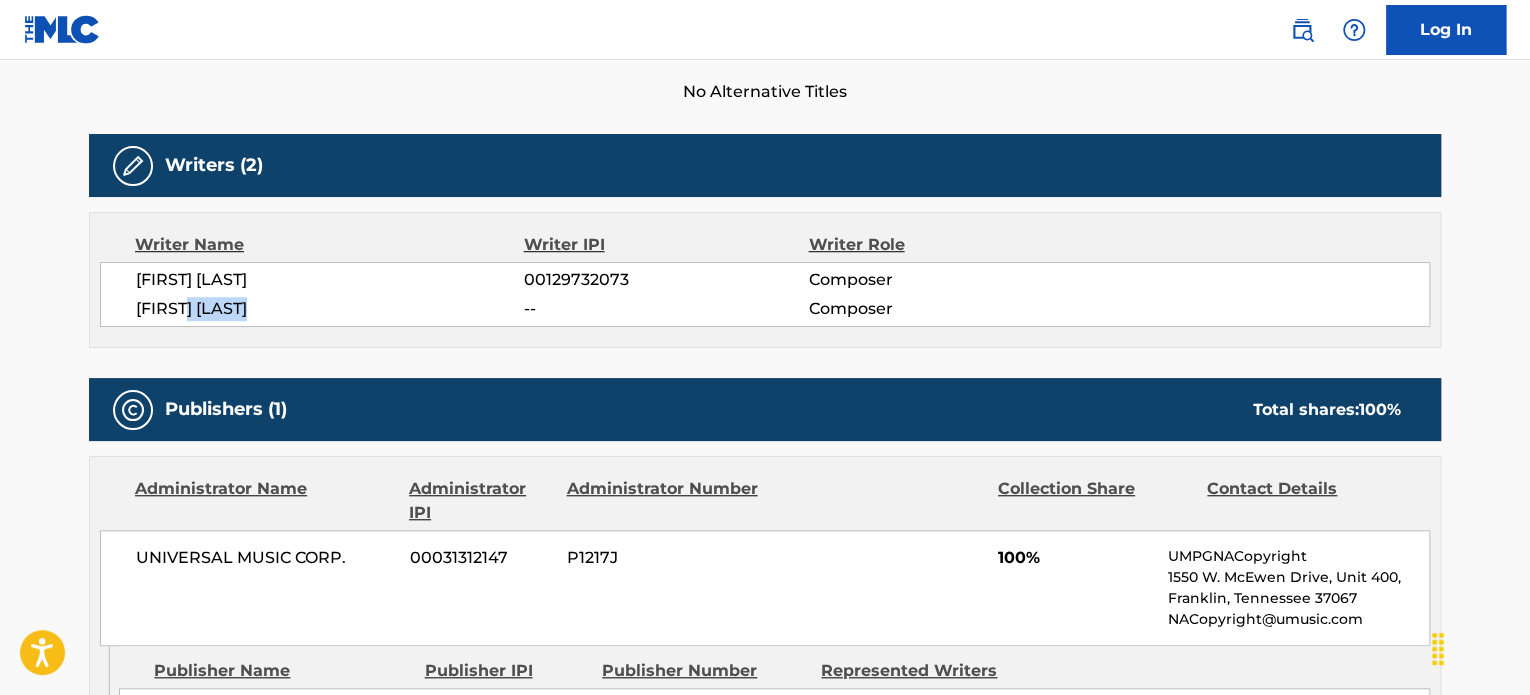 click on "ERNST ANSCHUTZ" at bounding box center [330, 309] 